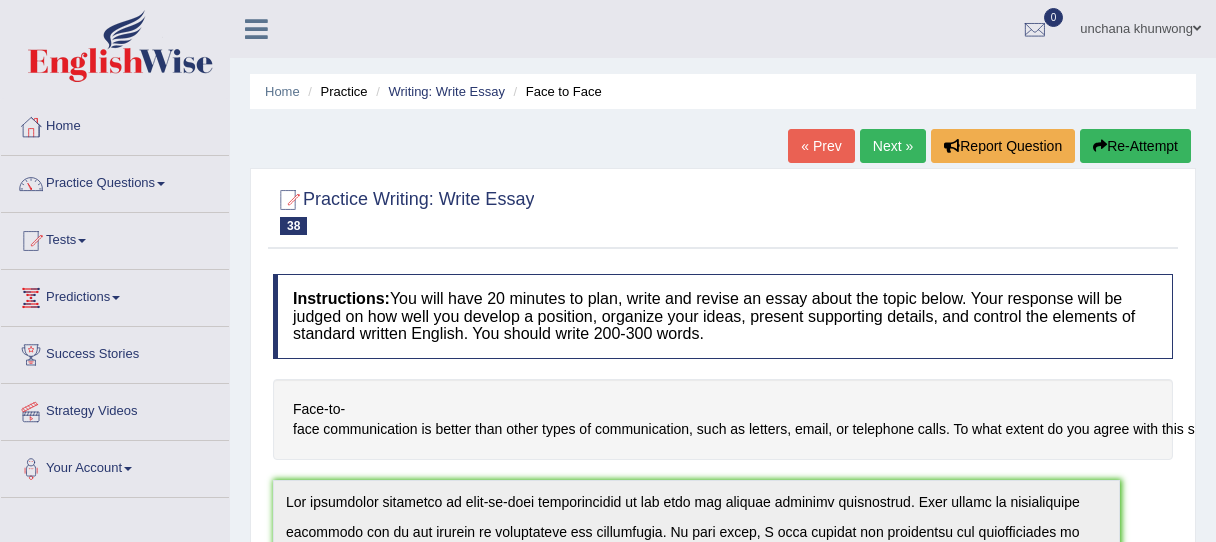 scroll, scrollTop: 590, scrollLeft: 0, axis: vertical 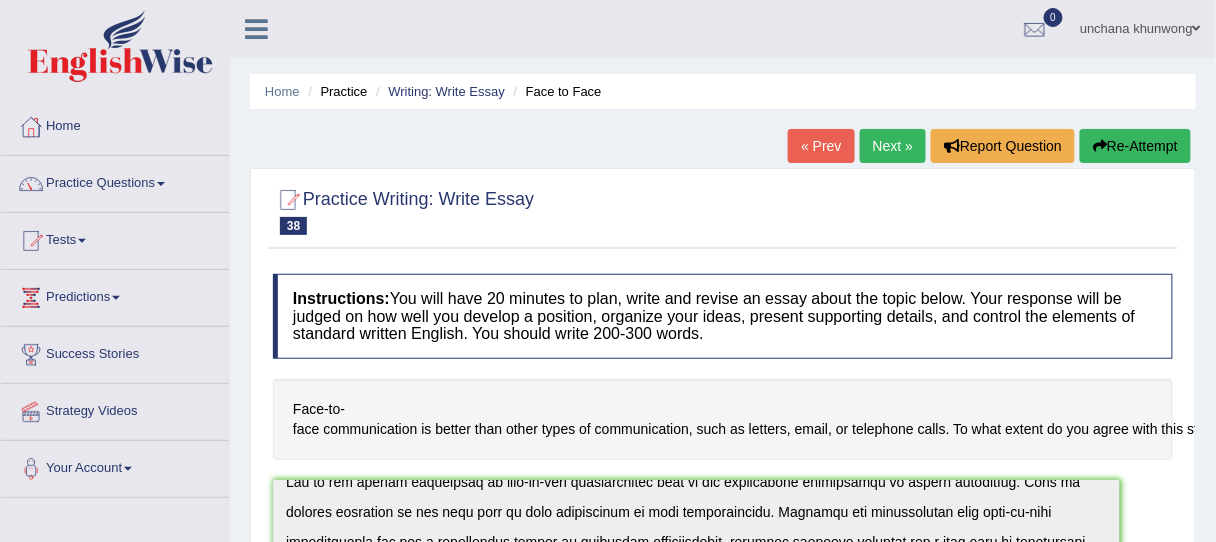 click on "Next »" at bounding box center (893, 146) 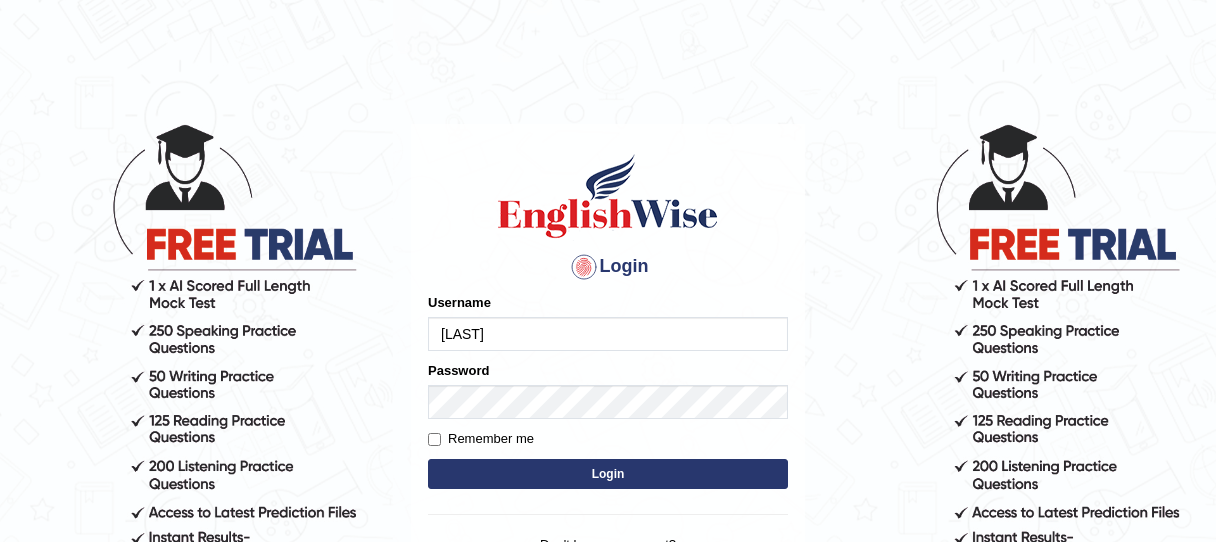 scroll, scrollTop: 0, scrollLeft: 0, axis: both 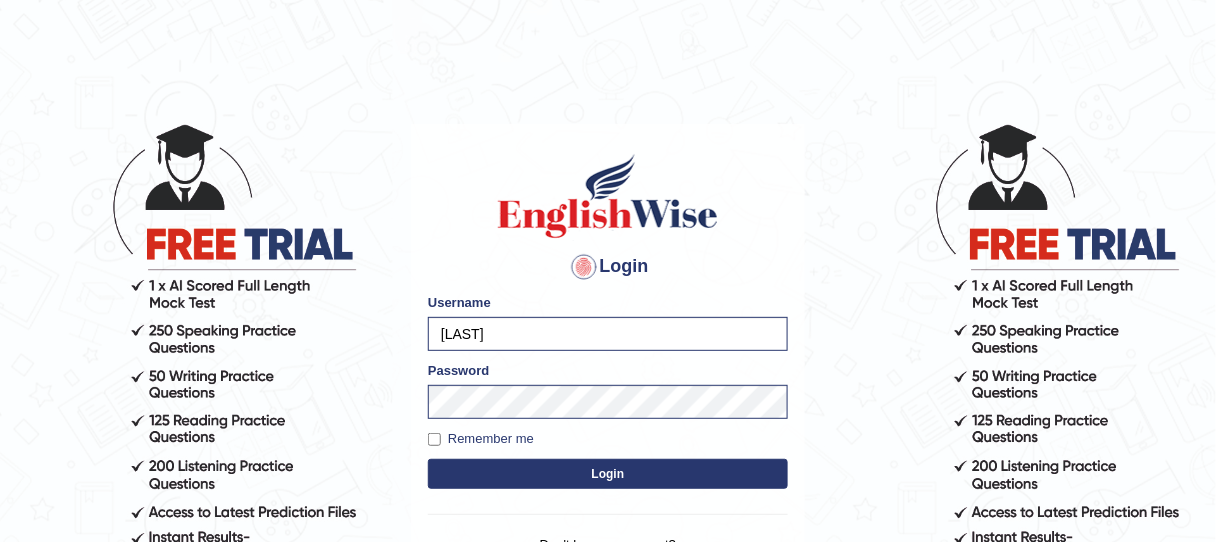 click on "Login" at bounding box center (608, 474) 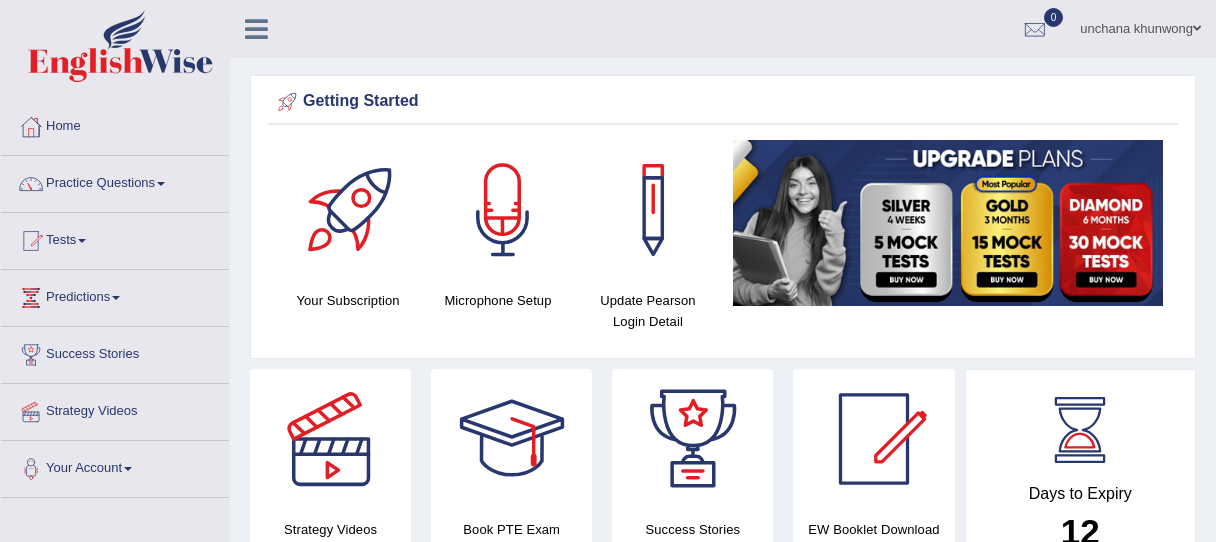 scroll, scrollTop: 191, scrollLeft: 0, axis: vertical 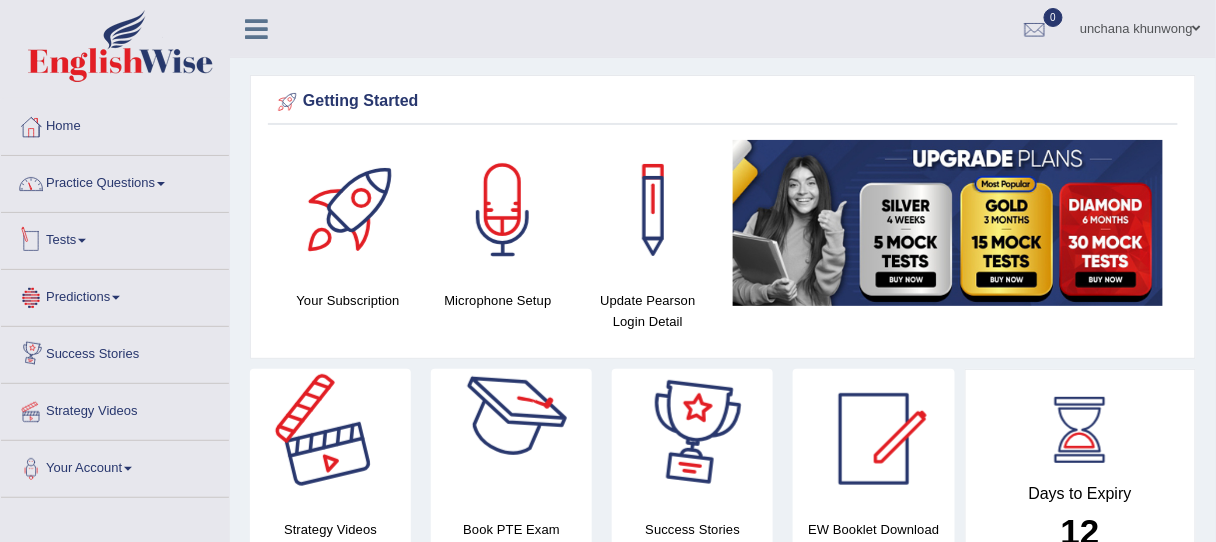 click on "Practice Questions" at bounding box center (115, 181) 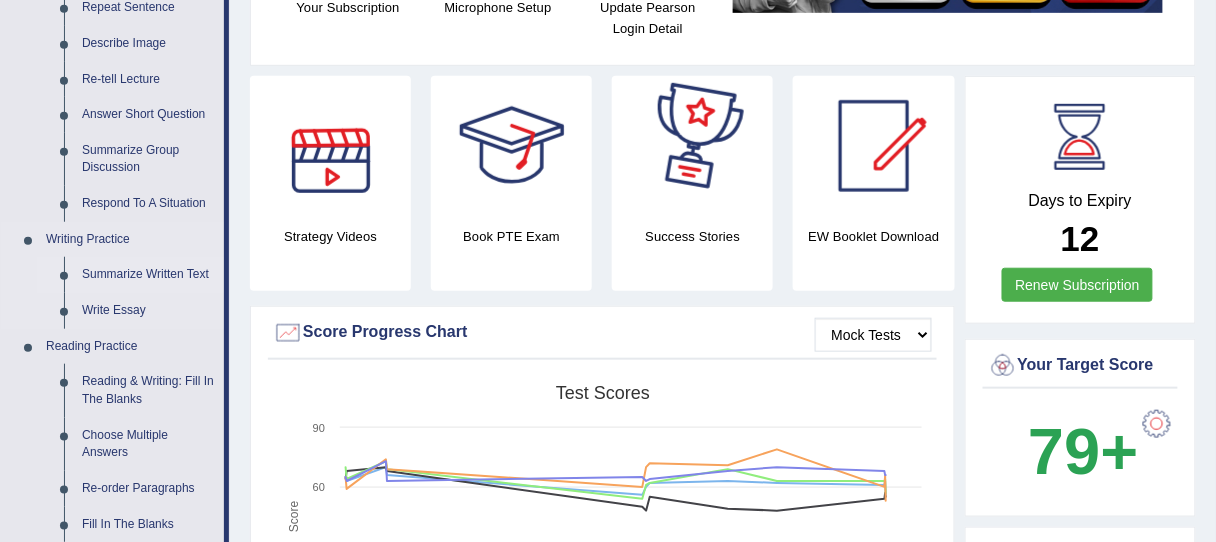 scroll, scrollTop: 400, scrollLeft: 0, axis: vertical 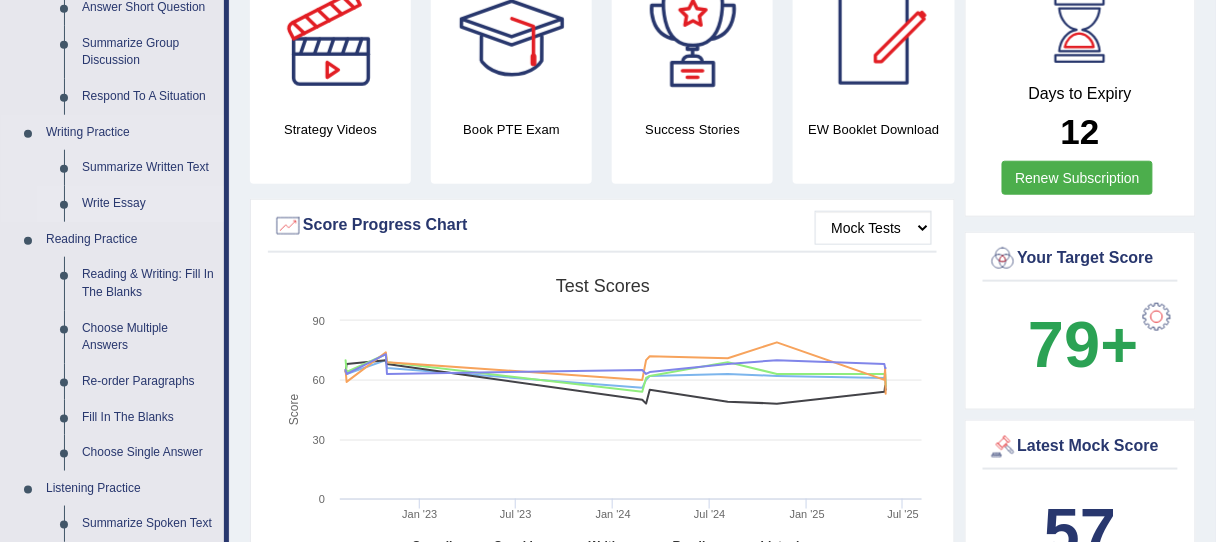 click on "Write Essay" at bounding box center (148, 204) 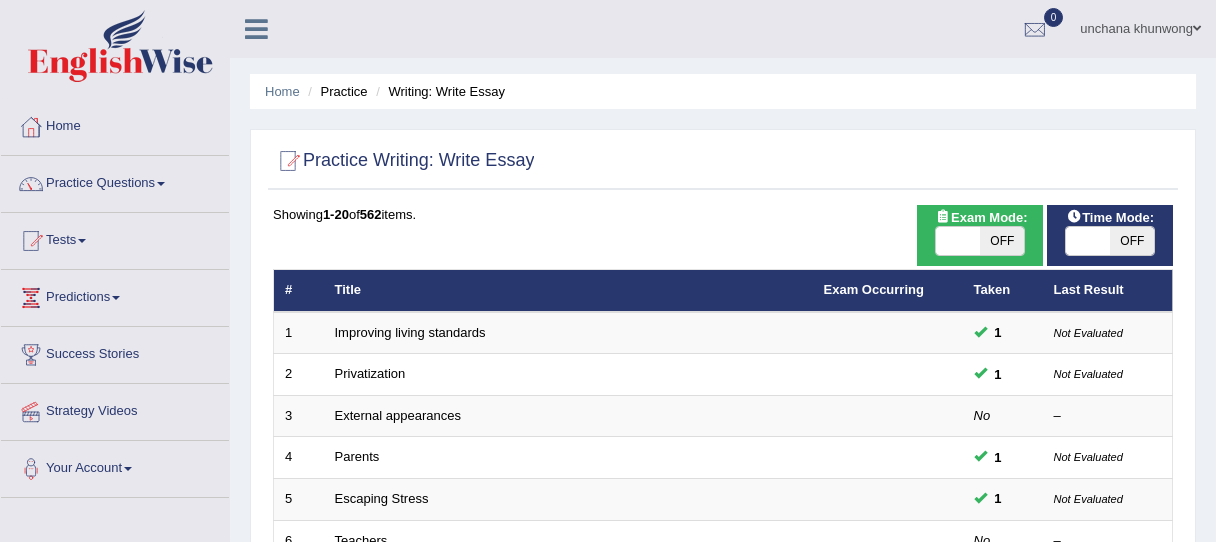 scroll, scrollTop: 80, scrollLeft: 0, axis: vertical 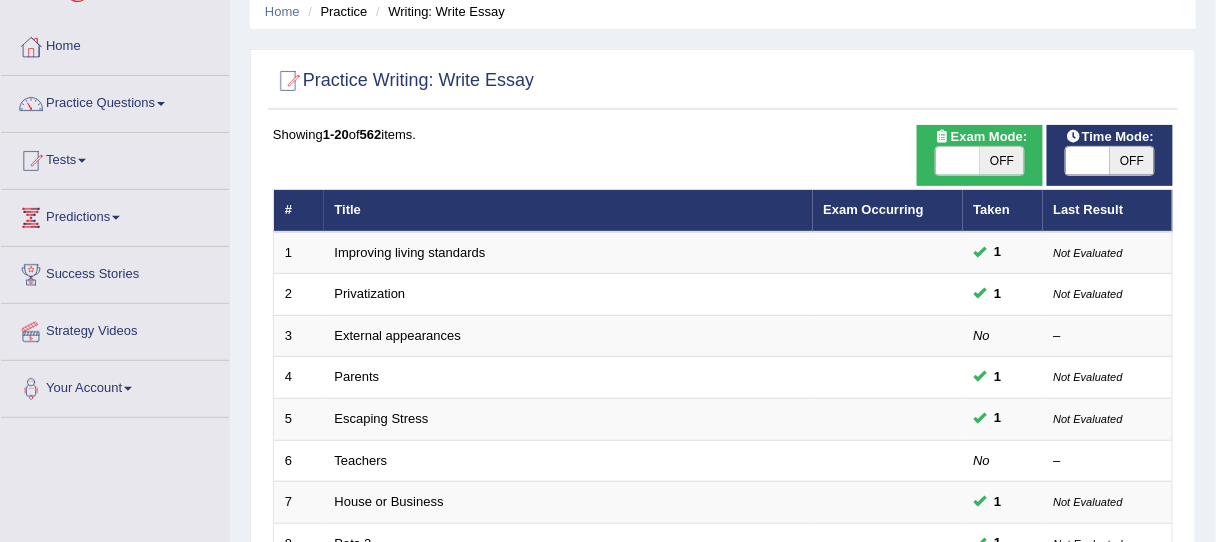 click at bounding box center (1088, 161) 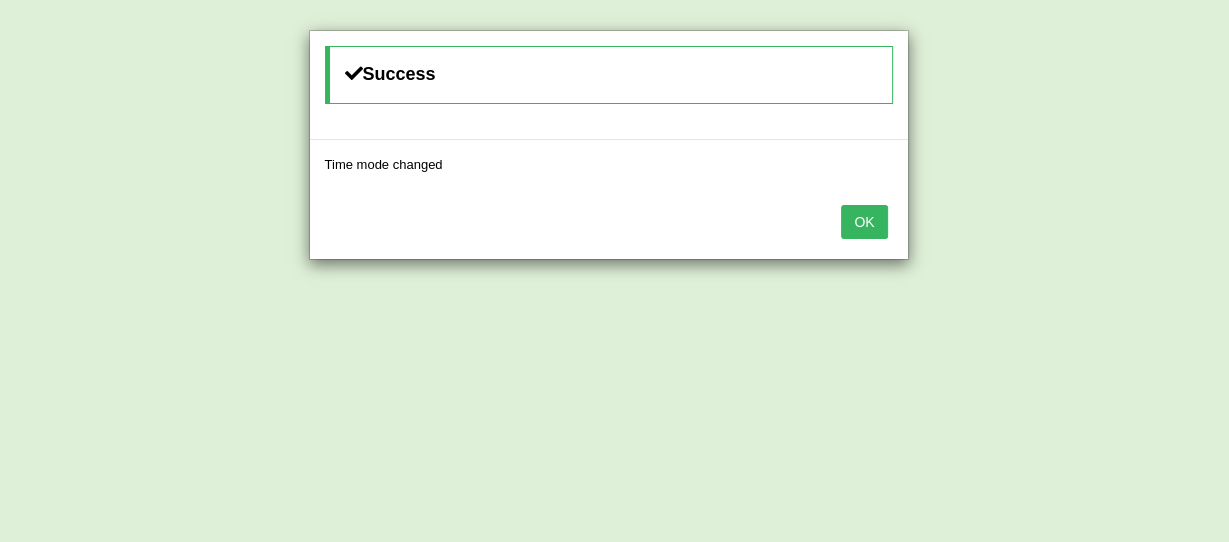 click on "OK" at bounding box center (864, 222) 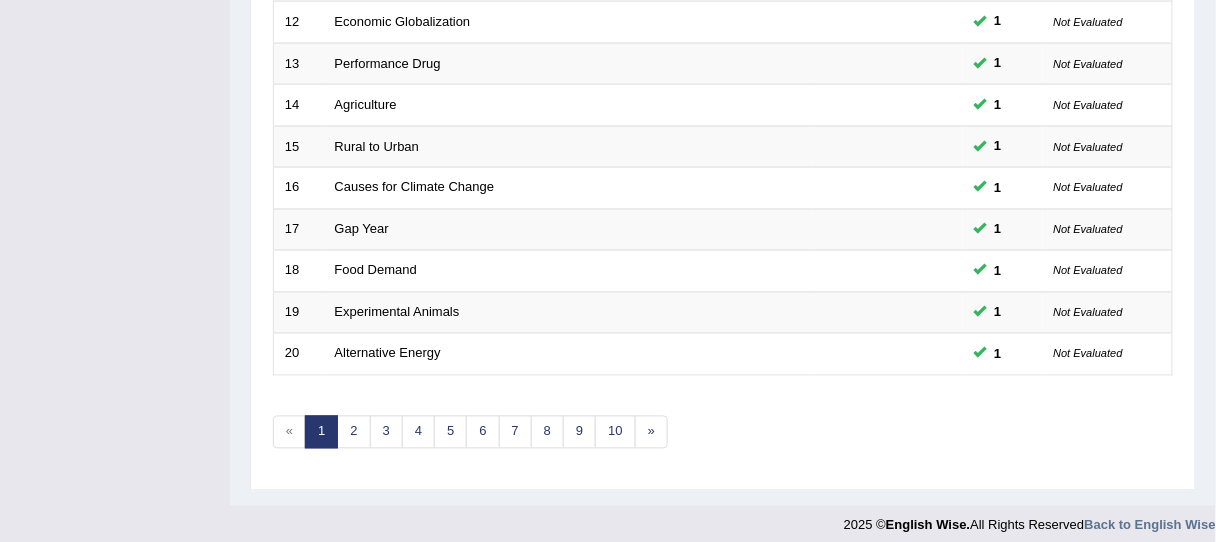 scroll, scrollTop: 773, scrollLeft: 0, axis: vertical 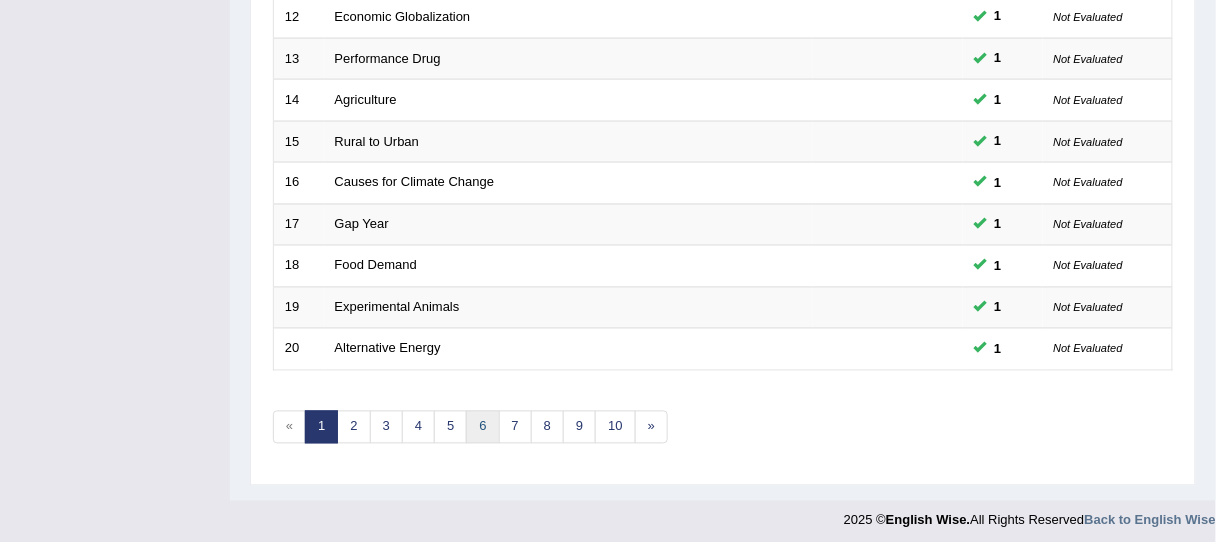 click on "6" at bounding box center (482, 427) 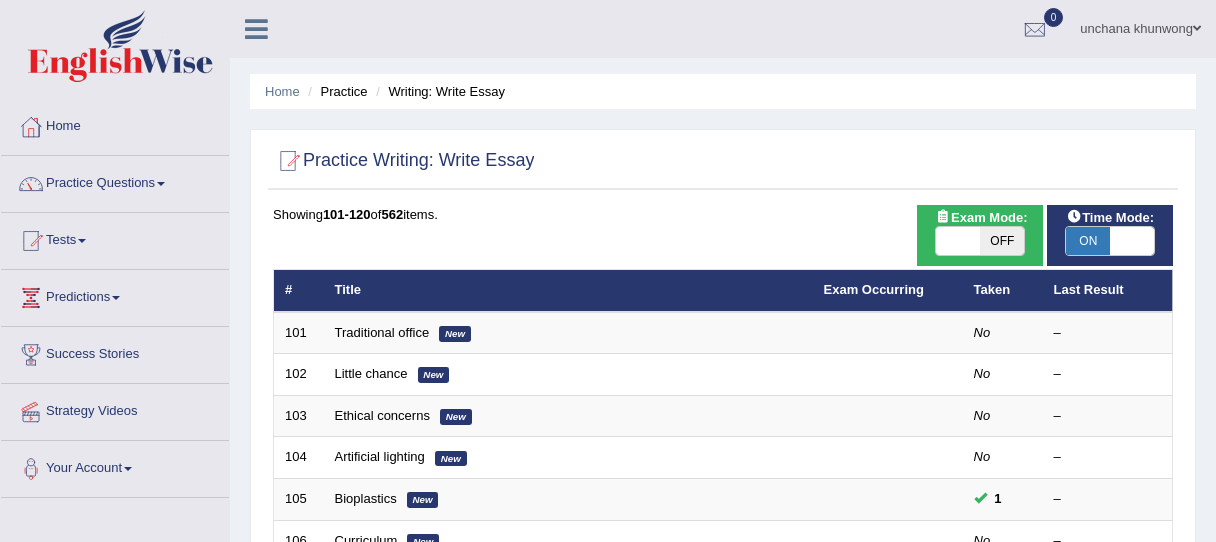 scroll, scrollTop: 771, scrollLeft: 0, axis: vertical 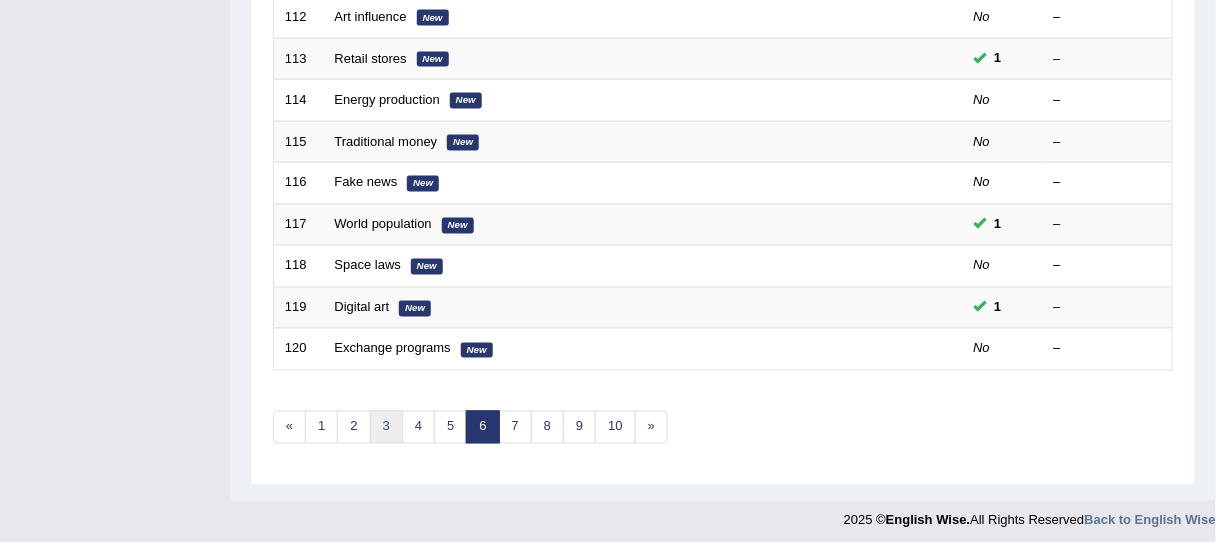 click on "3" at bounding box center (386, 427) 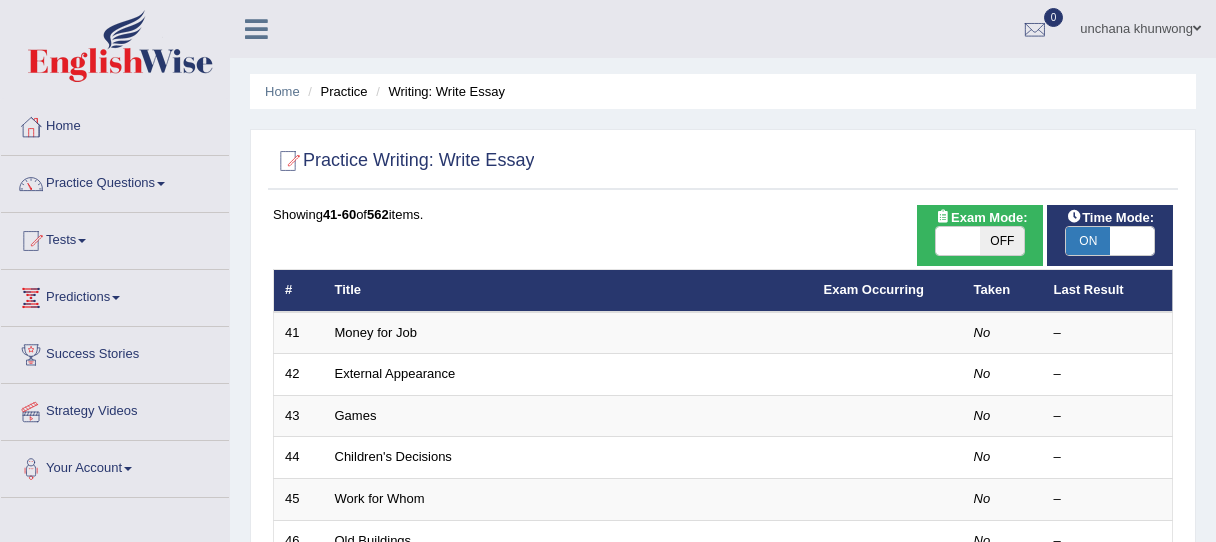 scroll, scrollTop: 773, scrollLeft: 0, axis: vertical 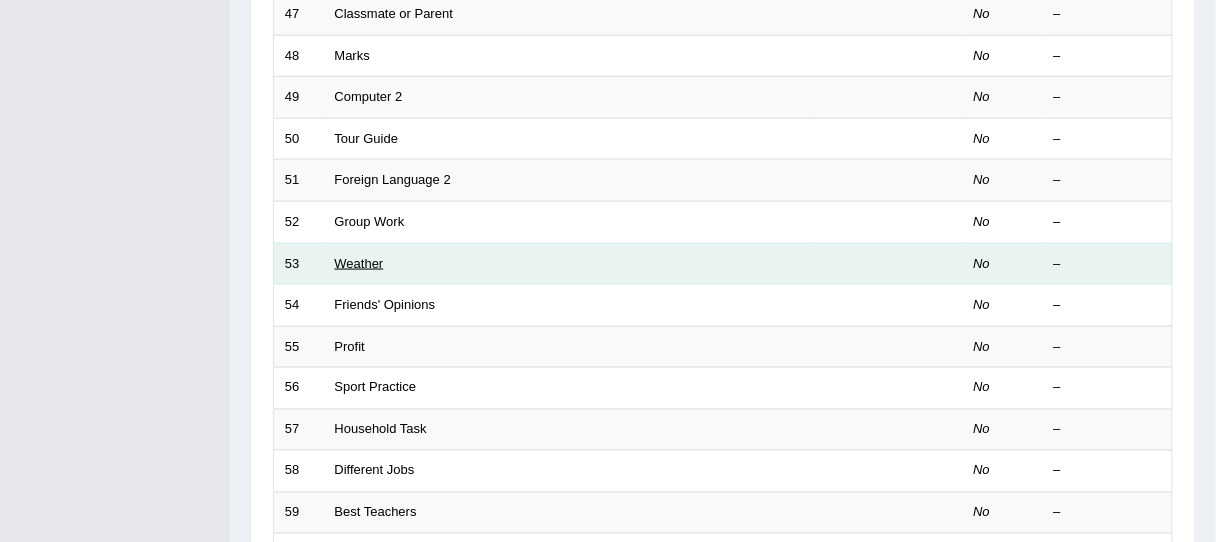 click on "Weather" at bounding box center [359, 263] 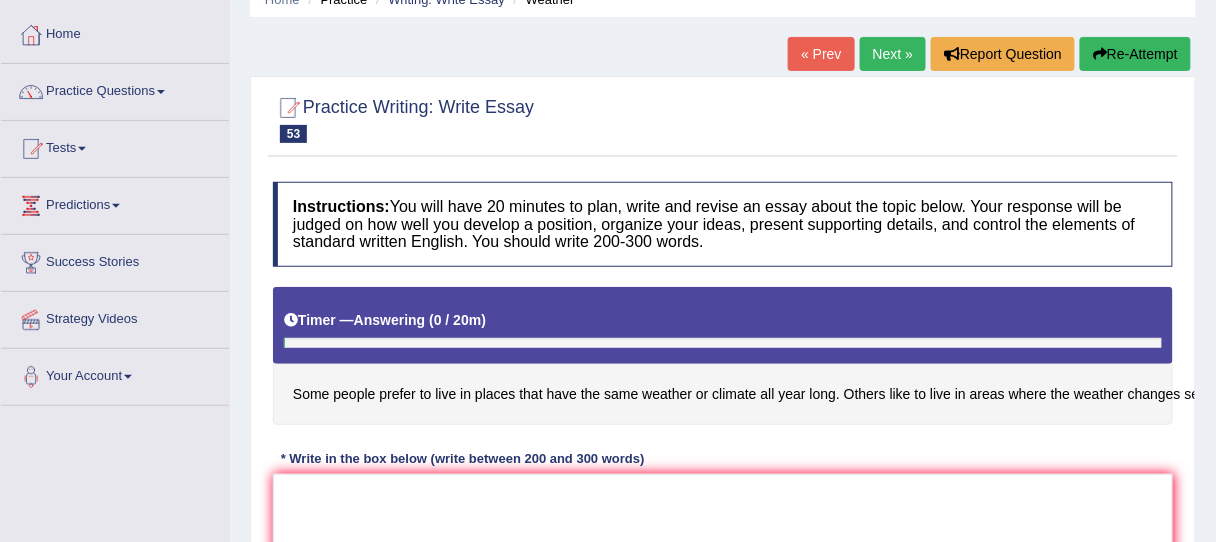 scroll, scrollTop: 92, scrollLeft: 0, axis: vertical 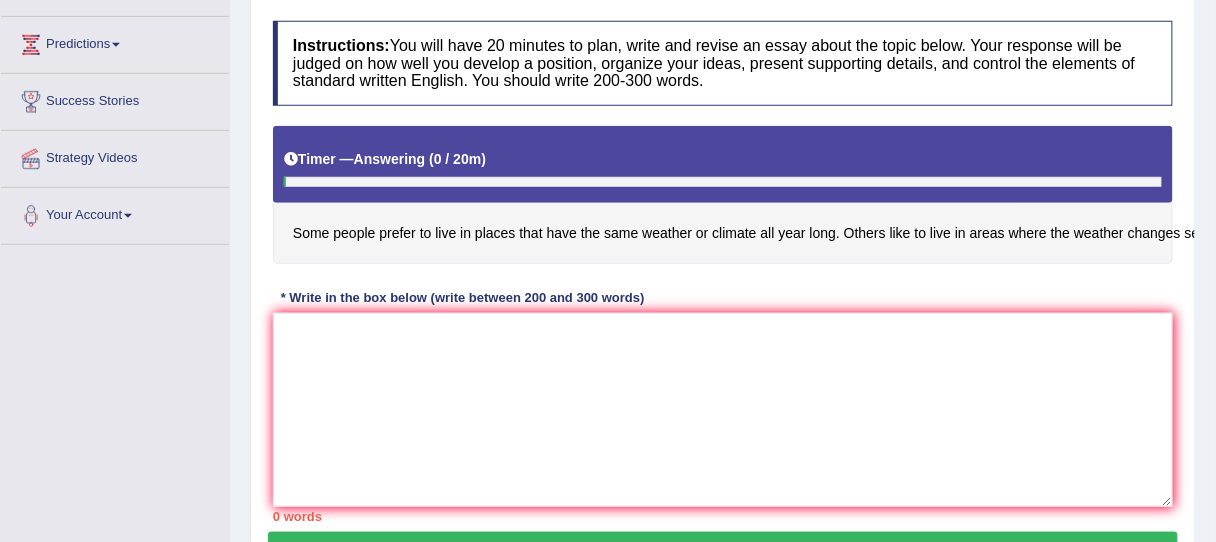 click on "Toggle navigation
Home
Practice Questions   Speaking Practice Read Aloud
Repeat Sentence
Describe Image
Re-tell Lecture
Answer Short Question
Summarize Group Discussion
Respond To A Situation
Writing Practice  Summarize Written Text
Write Essay
Reading Practice  Reading & Writing: Fill In The Blanks
Choose Multiple Answers
Re-order Paragraphs
Fill In The Blanks
Choose Single Answer
Listening Practice  Summarize Spoken Text
Highlight Incorrect Words
Highlight Correct Summary
Select Missing Word
Choose Single Answer
Choose Multiple Answers
Fill In The Blanks
Write From Dictation
Pronunciation
Tests
Take Mock Test" at bounding box center [608, 18] 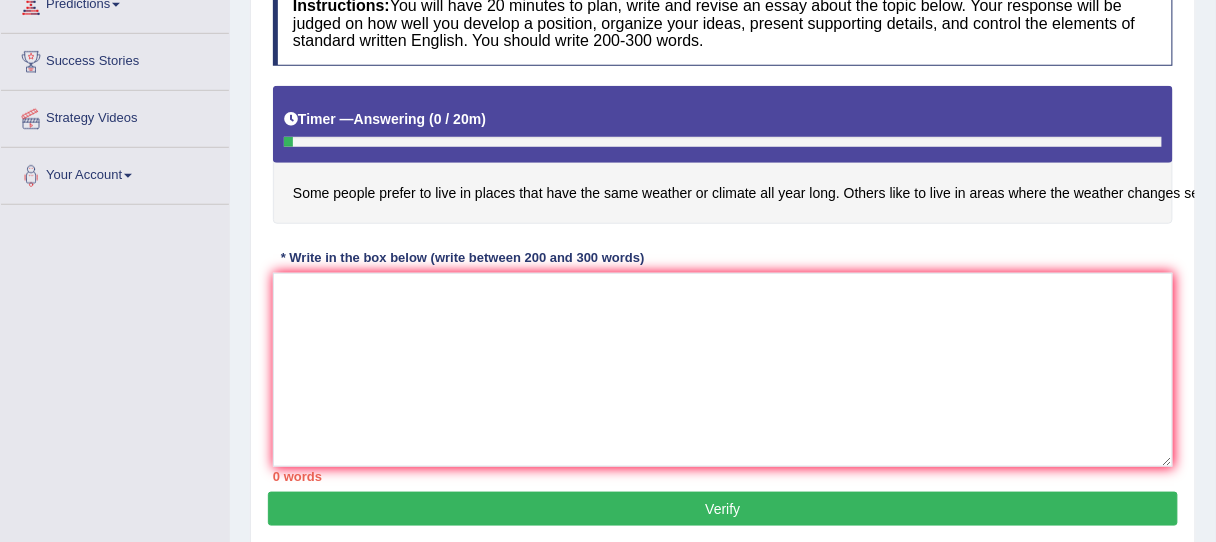 scroll, scrollTop: 296, scrollLeft: 0, axis: vertical 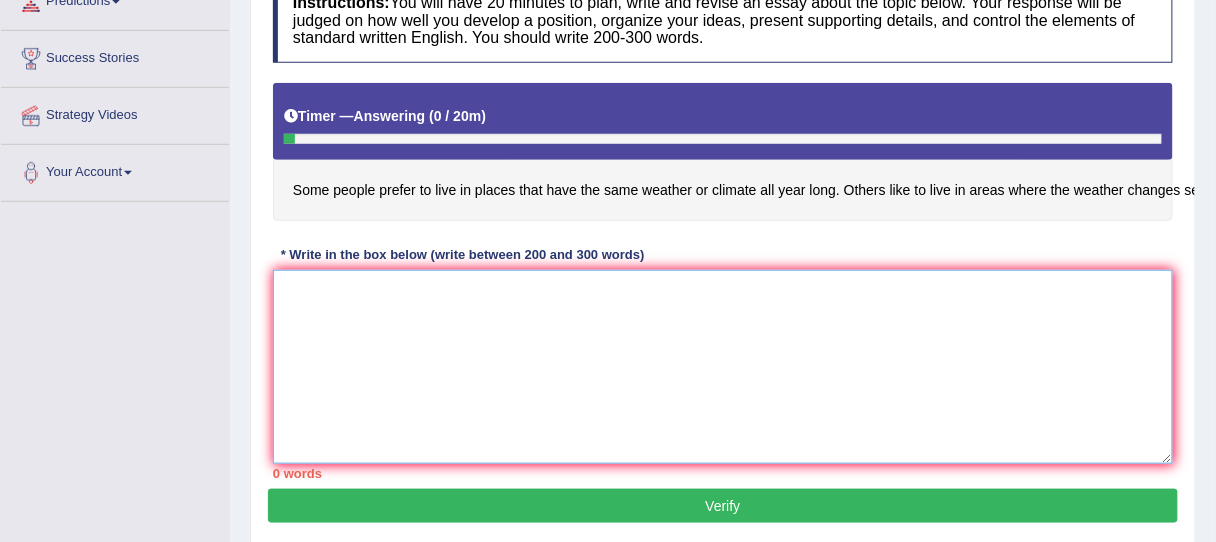 click at bounding box center [723, 367] 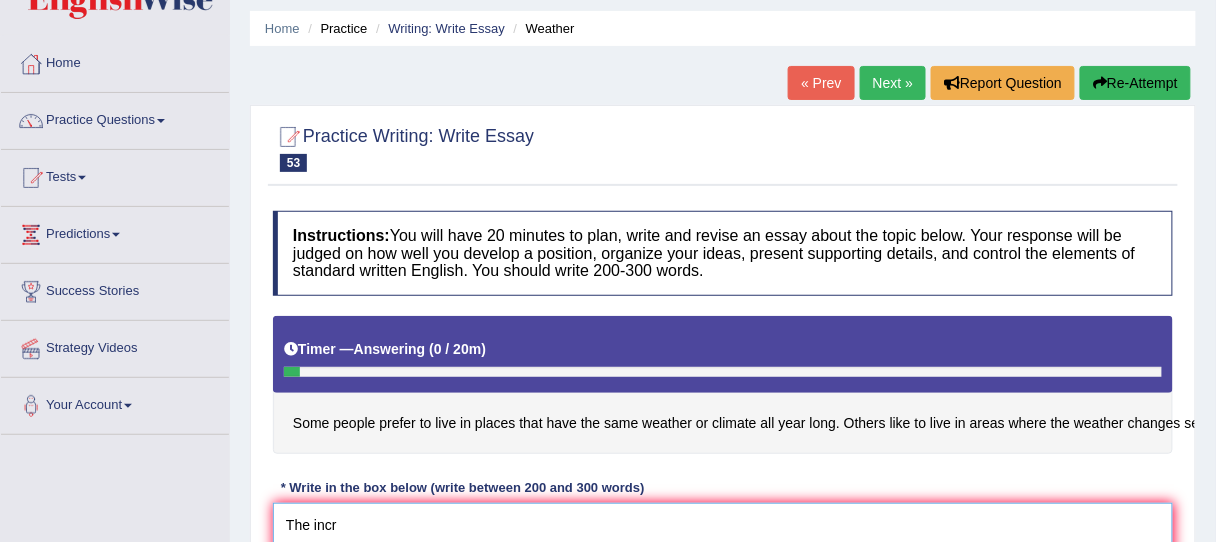 scroll, scrollTop: 59, scrollLeft: 0, axis: vertical 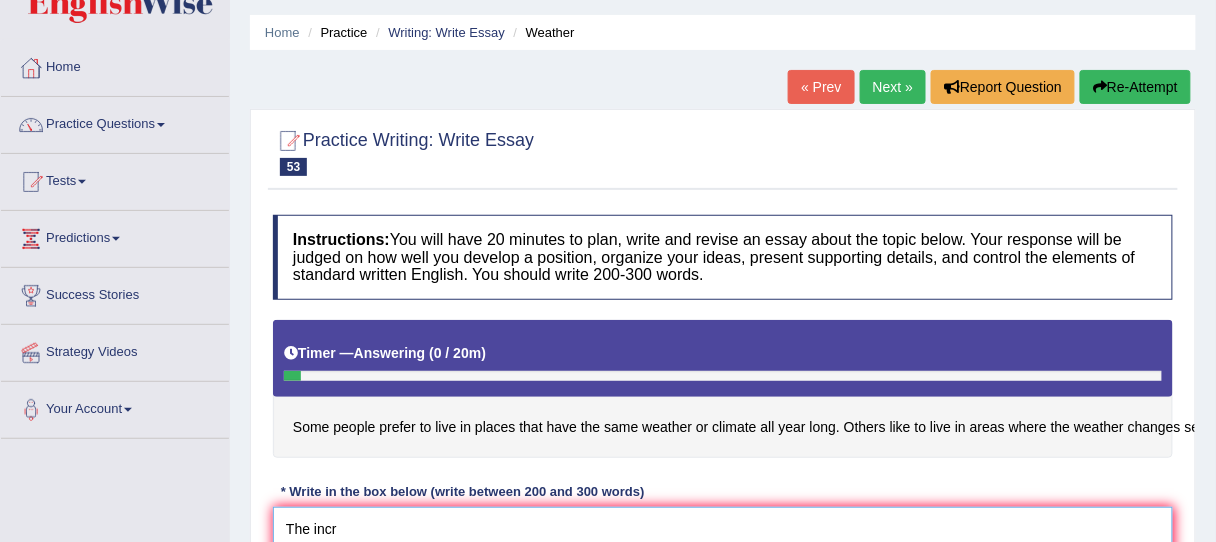 type on "The incr" 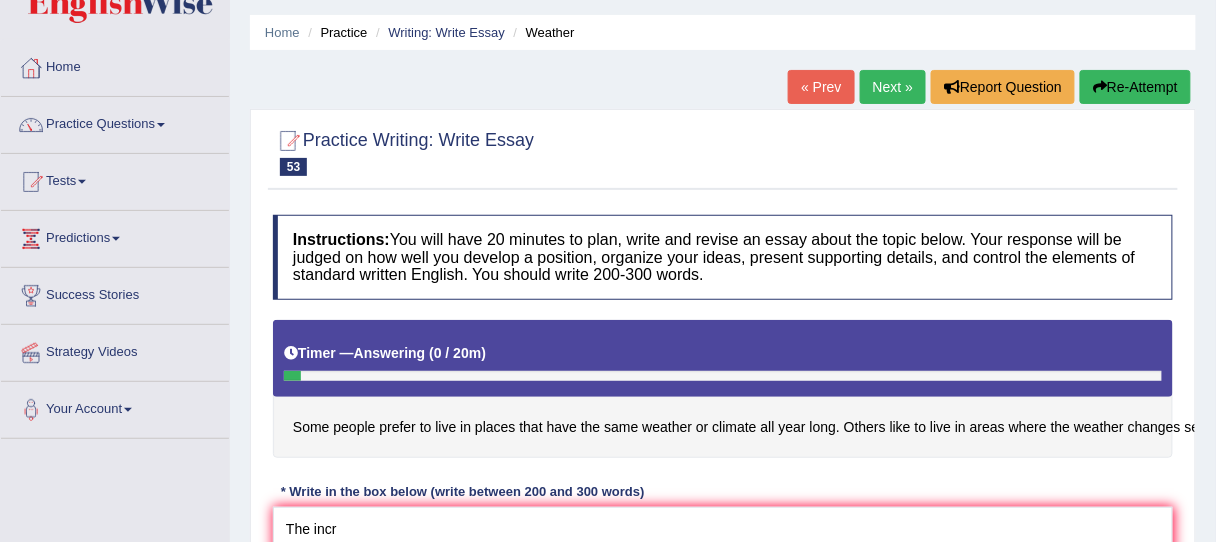 click on "Next »" at bounding box center (893, 87) 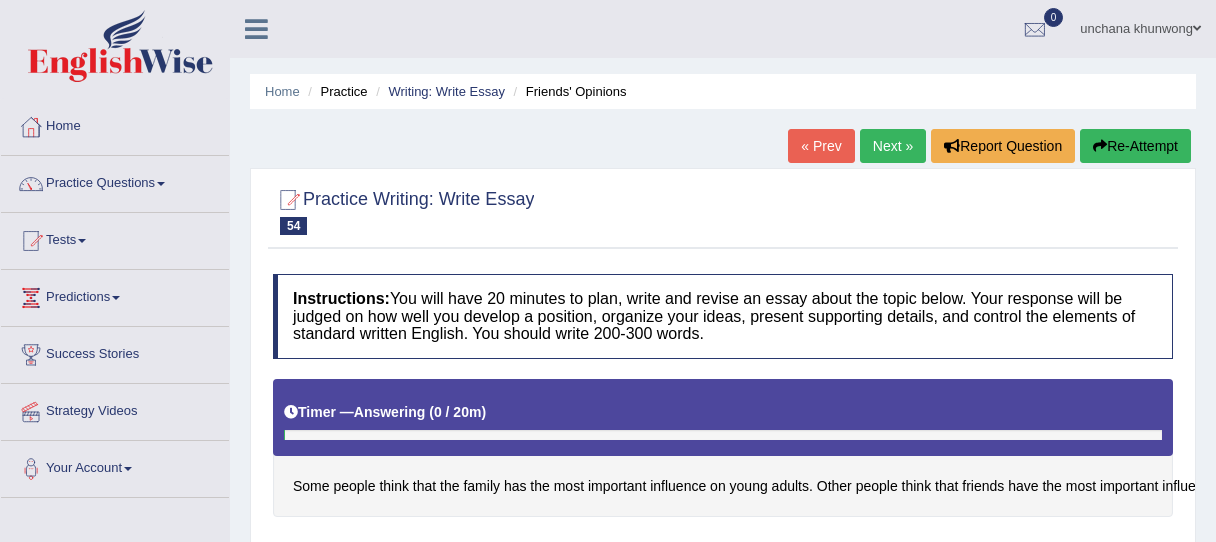 scroll, scrollTop: 238, scrollLeft: 0, axis: vertical 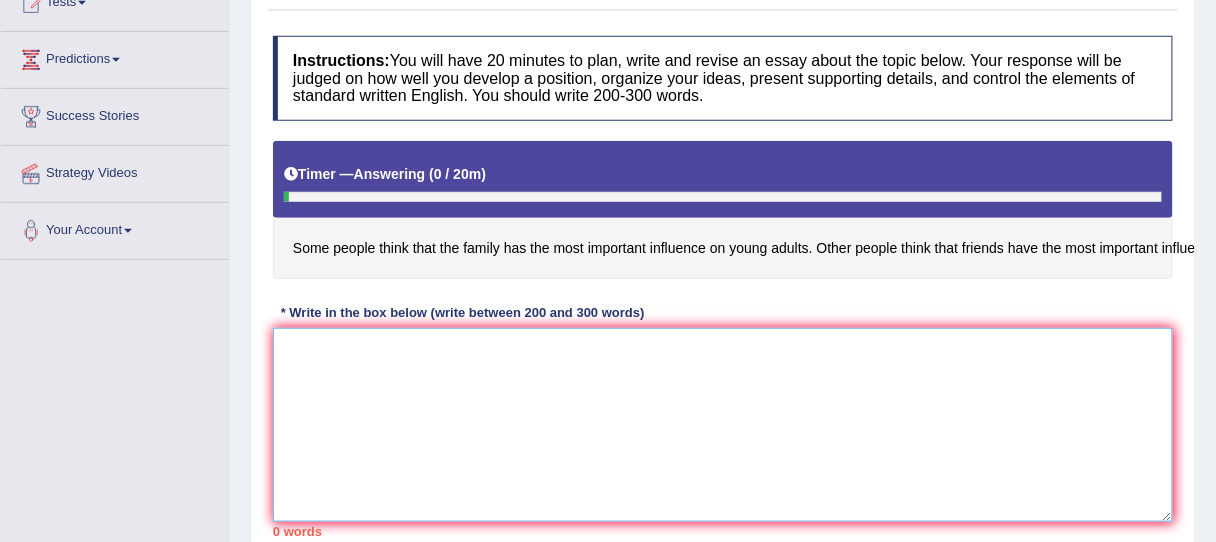 click at bounding box center [723, 425] 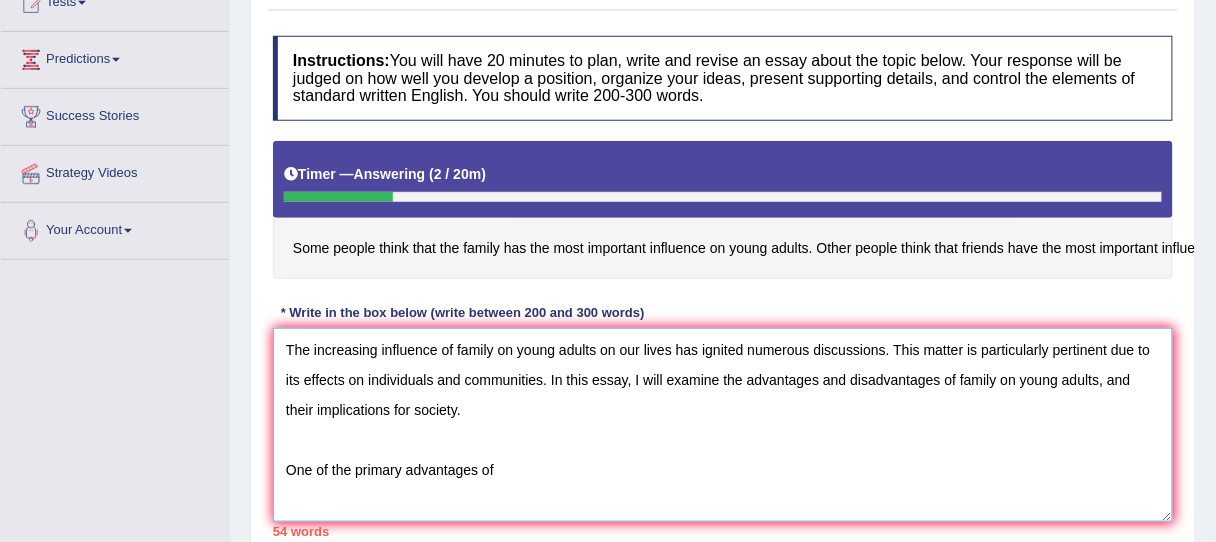 drag, startPoint x: 456, startPoint y: 345, endPoint x: 471, endPoint y: 345, distance: 15 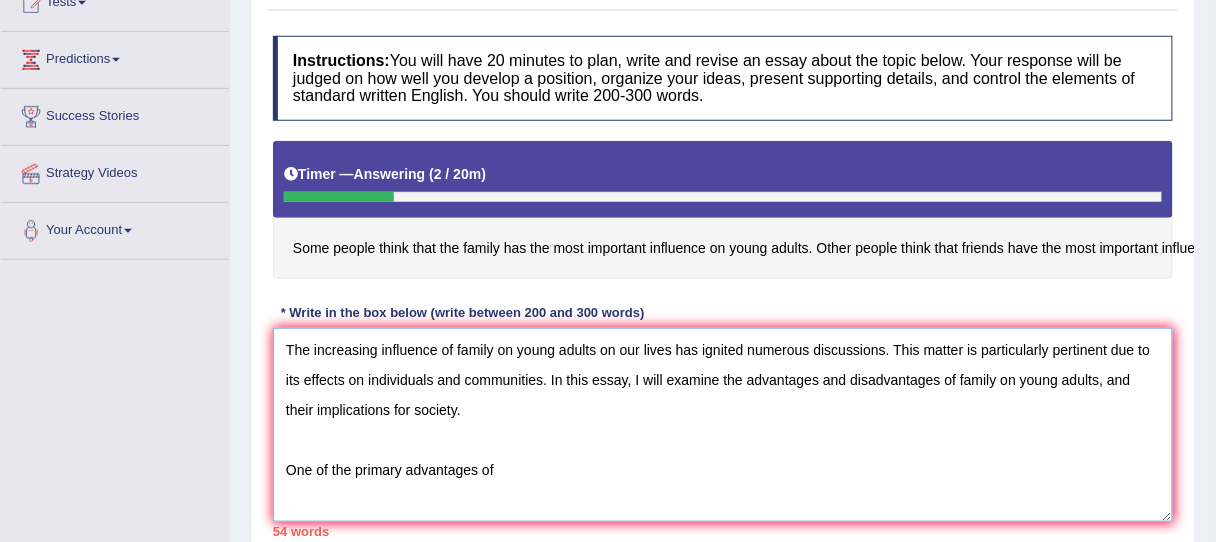 click on "The increasing influence of family on young adults on our lives has ignited numerous discussions. This matter is particularly pertinent due to its effects on individuals and communities. In this essay, I will examine the advantages and disadvantages of family on young adults, and their implications for society.
One of the primary advantages of" at bounding box center [723, 425] 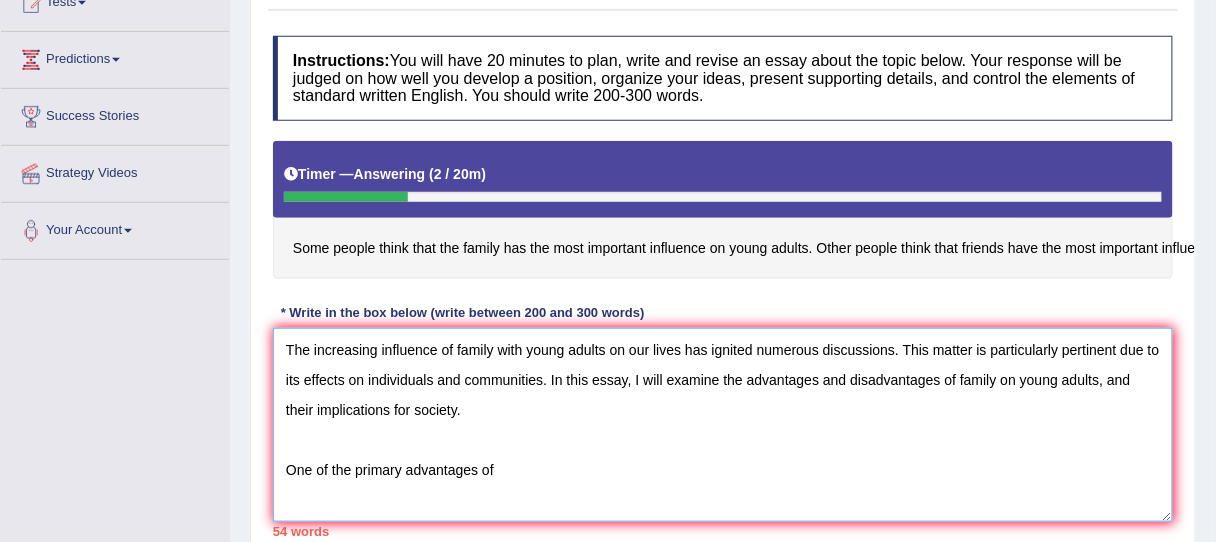 click on "The increasing influence of family with young adults on our lives has ignited numerous discussions. This matter is particularly pertinent due to its effects on individuals and communities. In this essay, I will examine the advantages and disadvantages of family on young adults, and their implications for society.
One of the primary advantages of" at bounding box center (723, 425) 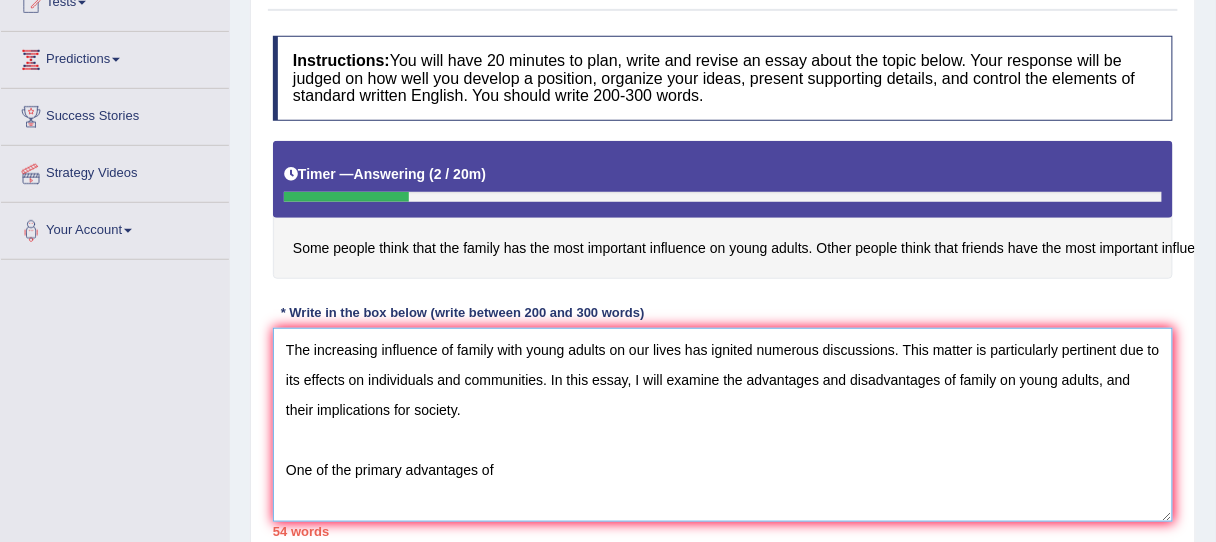 click on "The increasing influence of family with young adults on our lives has ignited numerous discussions. This matter is particularly pertinent due to its effects on individuals and communities. In this essay, I will examine the advantages and disadvantages of family on young adults, and their implications for society.
One of the primary advantages of" at bounding box center (723, 425) 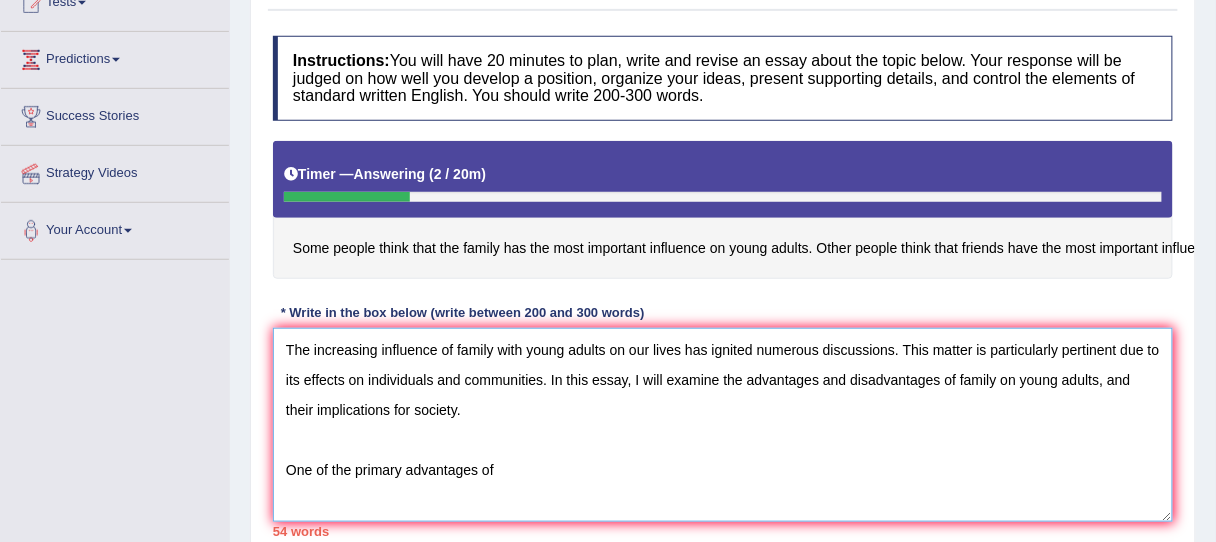 click on "The increasing influence of family with young adults on our lives has ignited numerous discussions. This matter is particularly pertinent due to its effects on individuals and communities. In this essay, I will examine the advantages and disadvantages of family on young adults, and their implications for society.
One of the primary advantages of" at bounding box center (723, 425) 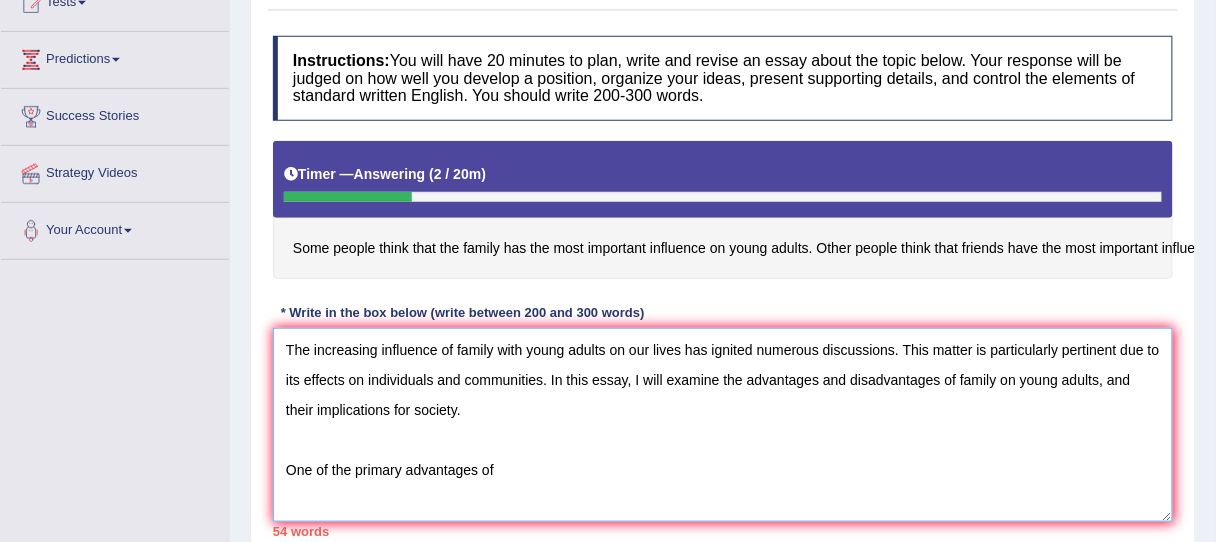 click on "The increasing influence of family with young adults on our lives has ignited numerous discussions. This matter is particularly pertinent due to its effects on individuals and communities. In this essay, I will examine the advantages and disadvantages of family on young adults, and their implications for society.
One of the primary advantages of" at bounding box center (723, 425) 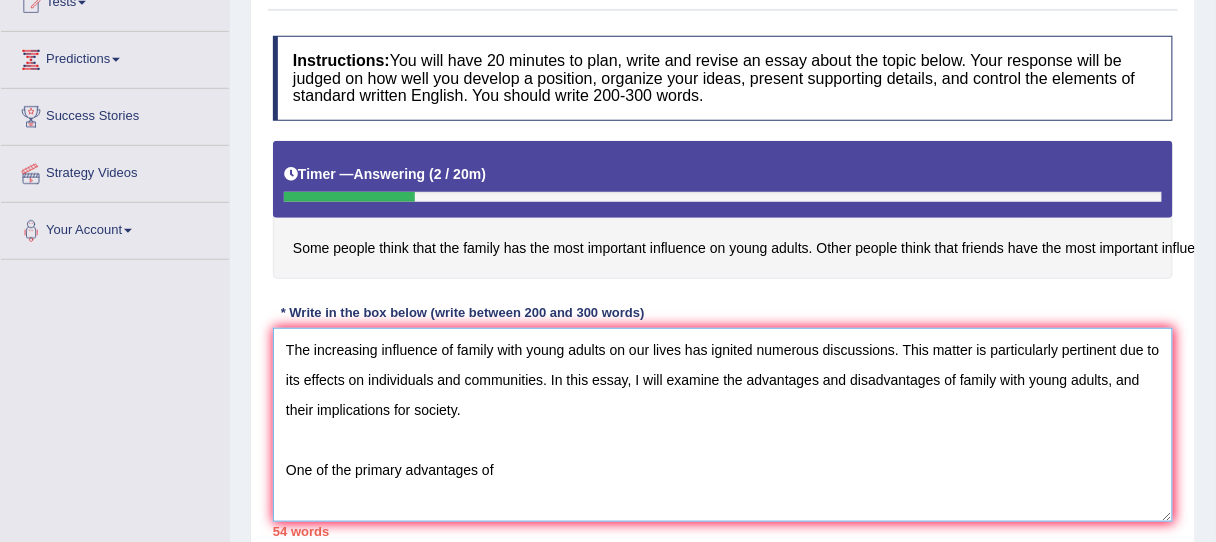click on "The increasing influence of family with young adults on our lives has ignited numerous discussions. This matter is particularly pertinent due to its effects on individuals and communities. In this essay, I will examine the advantages and disadvantages of family with young adults, and their implications for society.
One of the primary advantages of" at bounding box center (723, 425) 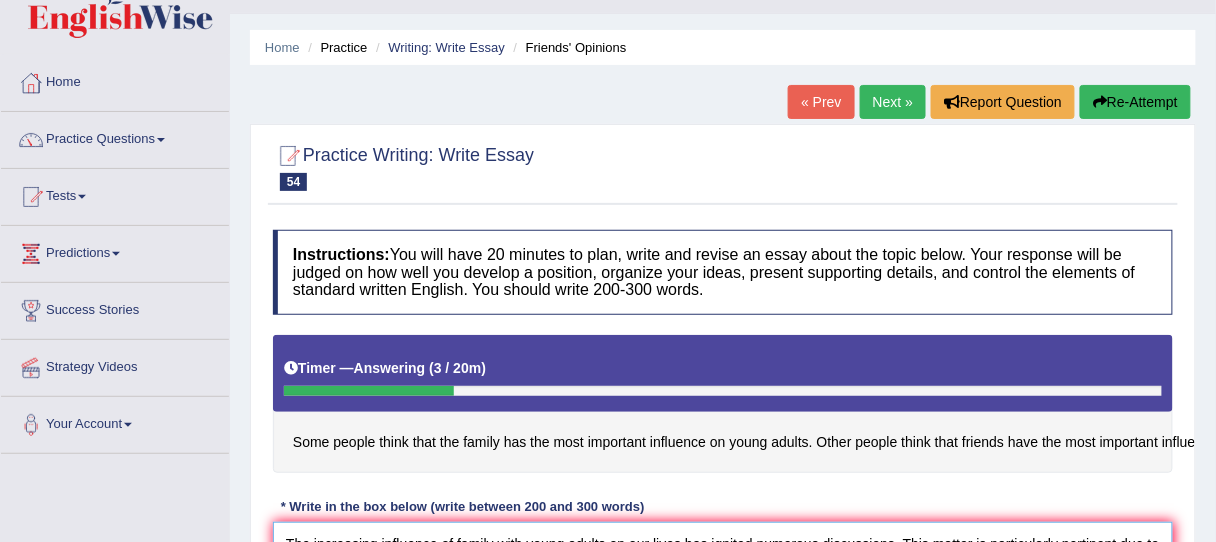 scroll, scrollTop: 37, scrollLeft: 0, axis: vertical 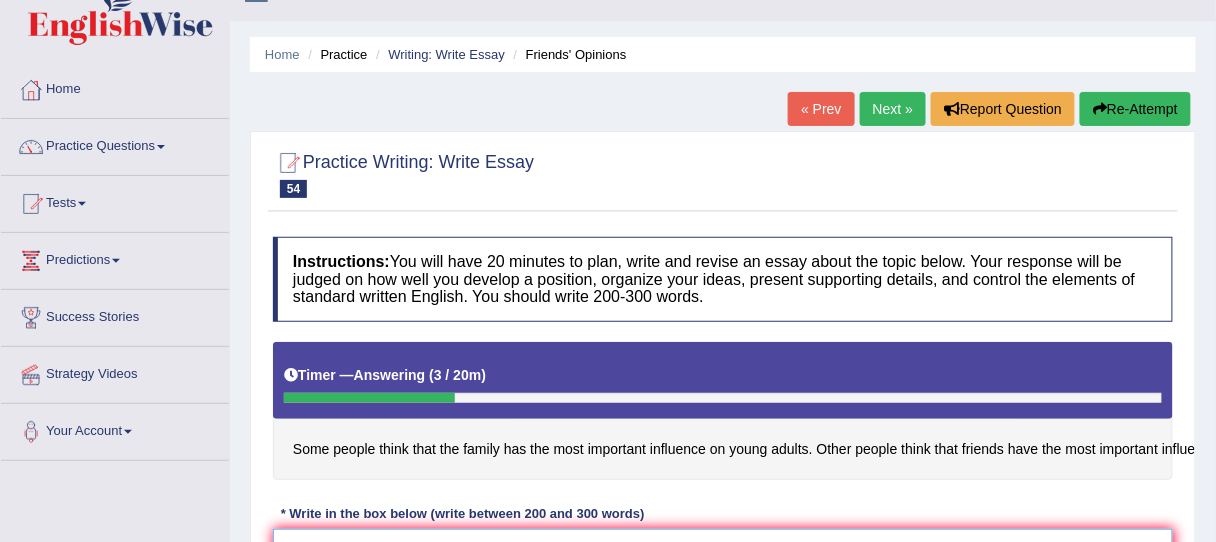 type on "The increasing influence of family with young adults on our lives has ignited numerous discussions. This matter is particularly pertinent due to its effects on individuals and communities. In this essay, I will examine the advantages and disadvantages of family with young adults, and their implications for society.
One of the primary advantages of family with young adults lies in its significant enhancement of" 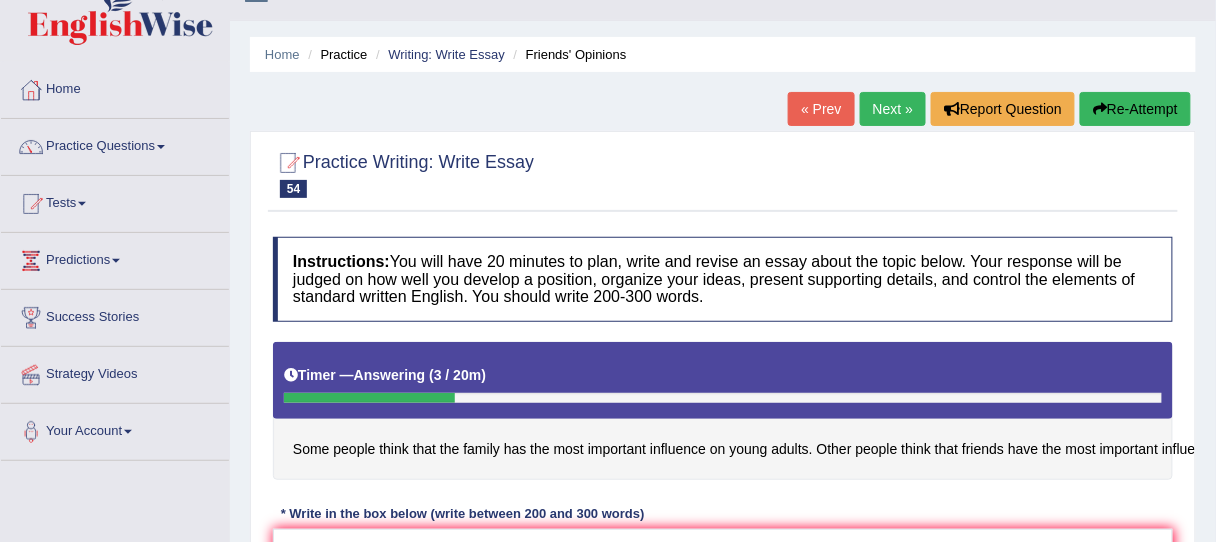 click on "Next »" at bounding box center [893, 109] 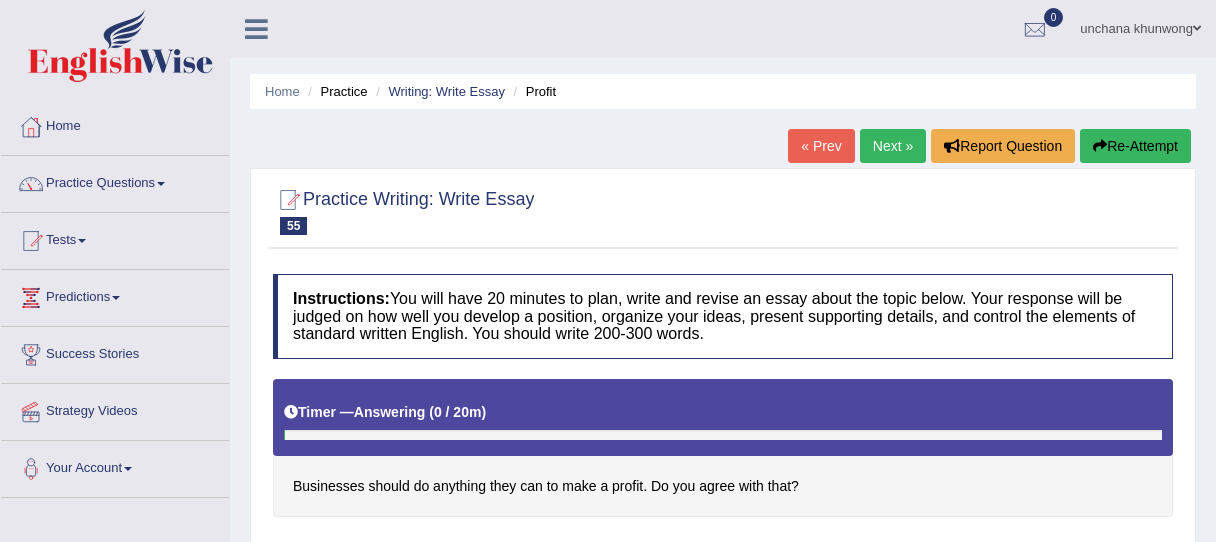 scroll, scrollTop: 0, scrollLeft: 0, axis: both 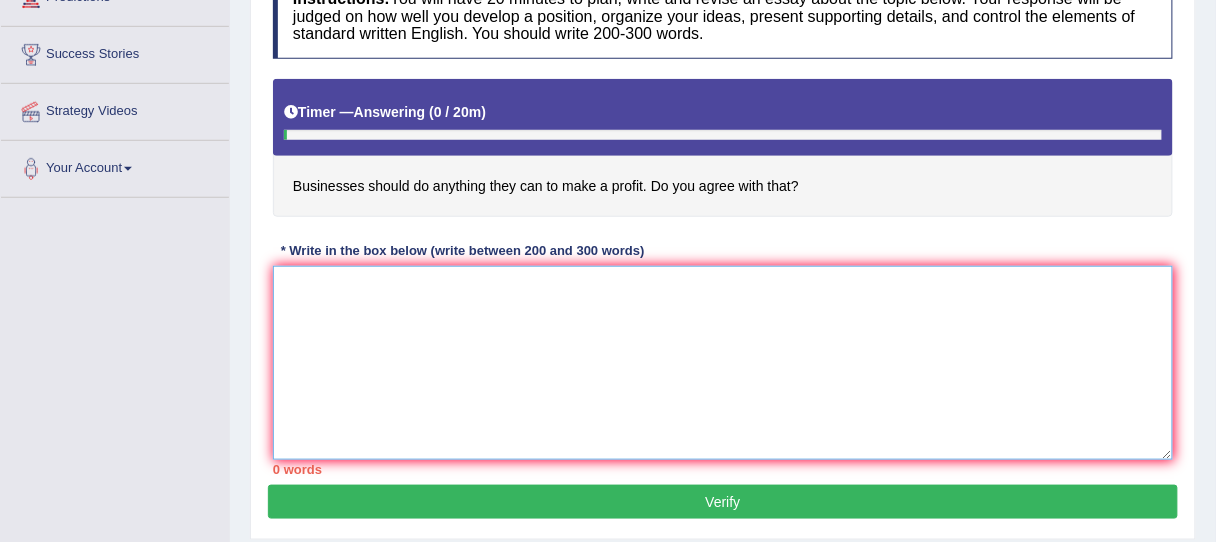 click at bounding box center [723, 363] 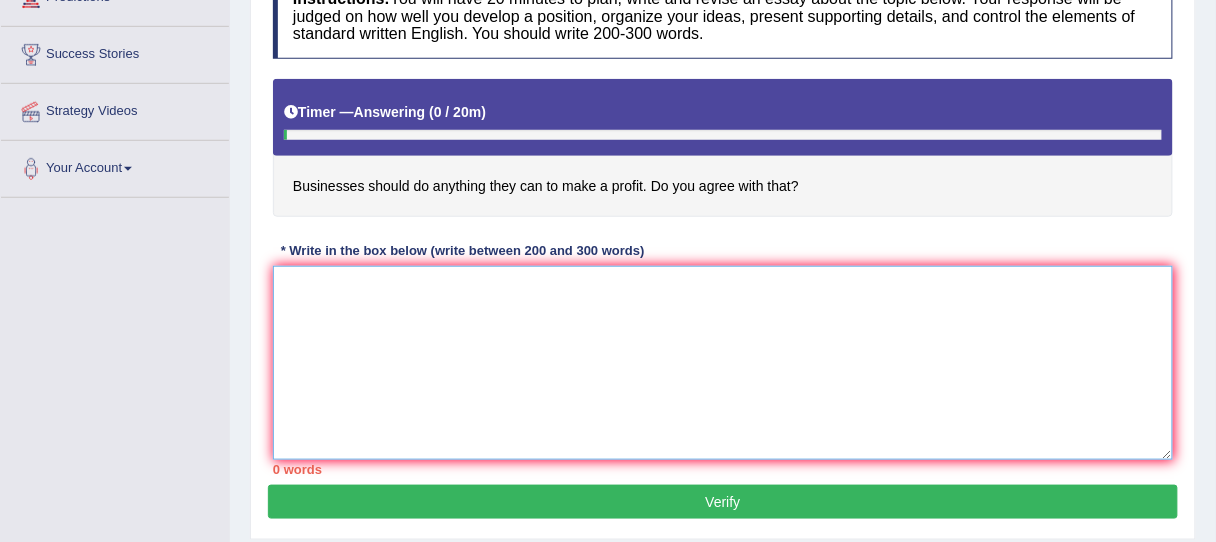 click at bounding box center (723, 363) 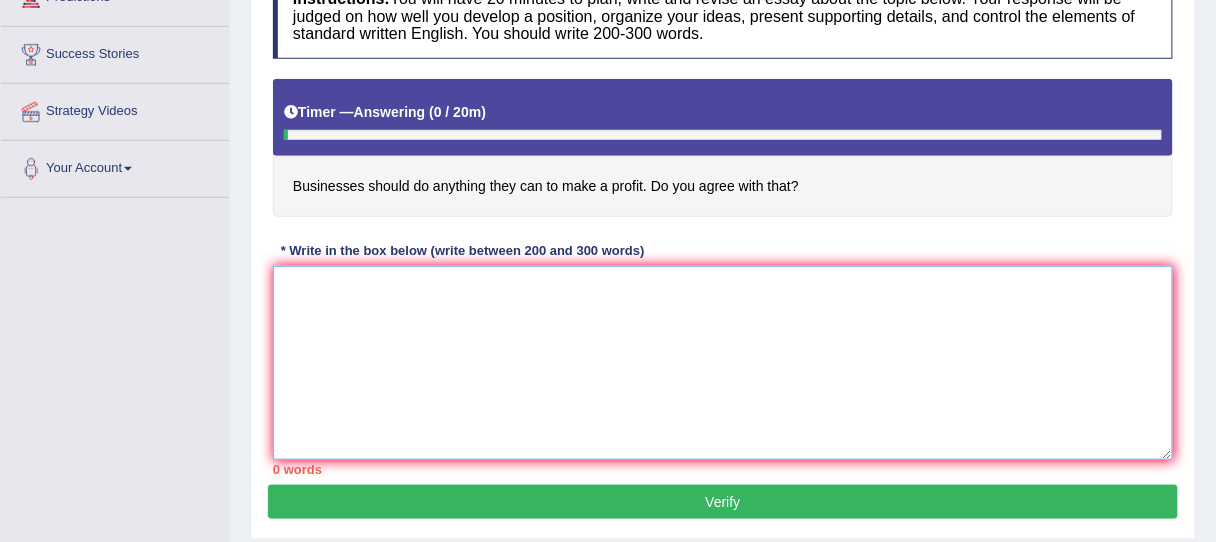 click at bounding box center (723, 363) 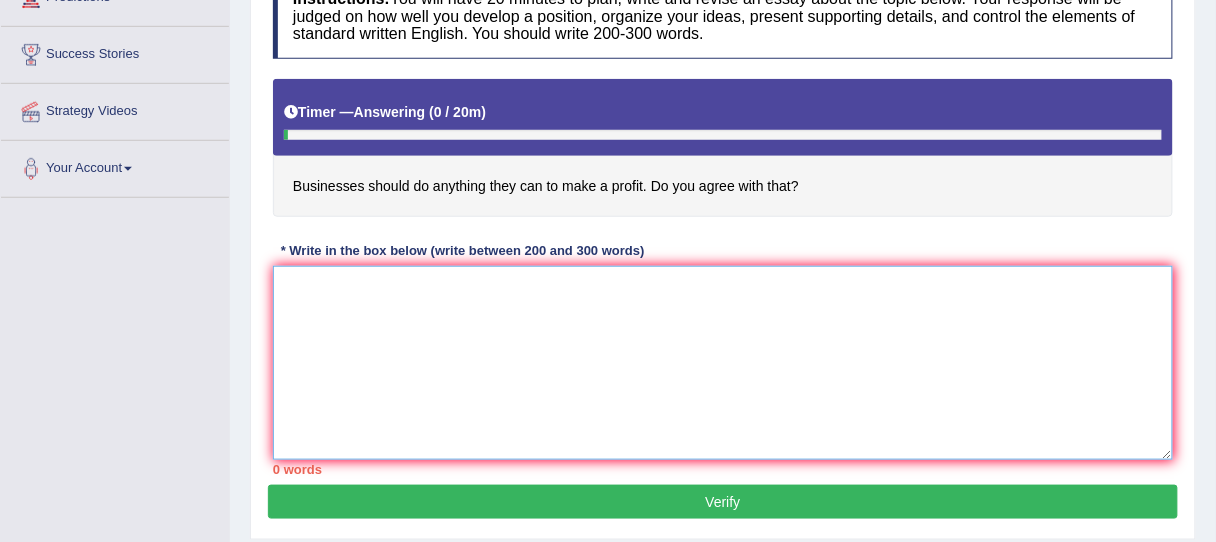 click at bounding box center [723, 363] 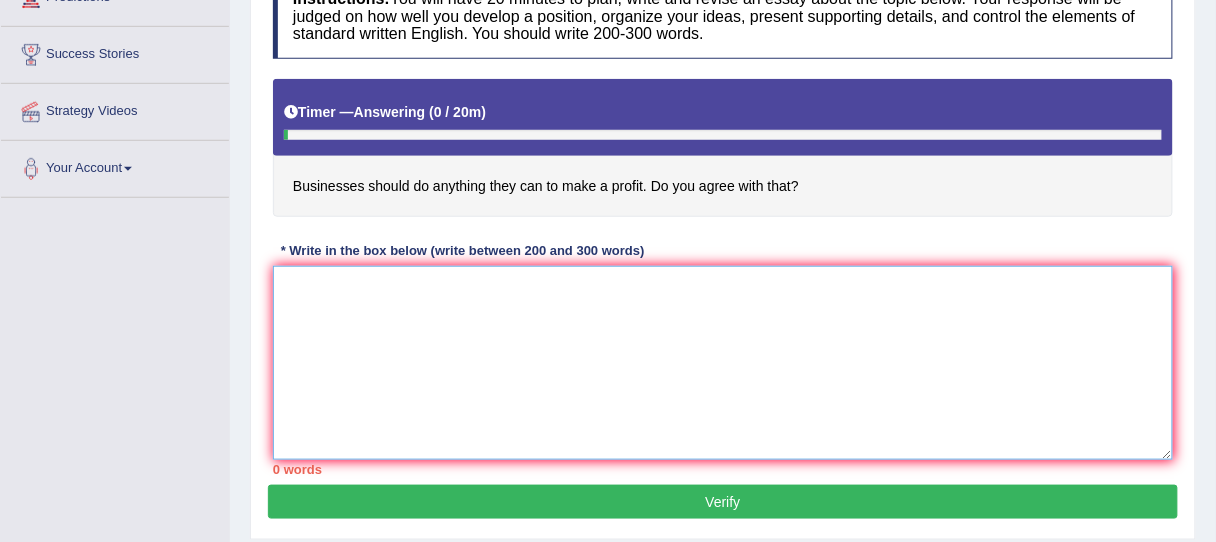 click at bounding box center [723, 363] 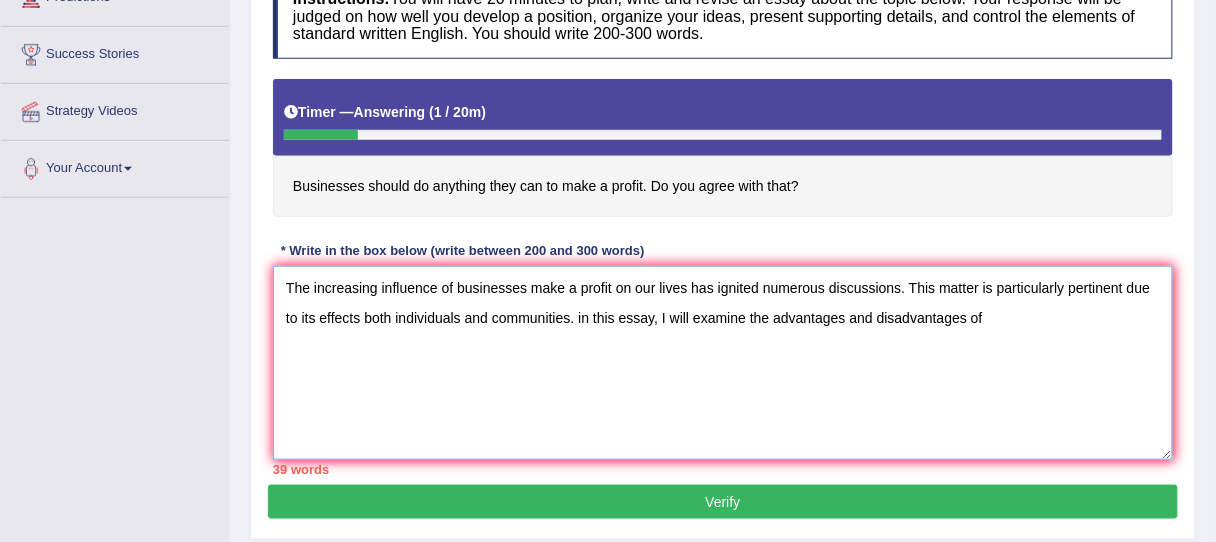drag, startPoint x: 455, startPoint y: 285, endPoint x: 610, endPoint y: 288, distance: 155.02902 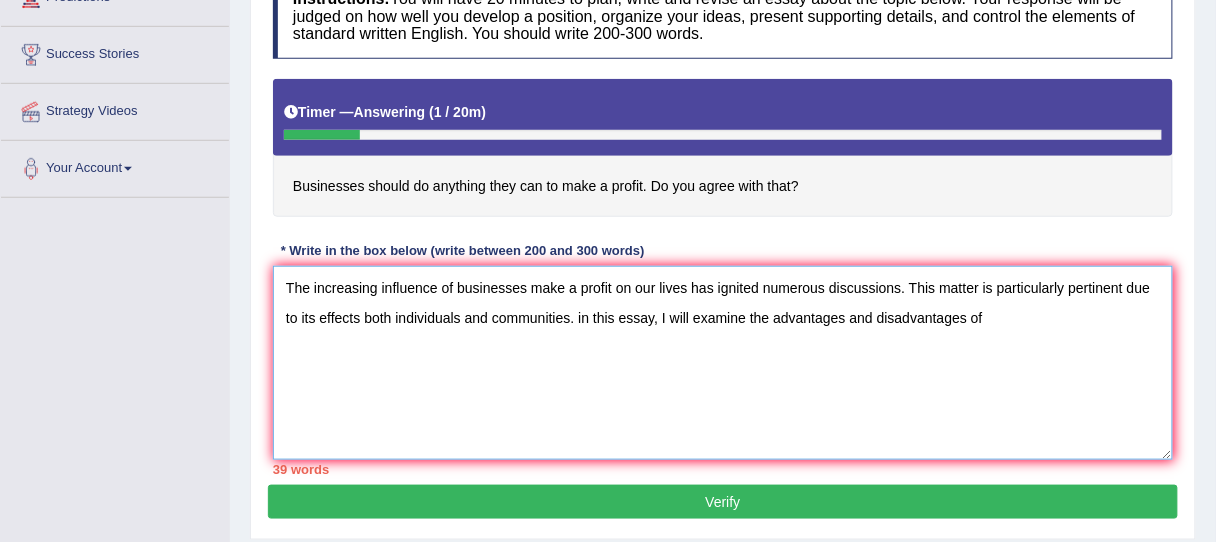 click on "The increasing influence of businesses make a profit on our lives has ignited numerous discussions. This matter is particularly pertinent due to its effects both individuals and communities. in this essay, I will examine the advantages and disadvantages of" at bounding box center [723, 363] 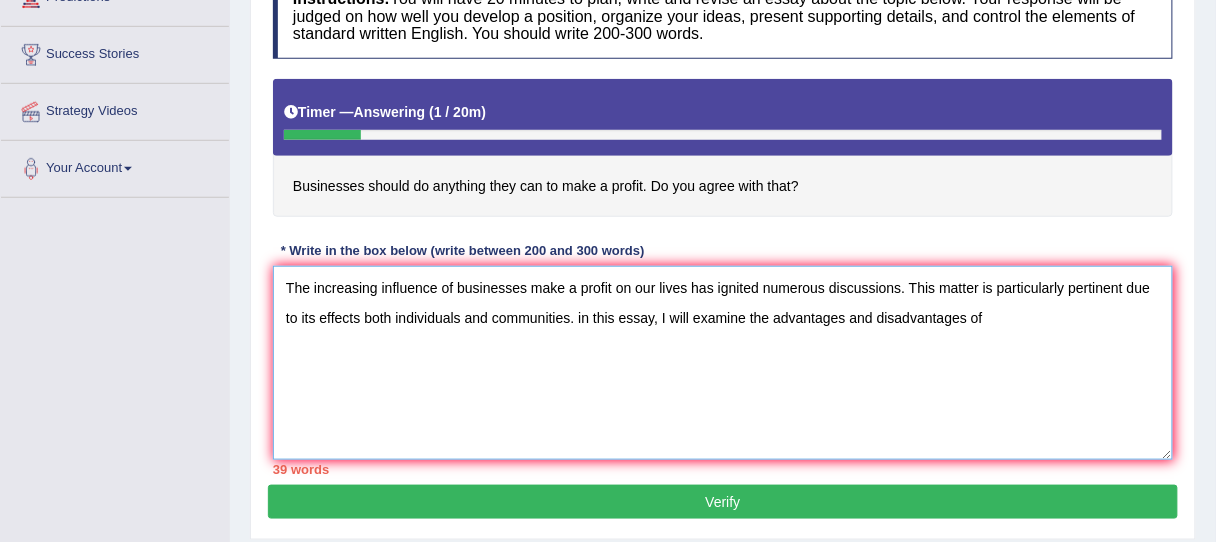 paste on "businesses make a profit" 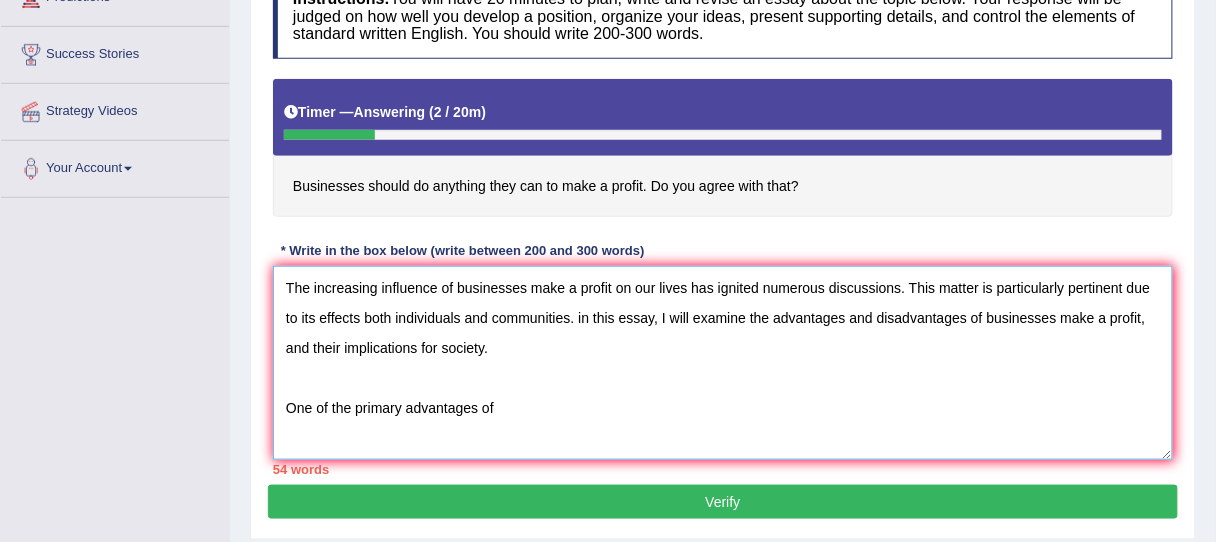 paste on "businesses make a profit" 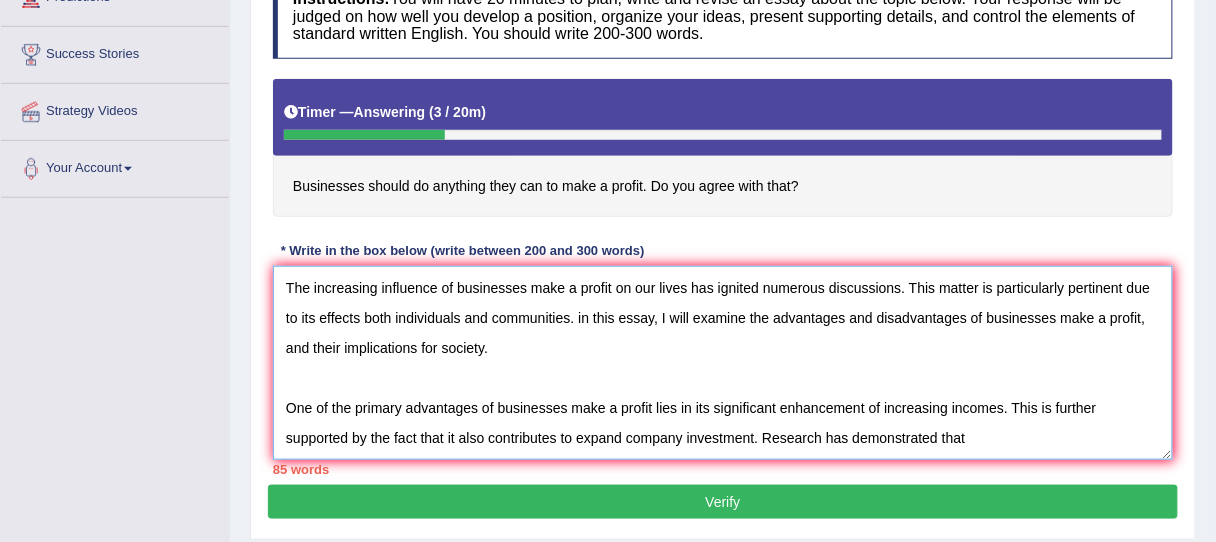 paste on "businesses make a profit" 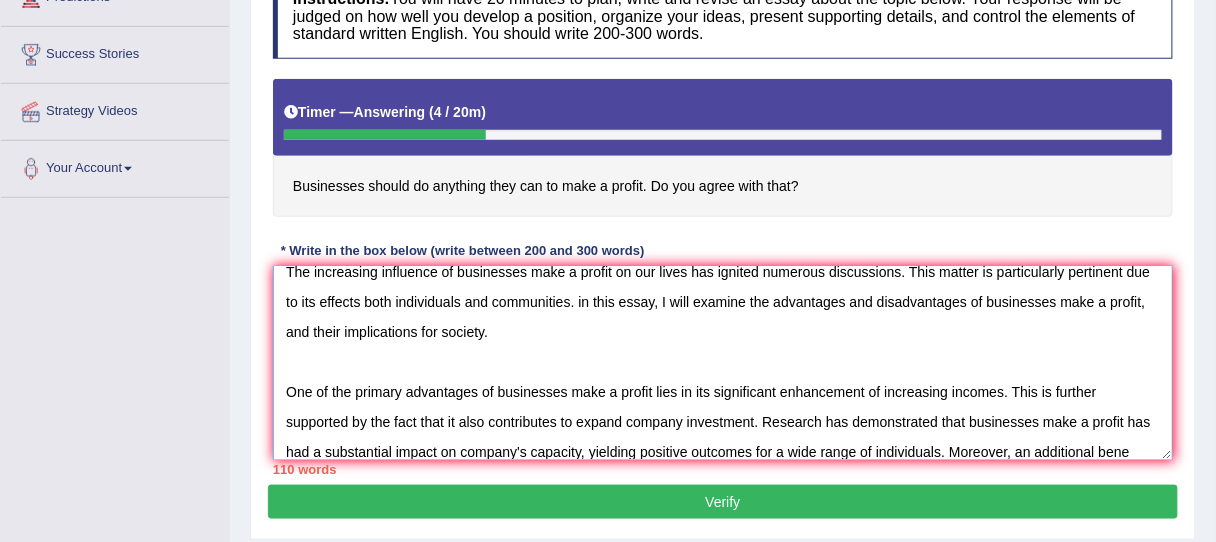 scroll, scrollTop: 46, scrollLeft: 0, axis: vertical 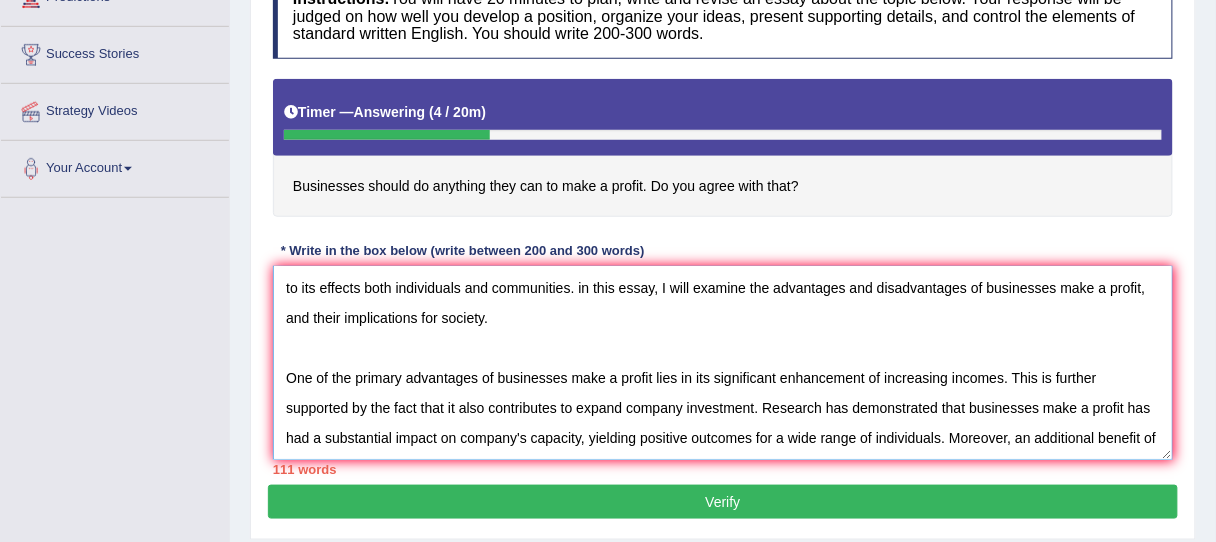 paste on "businesses make a profit" 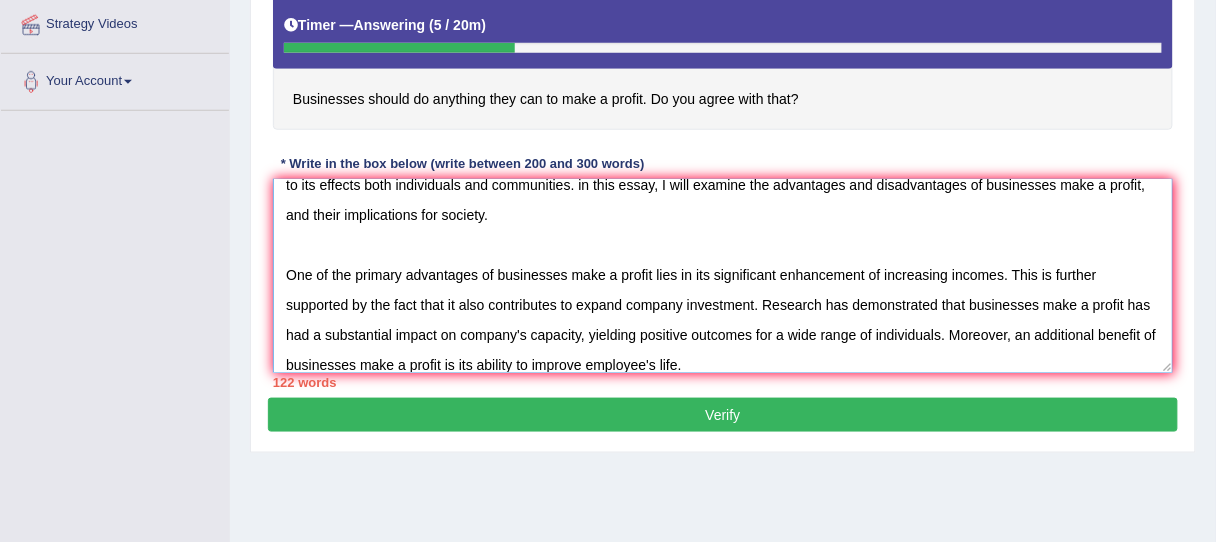 scroll, scrollTop: 390, scrollLeft: 0, axis: vertical 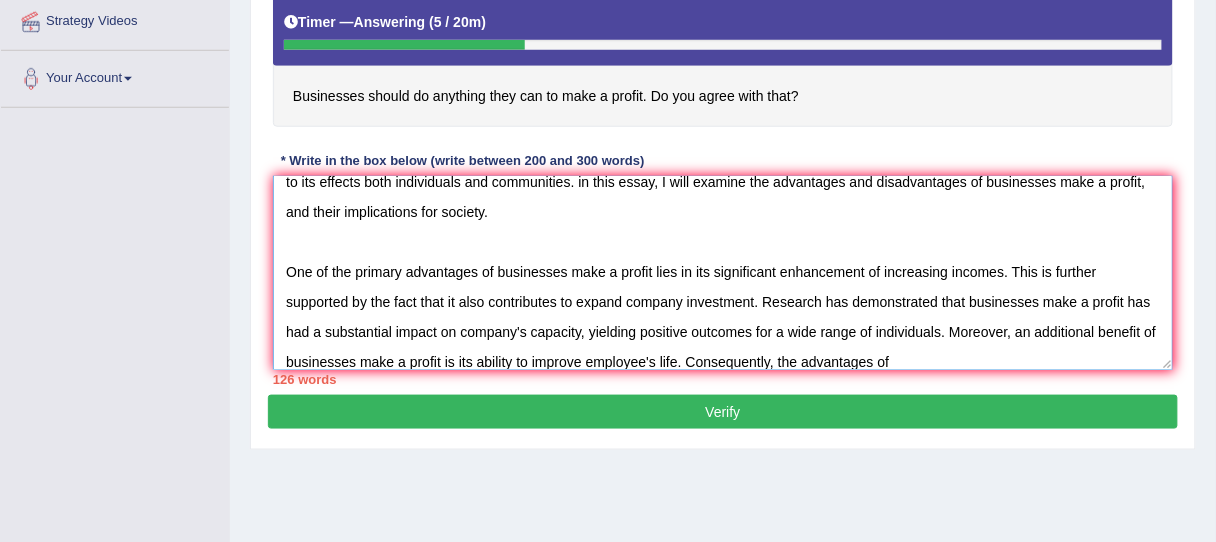 paste on "businesses make a profit" 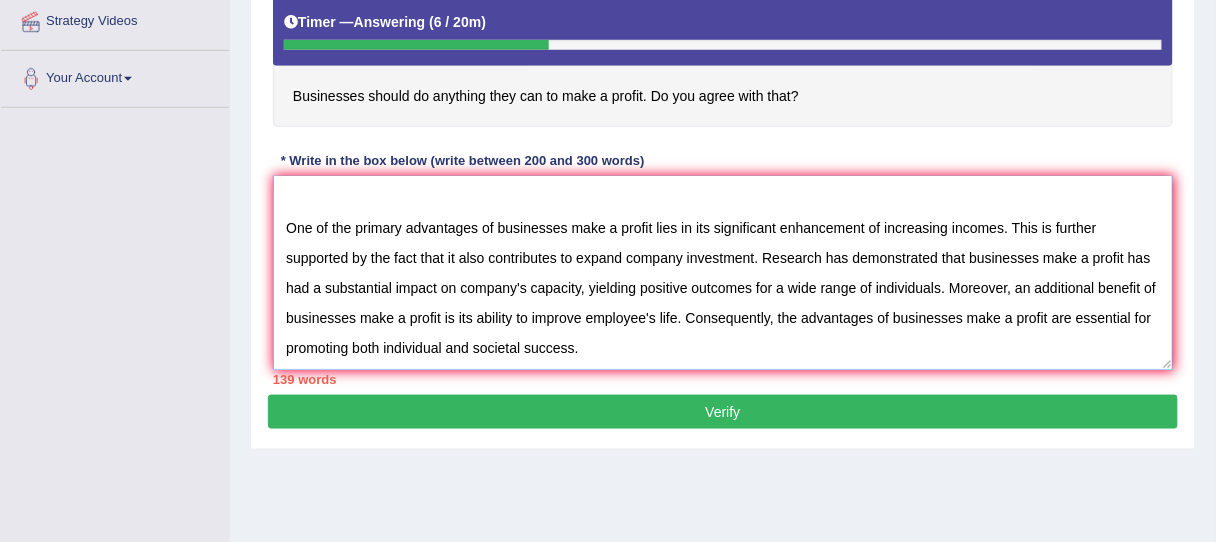 scroll, scrollTop: 136, scrollLeft: 0, axis: vertical 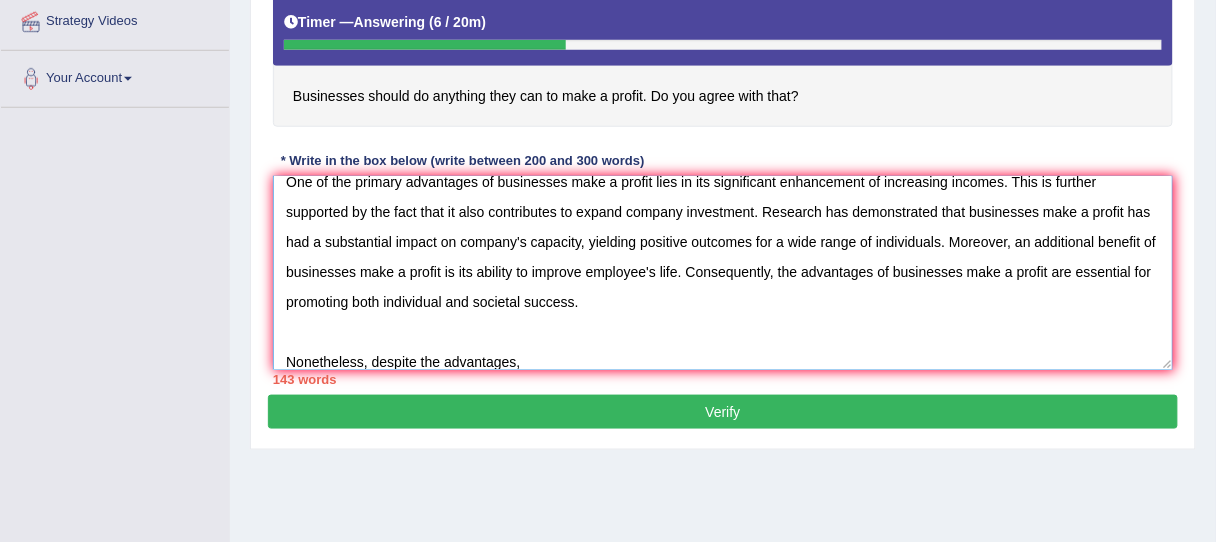 paste on "businesses make a profit" 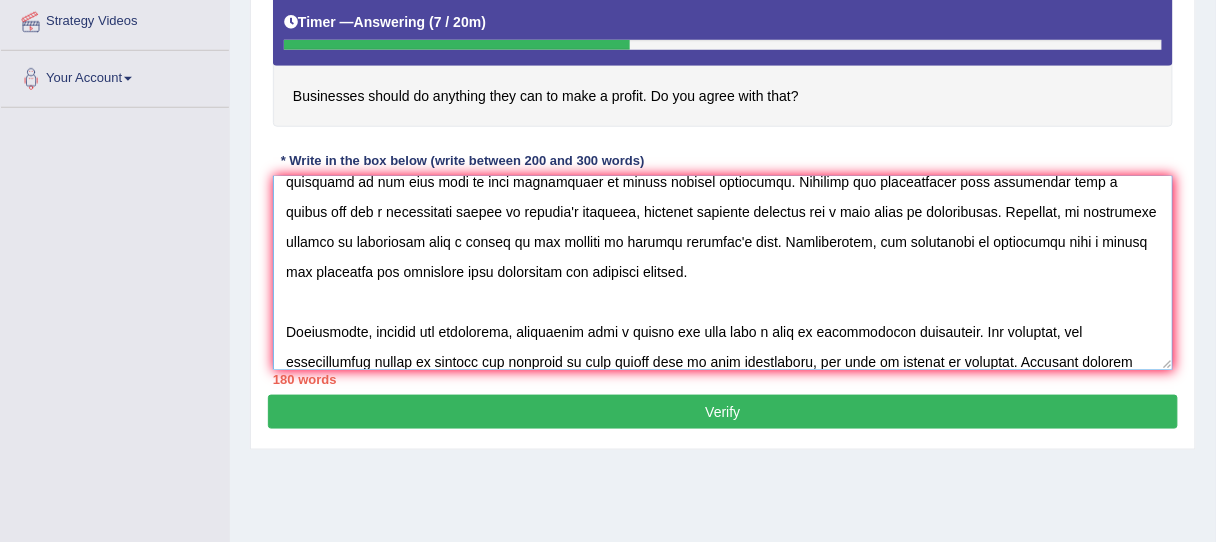 scroll, scrollTop: 196, scrollLeft: 0, axis: vertical 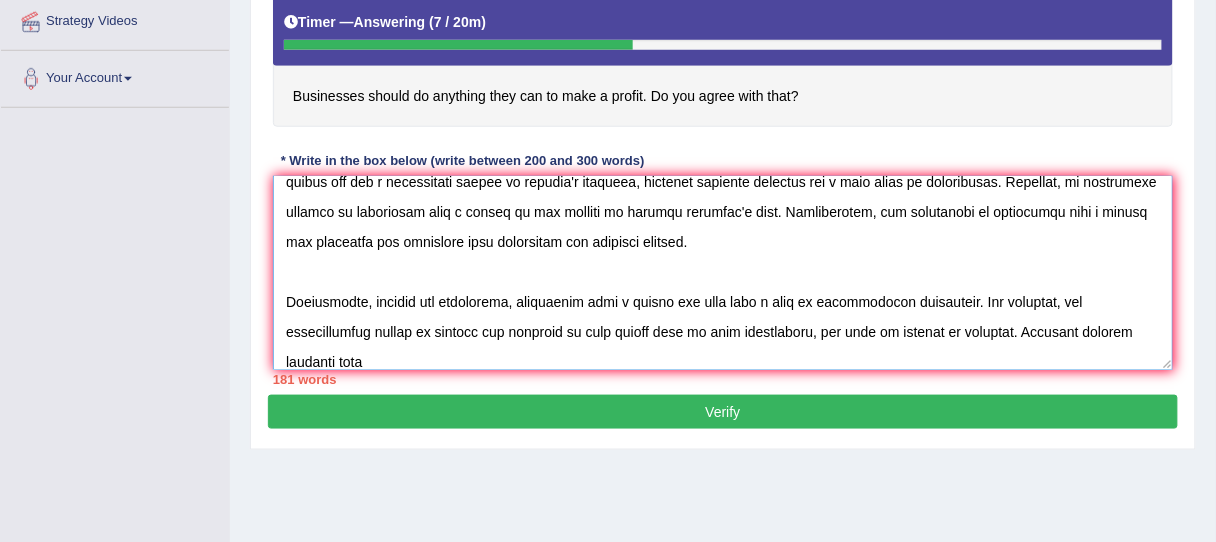 paste on "businesses make a profit" 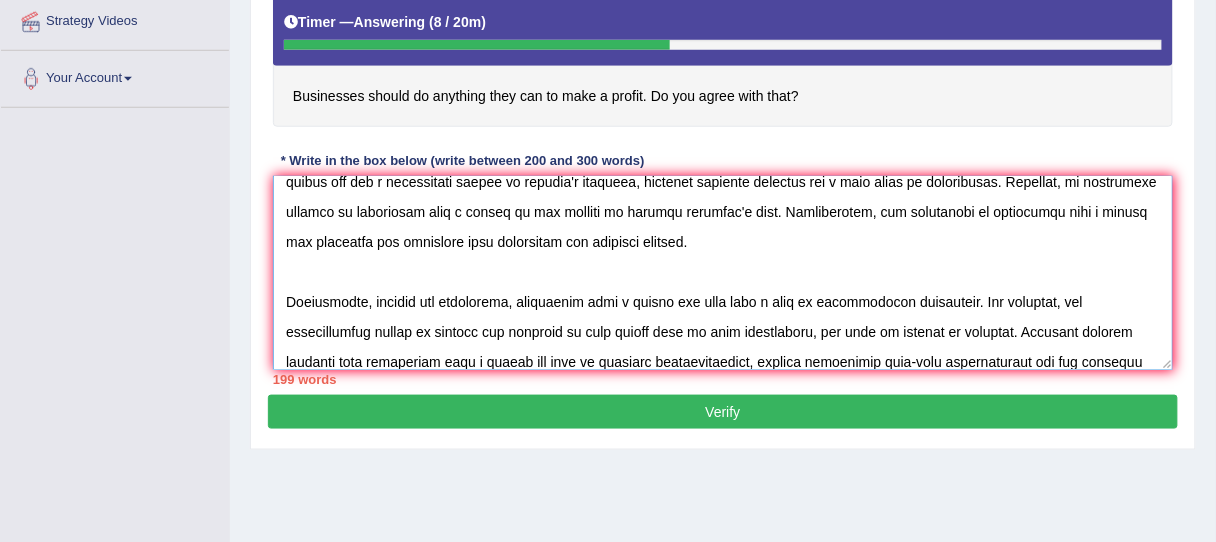 scroll, scrollTop: 226, scrollLeft: 0, axis: vertical 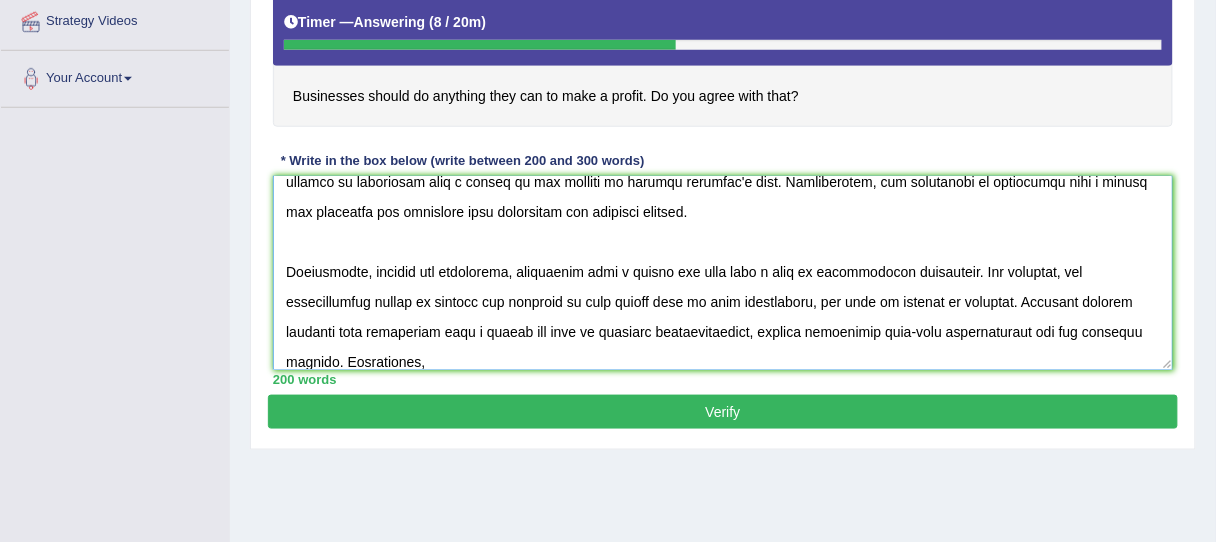 paste on "businesses make a profit" 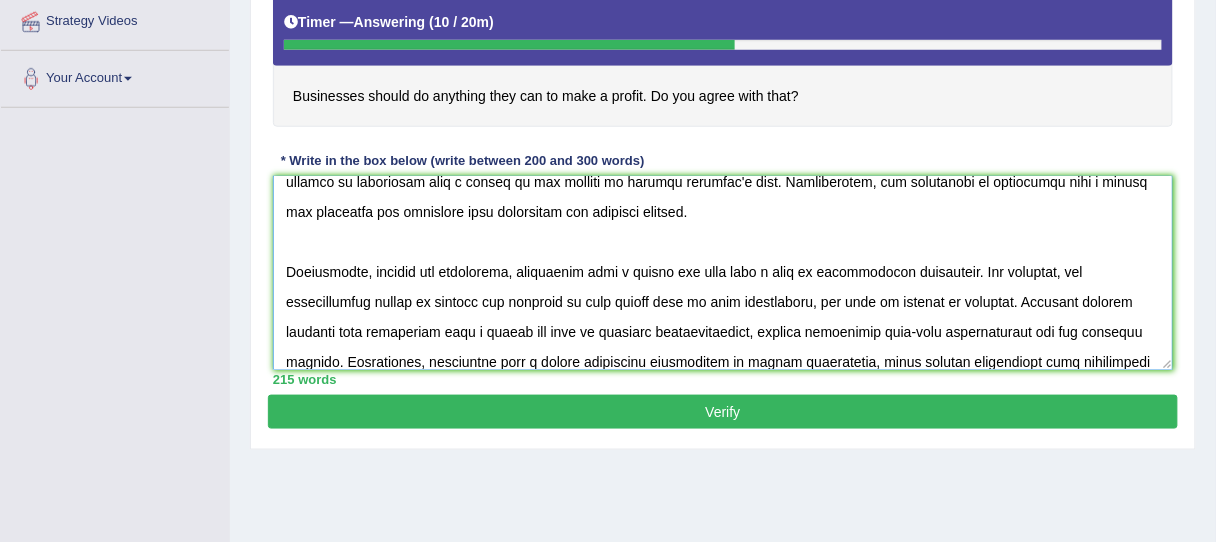 scroll, scrollTop: 256, scrollLeft: 0, axis: vertical 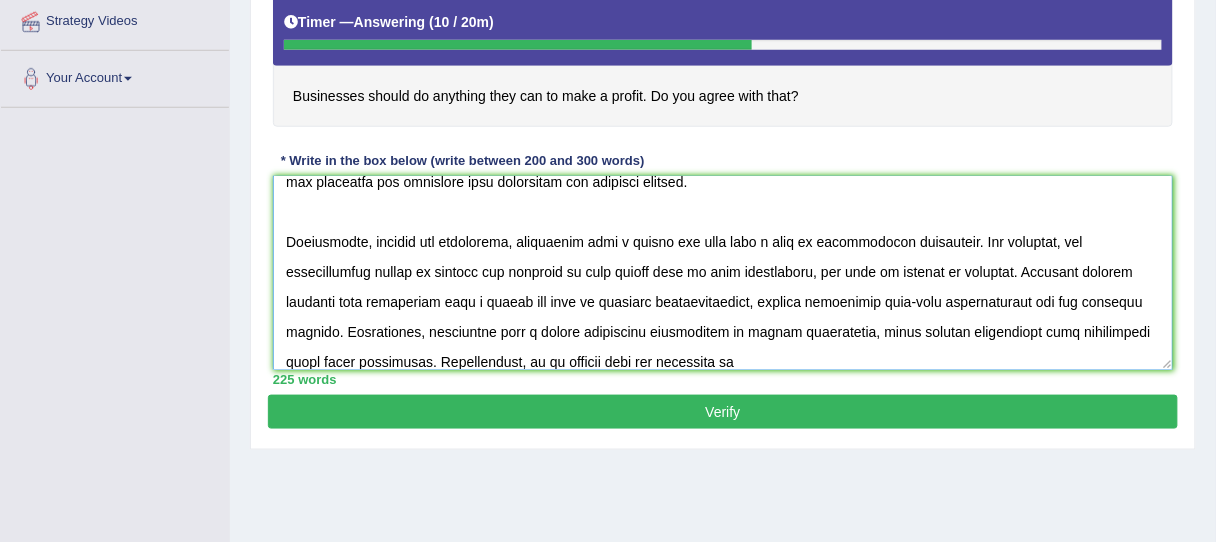 paste on "businesses make a profit" 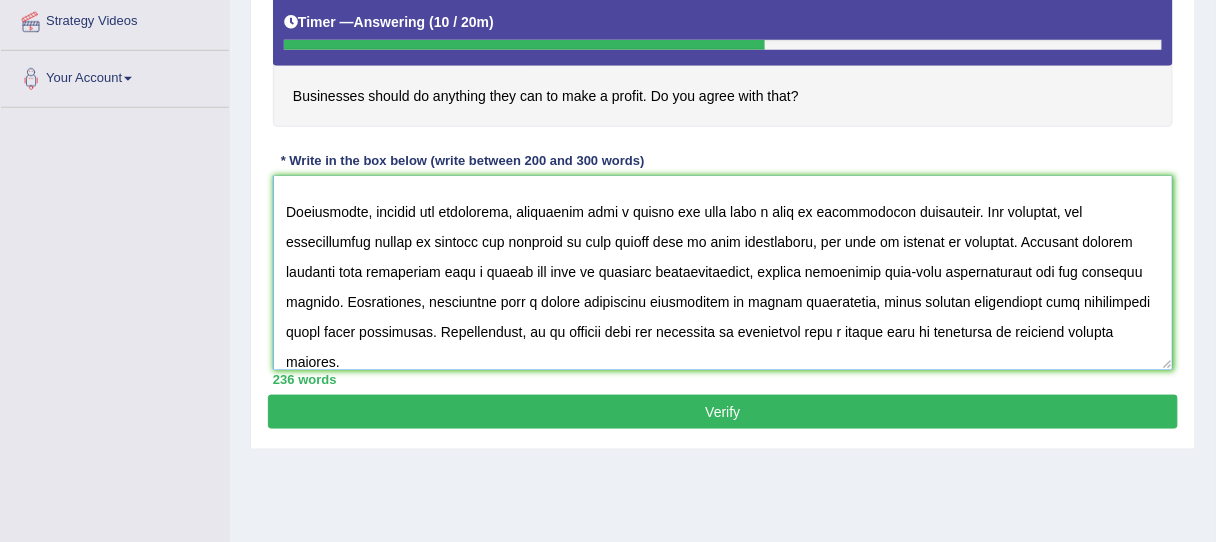 scroll, scrollTop: 316, scrollLeft: 0, axis: vertical 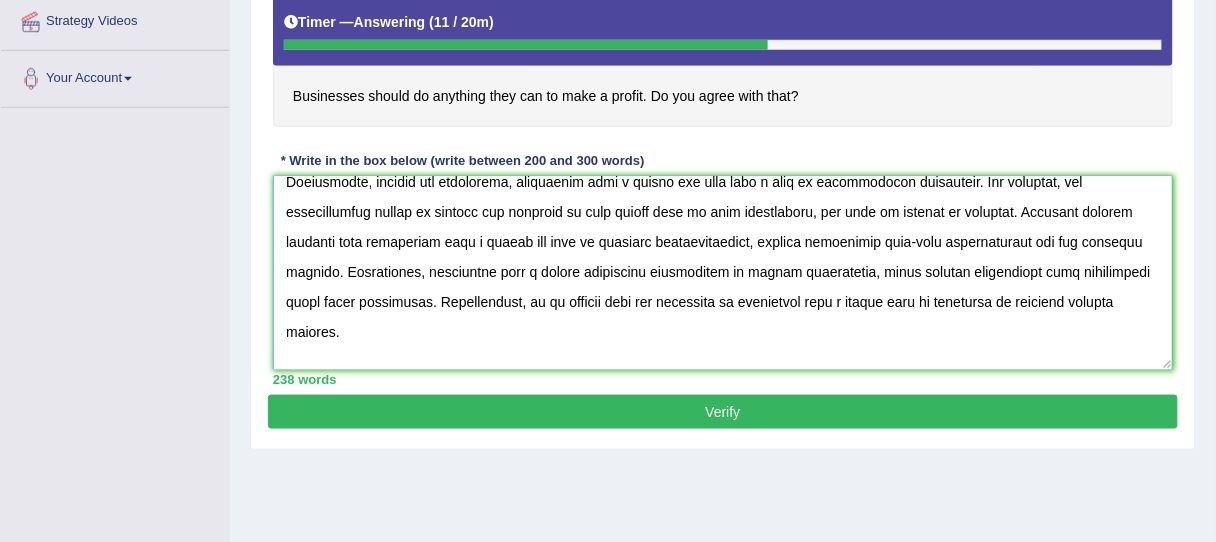 paste on "businesses make a profit" 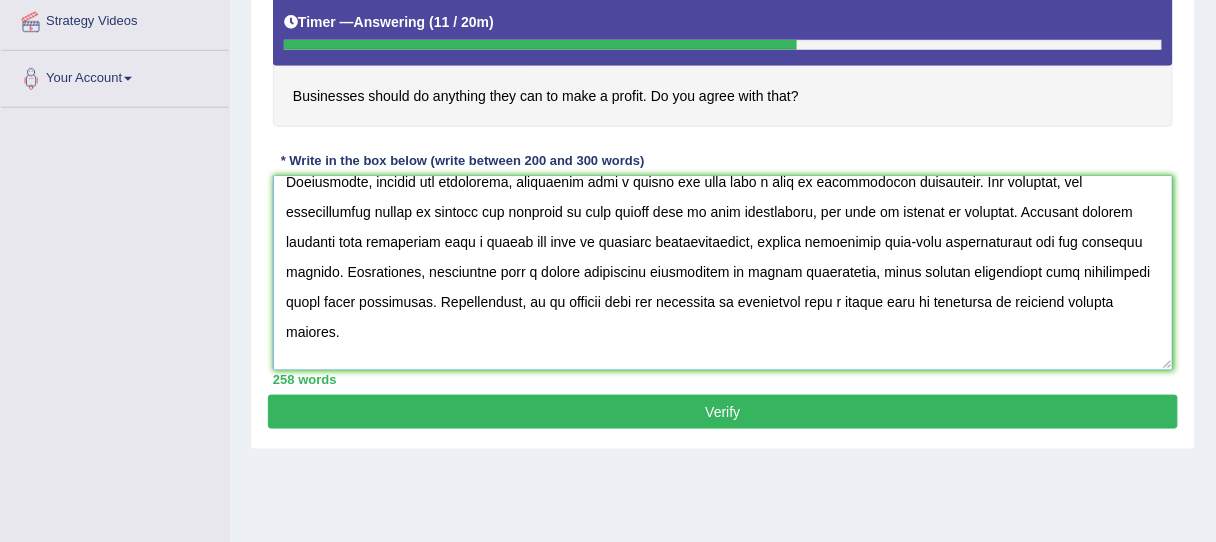 scroll, scrollTop: 346, scrollLeft: 0, axis: vertical 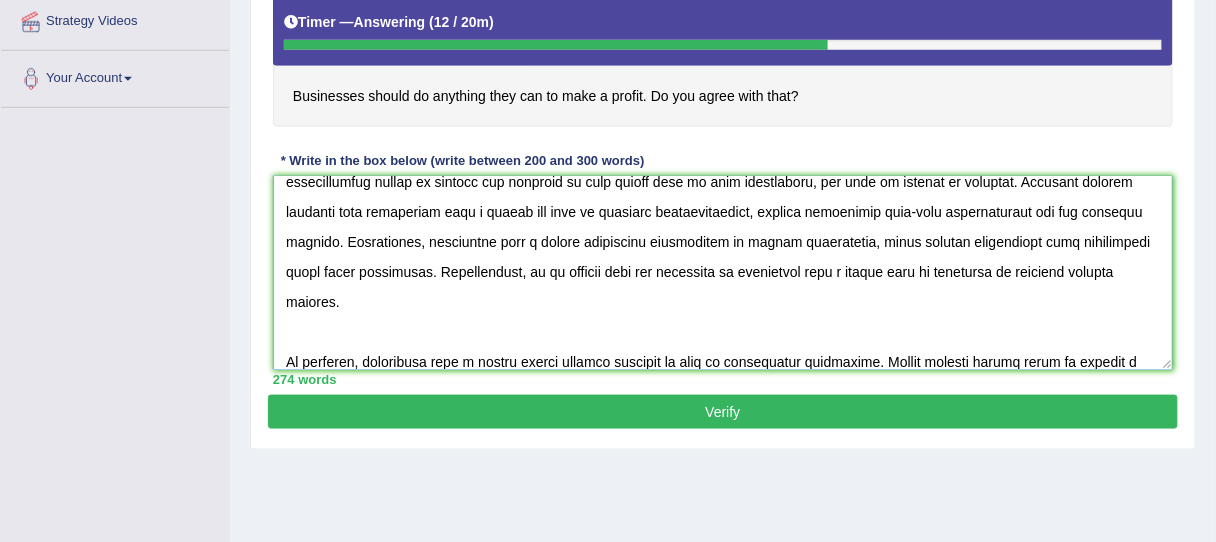 click at bounding box center (723, 273) 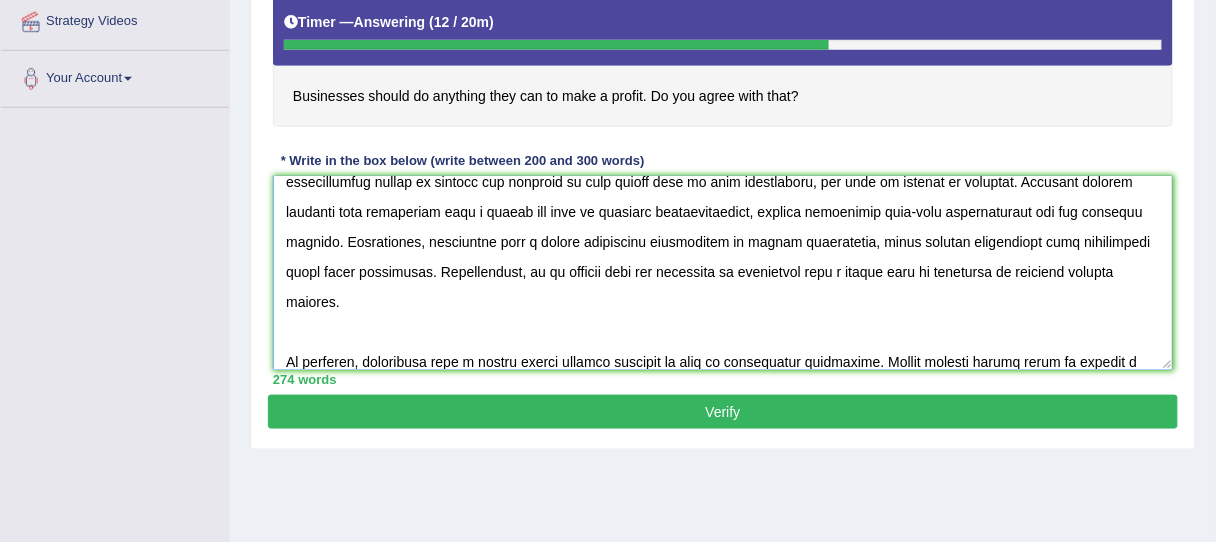 click at bounding box center [723, 273] 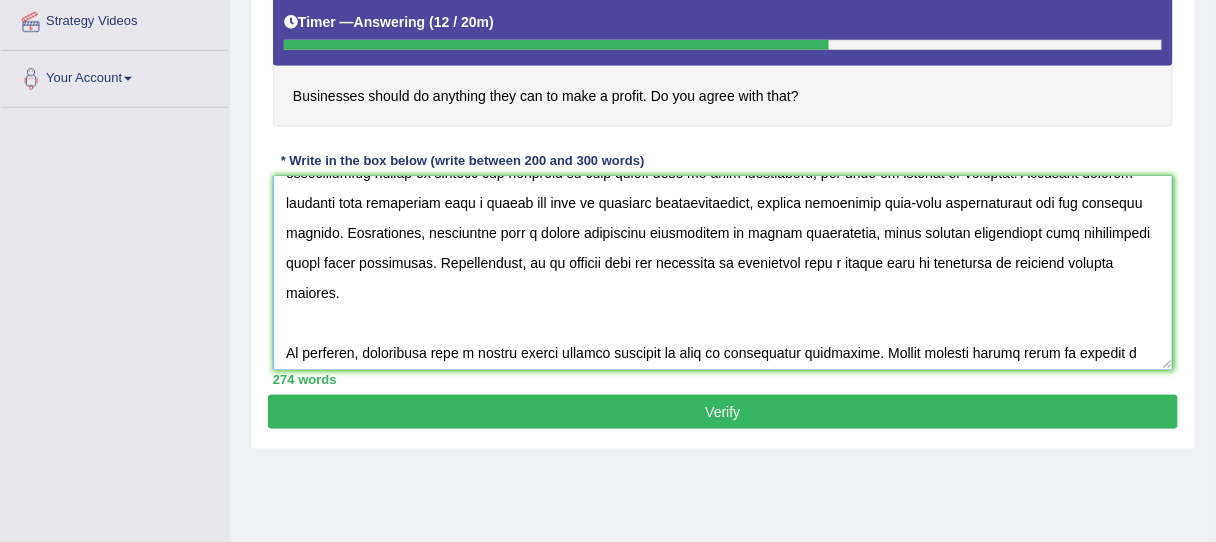 scroll, scrollTop: 359, scrollLeft: 0, axis: vertical 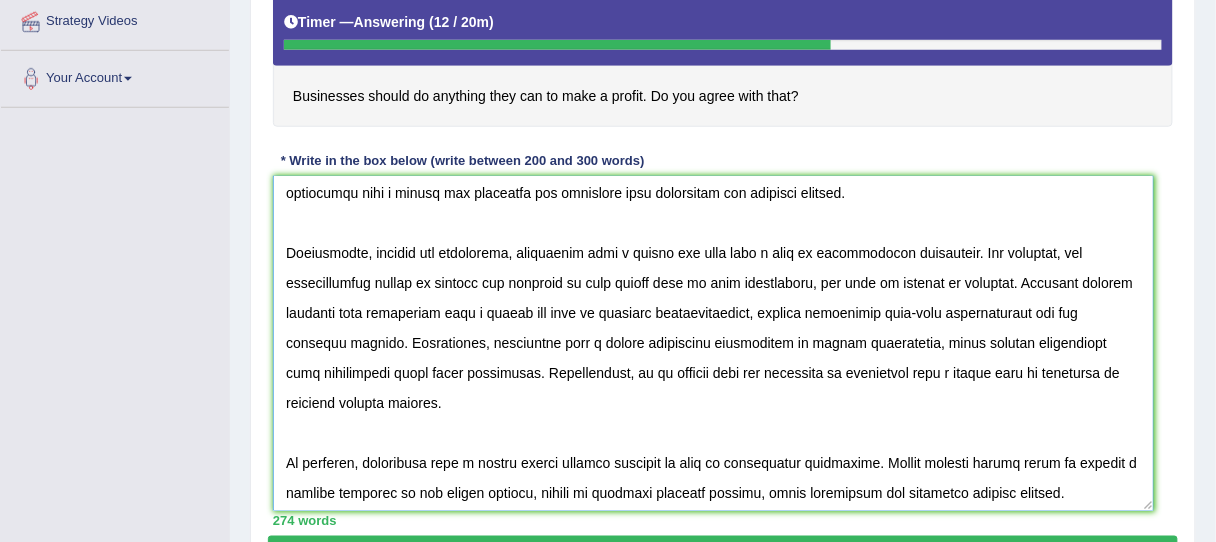 drag, startPoint x: 1171, startPoint y: 366, endPoint x: 990, endPoint y: 357, distance: 181.22362 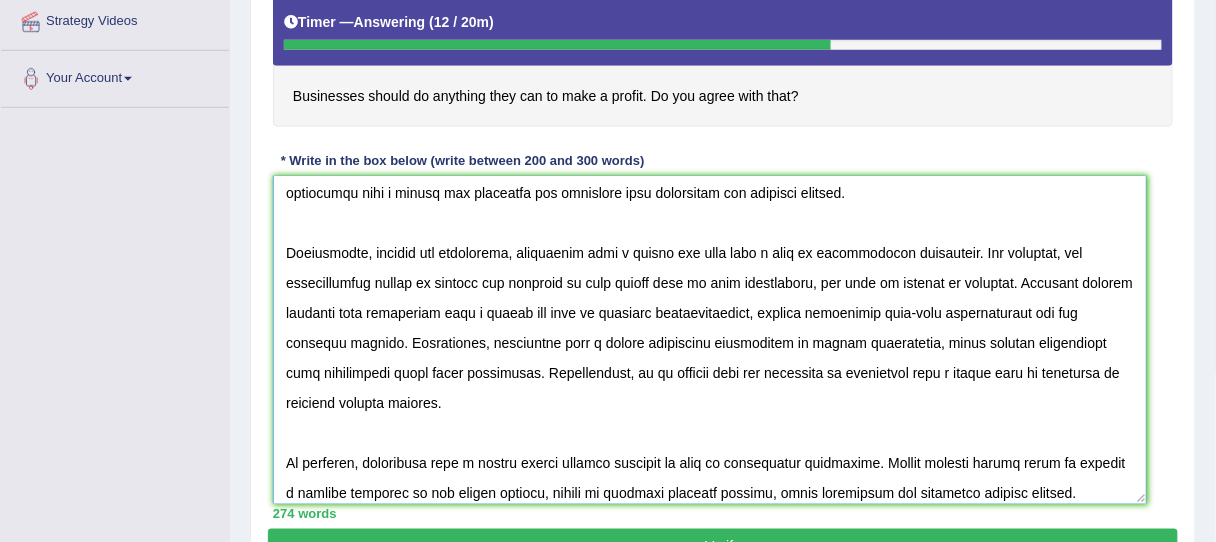 click at bounding box center [710, 340] 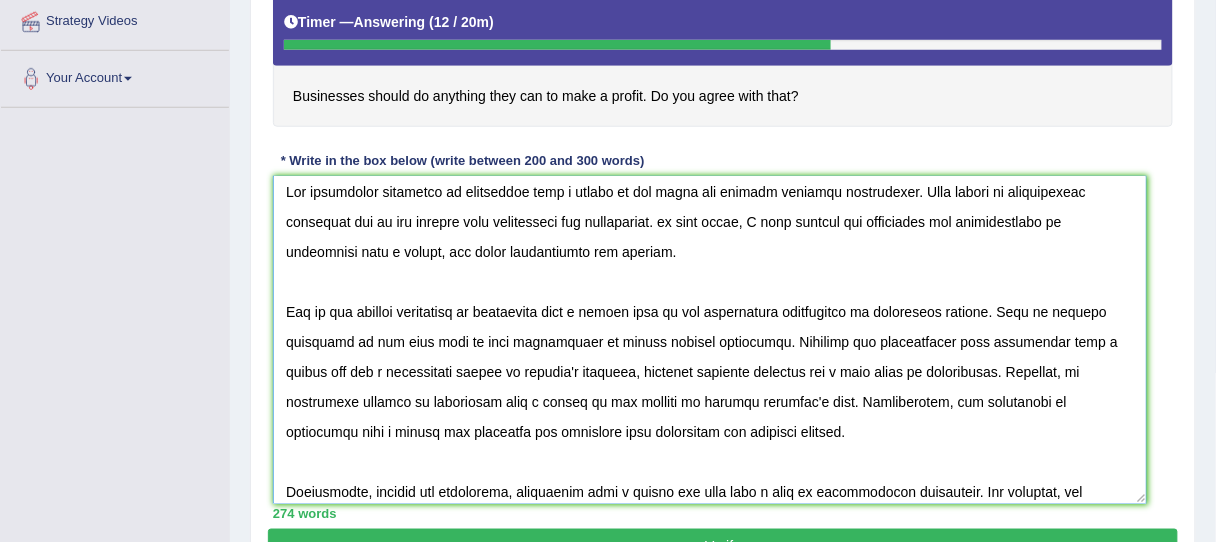 scroll, scrollTop: 0, scrollLeft: 0, axis: both 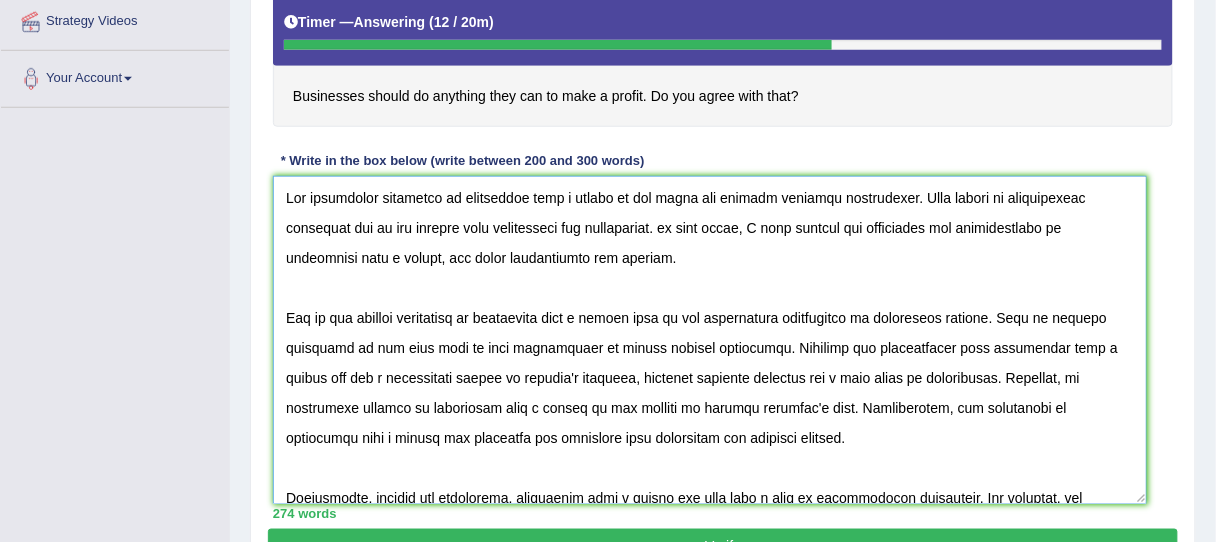 click at bounding box center (710, 340) 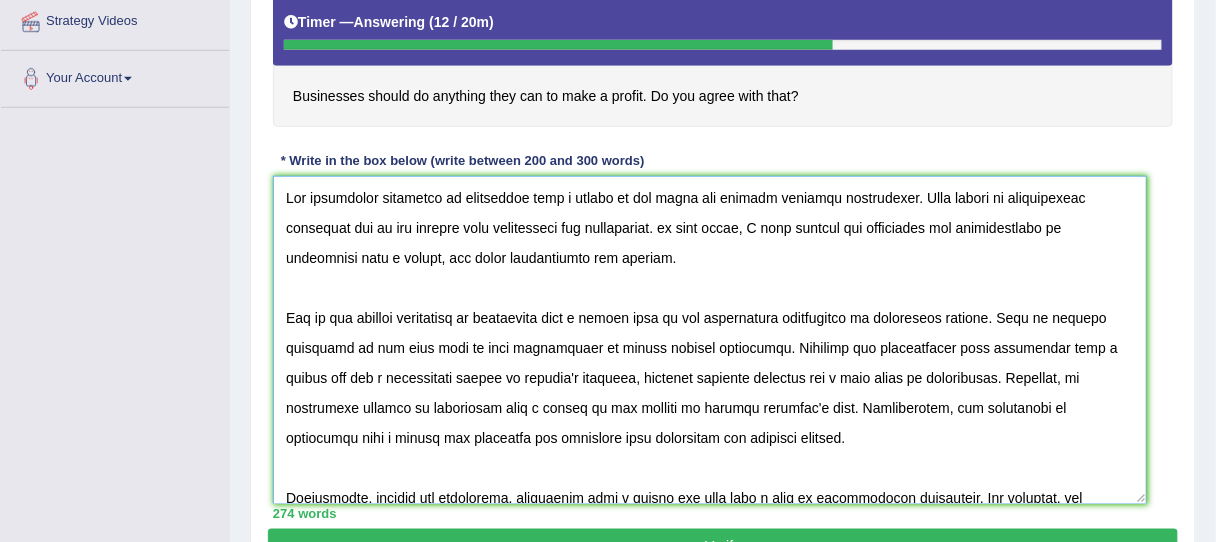 drag, startPoint x: 286, startPoint y: 197, endPoint x: 380, endPoint y: 198, distance: 94.00532 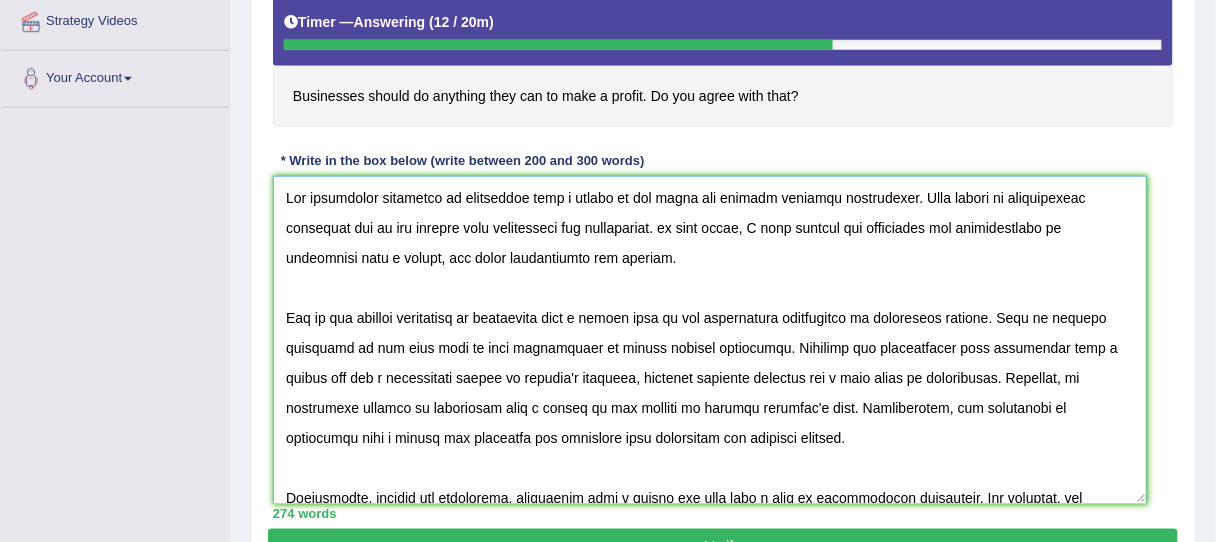 drag, startPoint x: 423, startPoint y: 190, endPoint x: 434, endPoint y: 187, distance: 11.401754 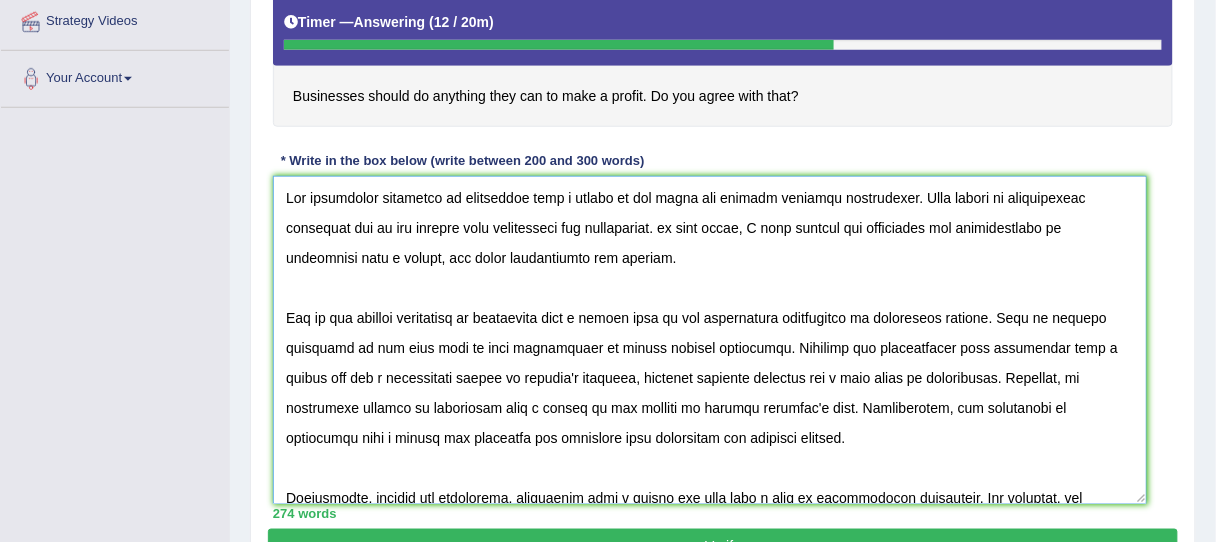 drag, startPoint x: 544, startPoint y: 198, endPoint x: 603, endPoint y: 196, distance: 59.03389 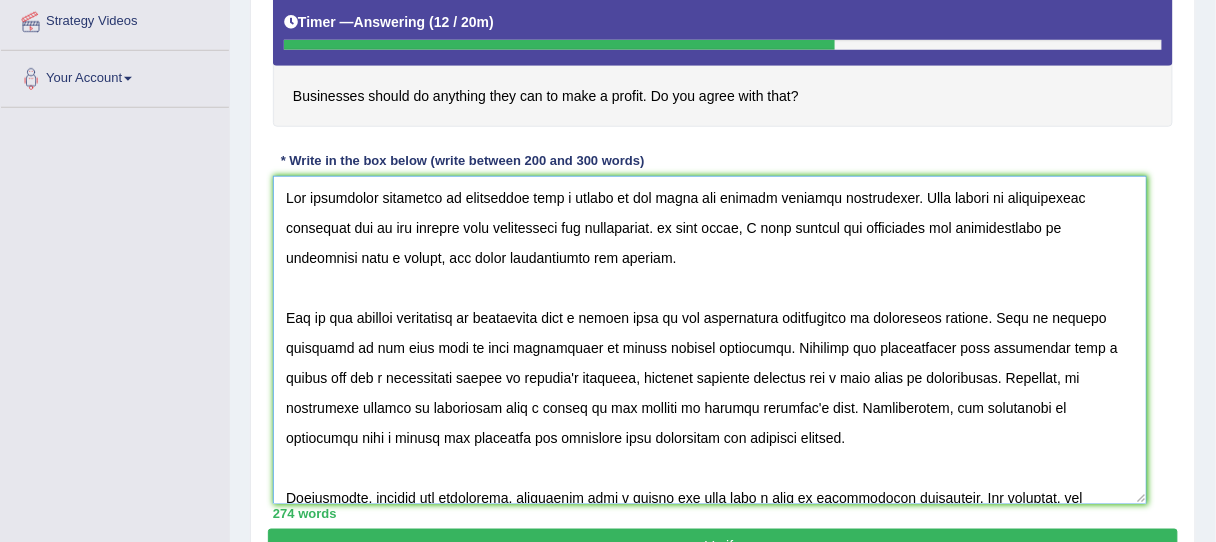 click at bounding box center (710, 340) 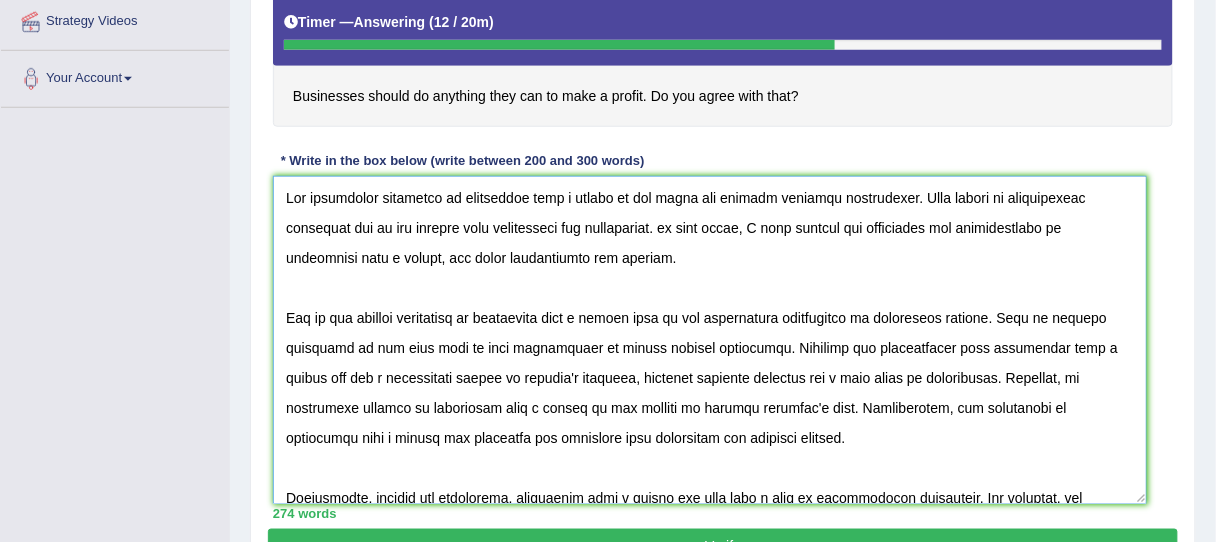 click at bounding box center [710, 340] 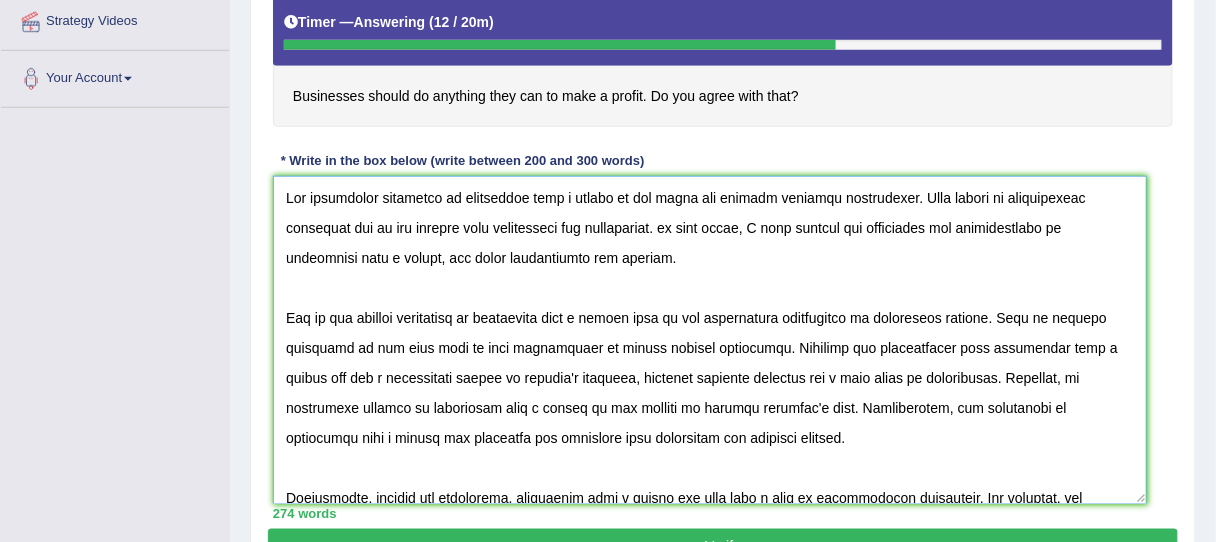 drag, startPoint x: 814, startPoint y: 199, endPoint x: 828, endPoint y: 196, distance: 14.3178215 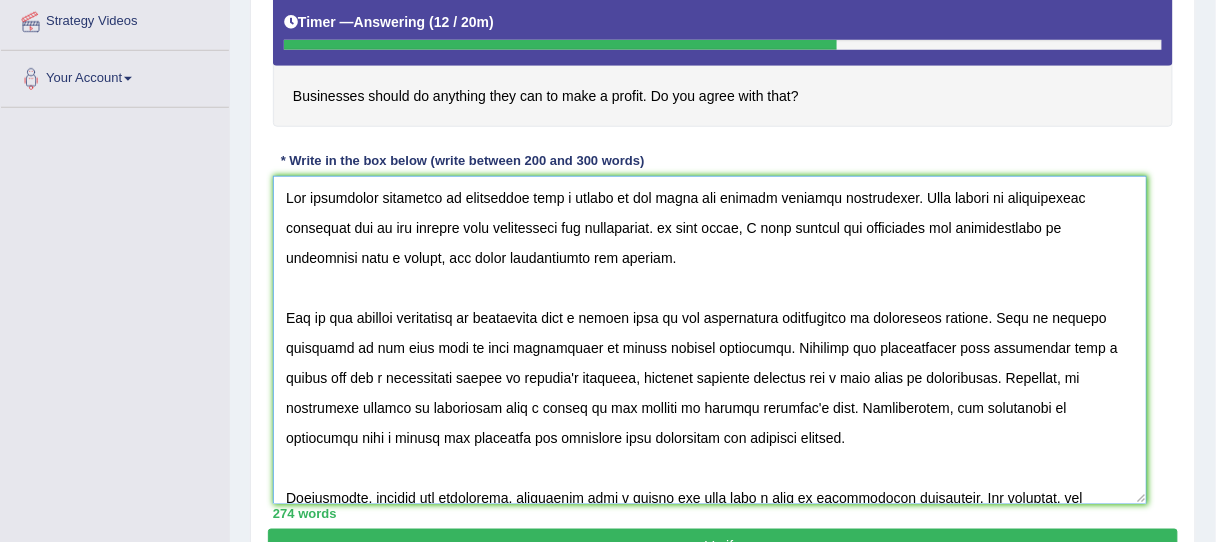 drag, startPoint x: 751, startPoint y: 196, endPoint x: 921, endPoint y: 188, distance: 170.18813 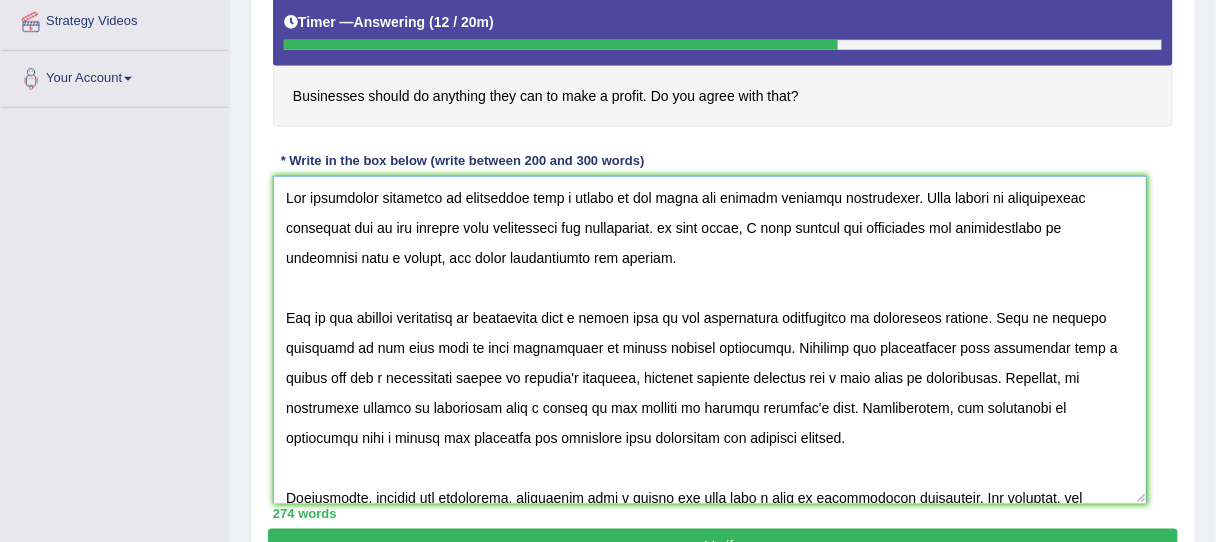 click at bounding box center [710, 340] 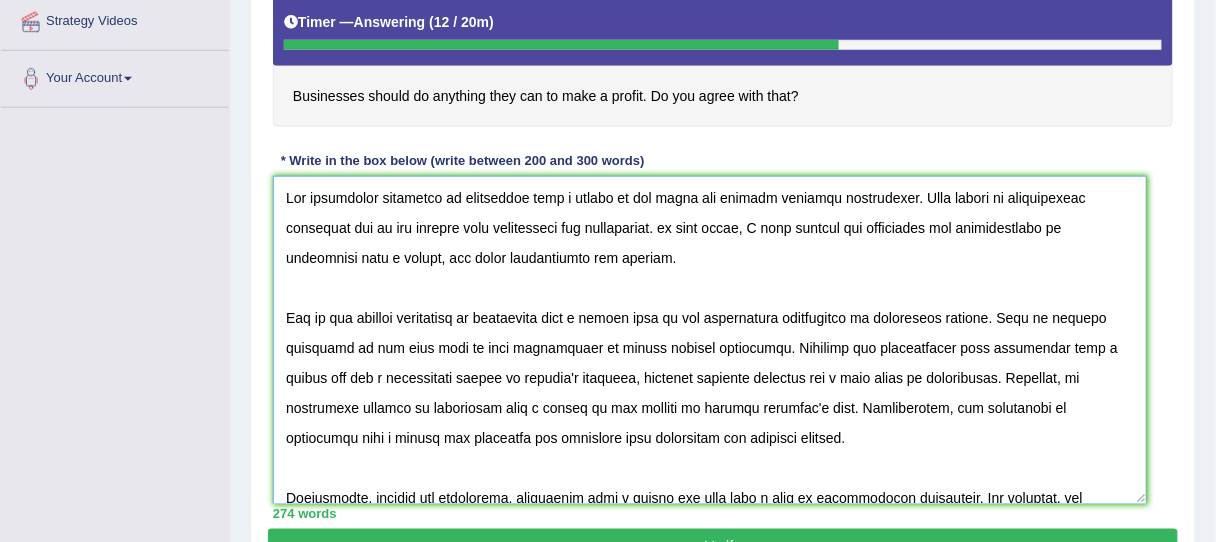 drag, startPoint x: 1020, startPoint y: 221, endPoint x: 780, endPoint y: 256, distance: 242.53865 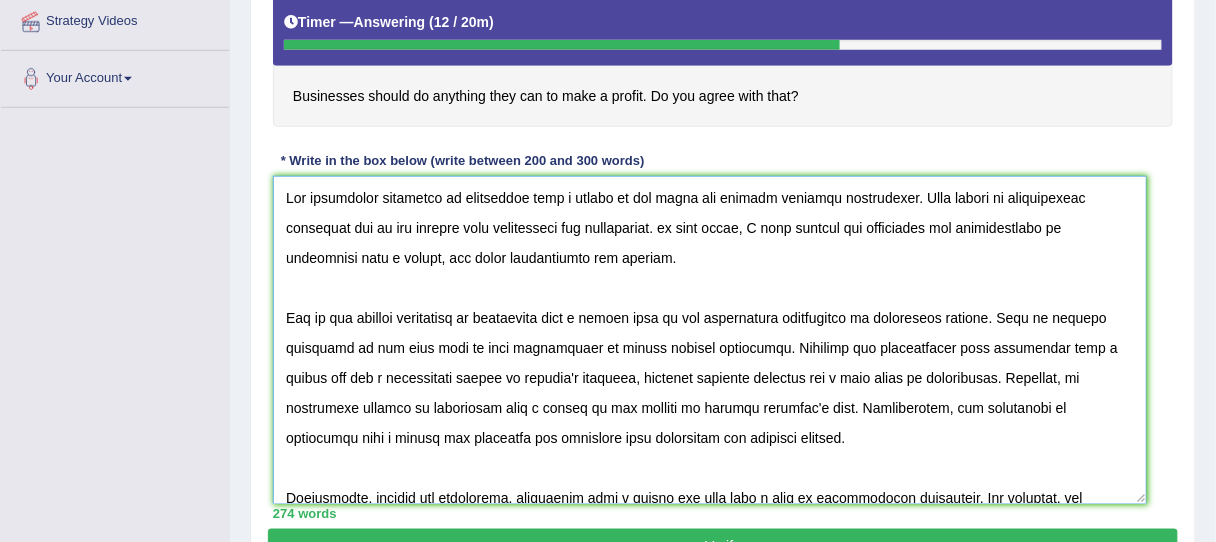 drag, startPoint x: 1011, startPoint y: 196, endPoint x: 1033, endPoint y: 196, distance: 22 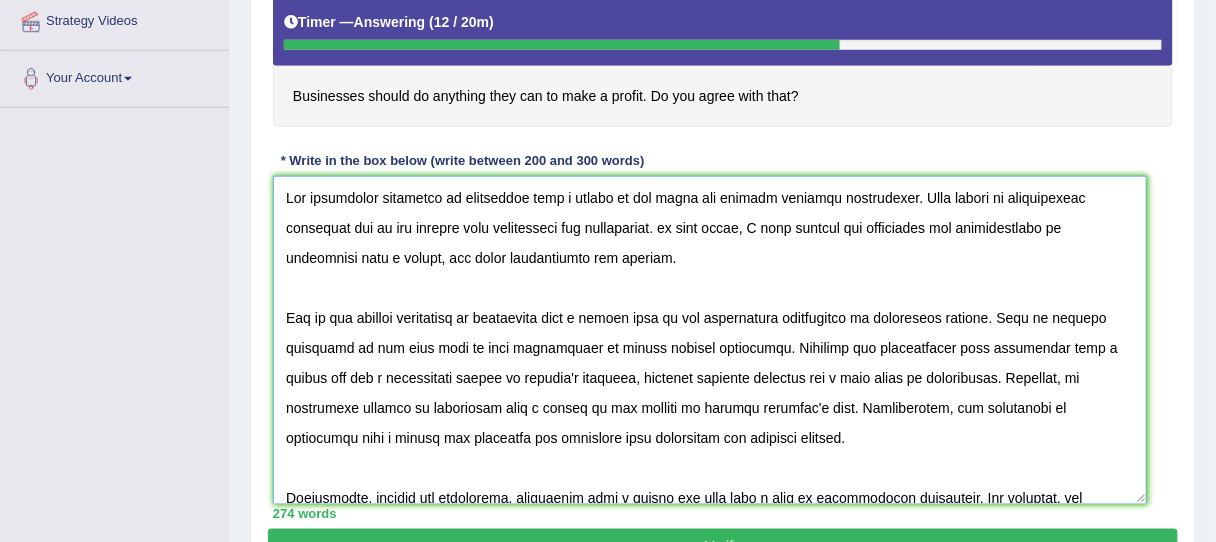 click at bounding box center [710, 340] 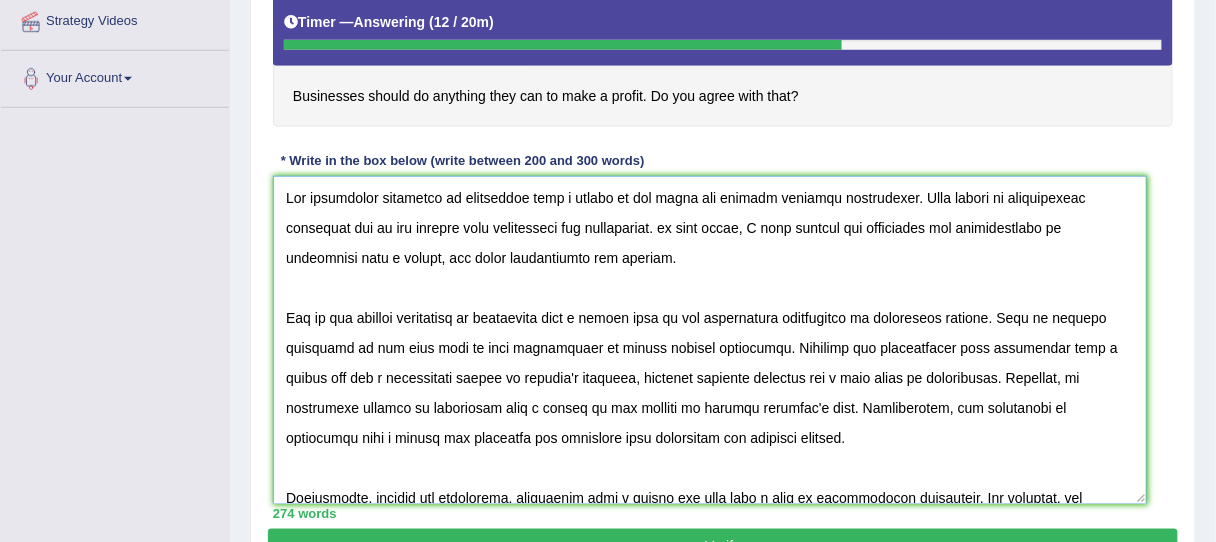 click at bounding box center (710, 340) 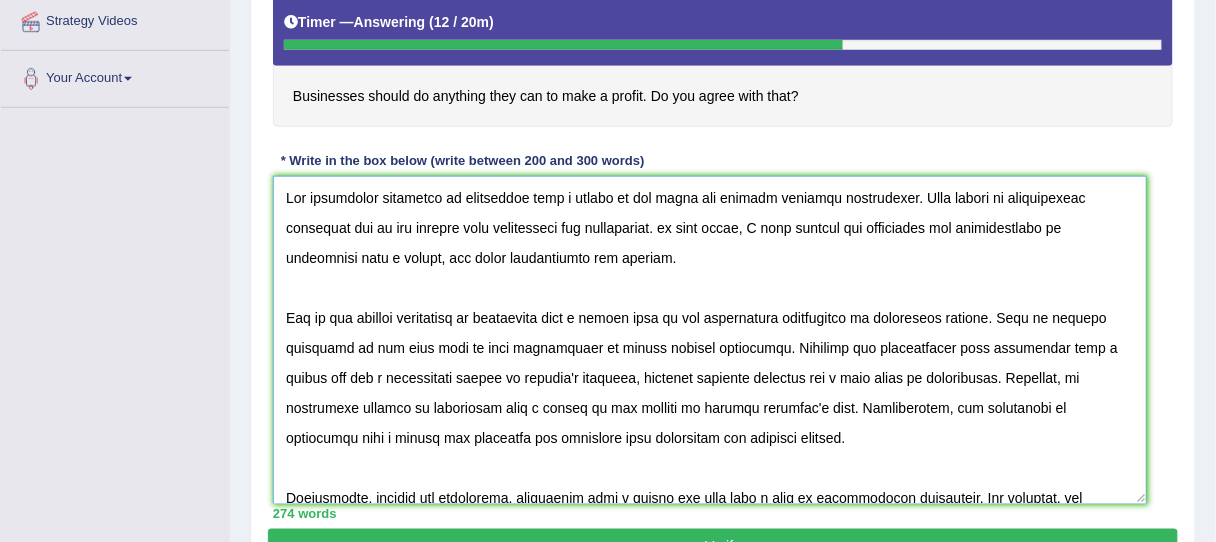 click at bounding box center (710, 340) 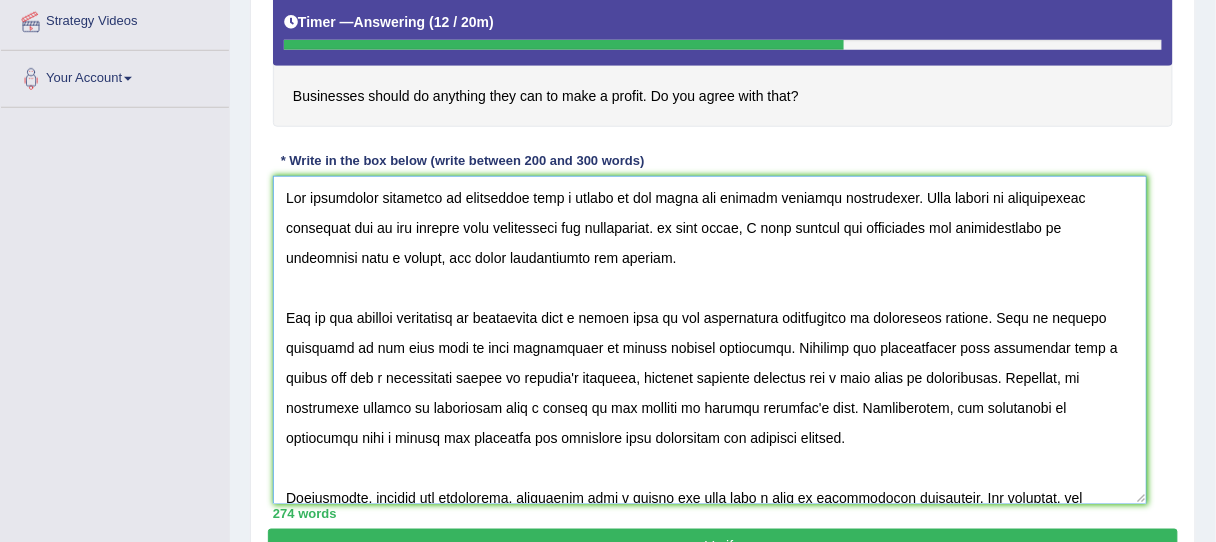 click at bounding box center (710, 340) 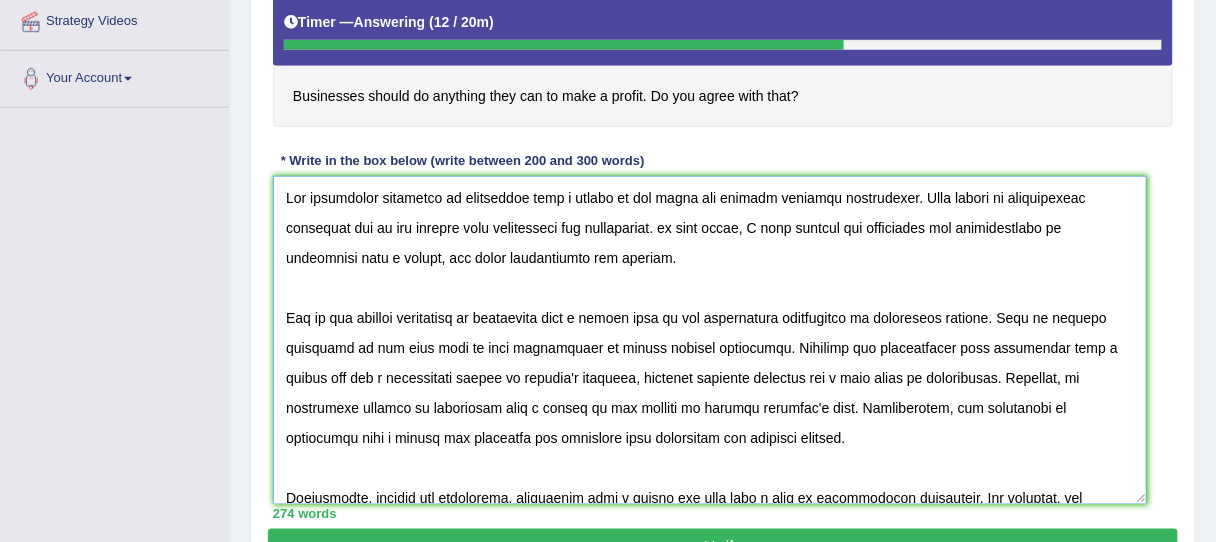 click at bounding box center [710, 340] 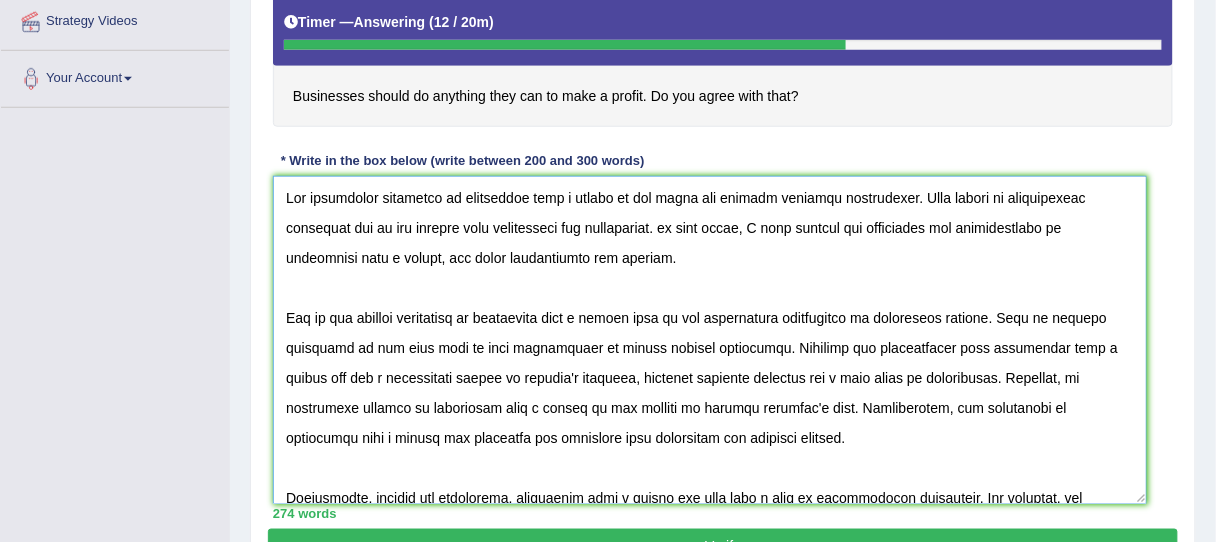 click at bounding box center (710, 340) 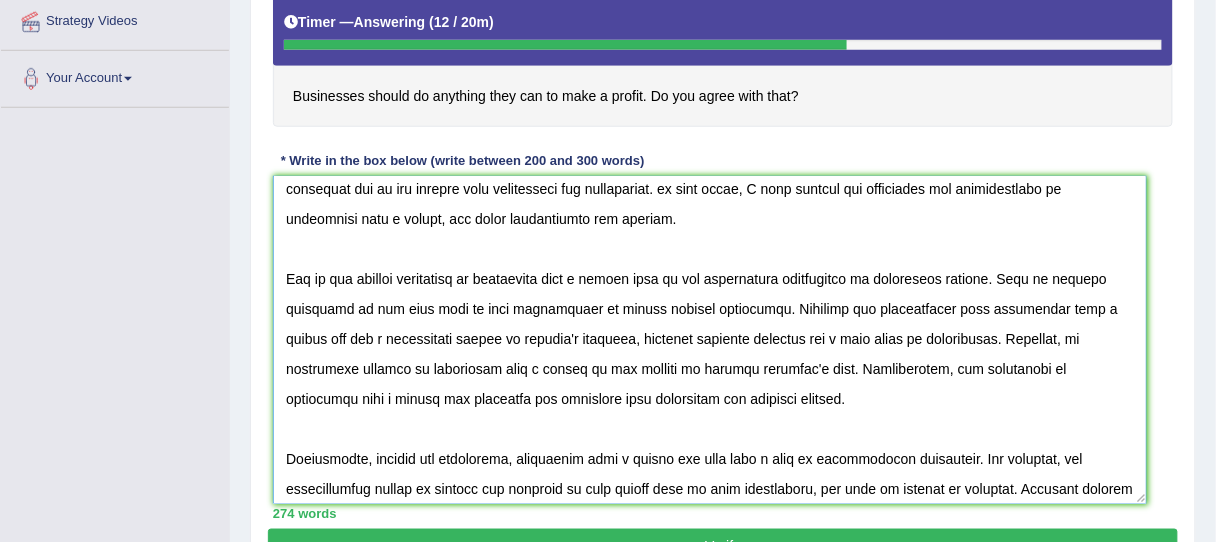 scroll, scrollTop: 0, scrollLeft: 0, axis: both 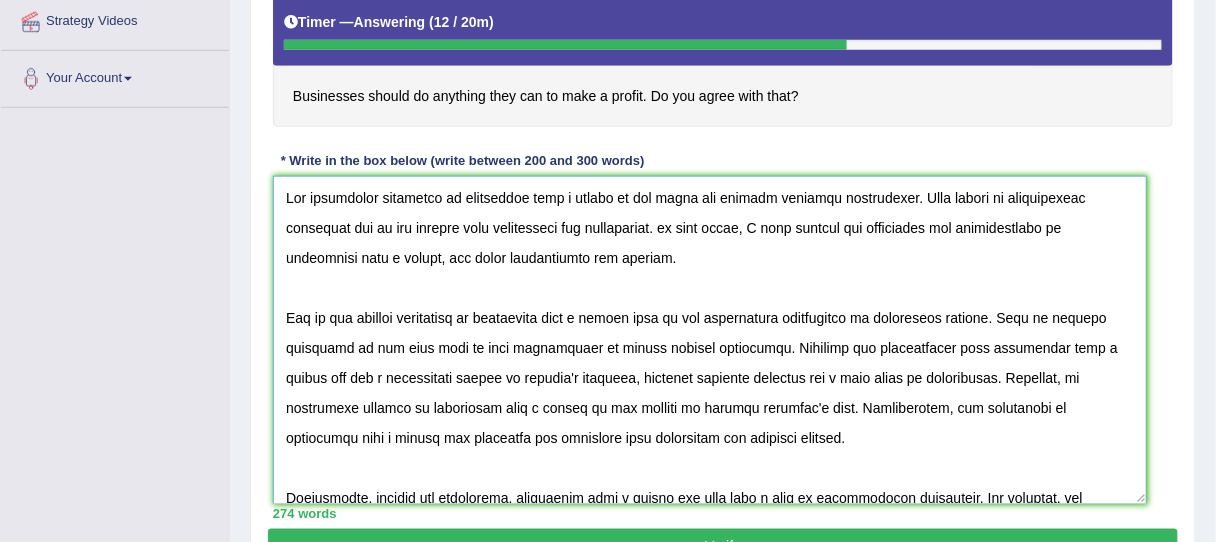 click at bounding box center (710, 340) 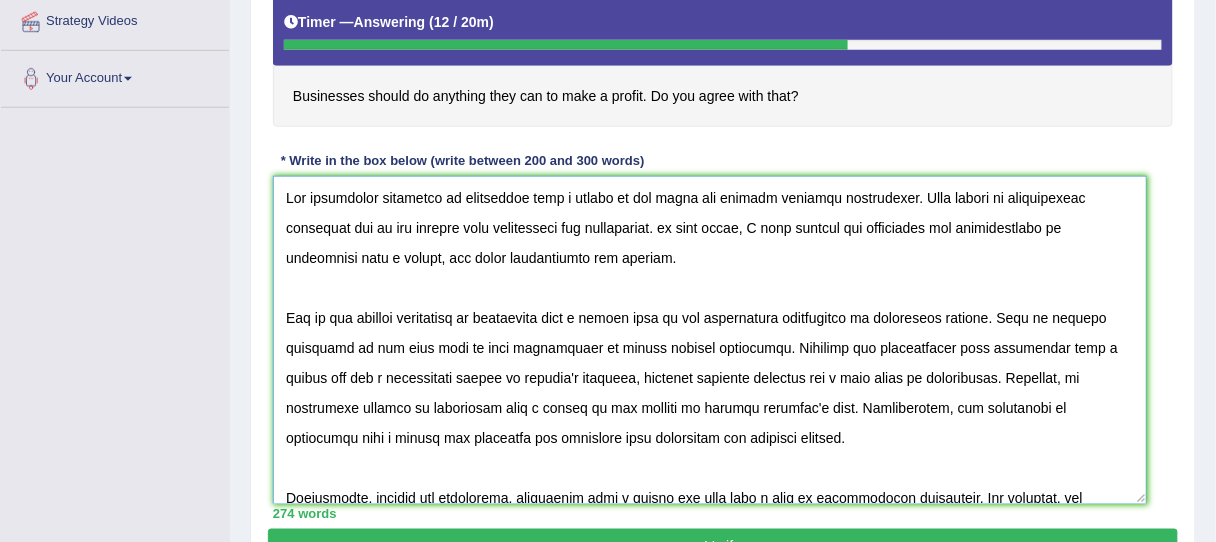 click at bounding box center (710, 340) 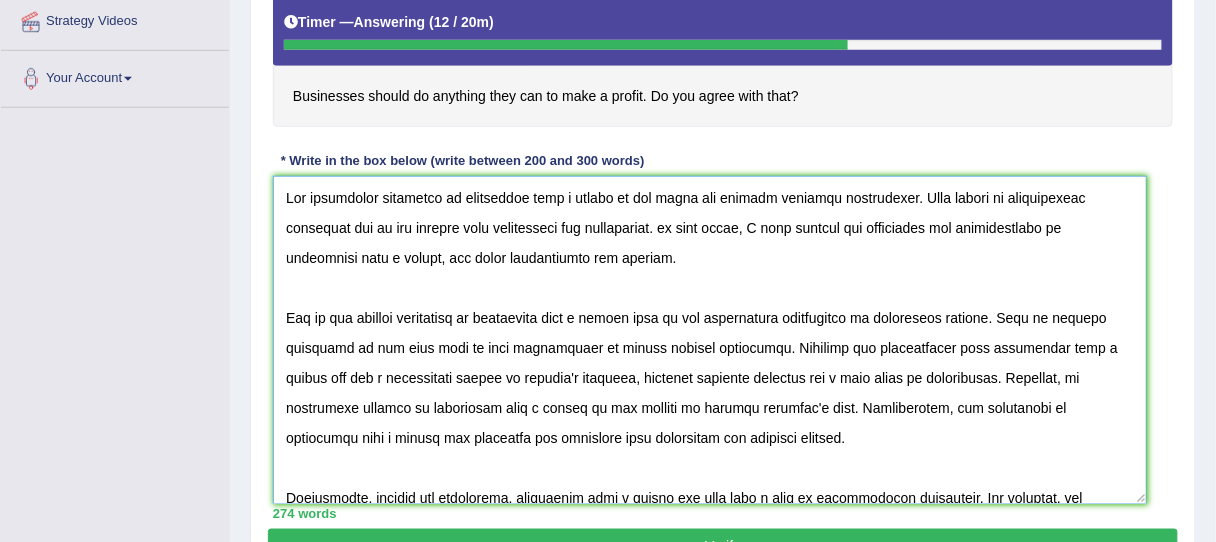 click at bounding box center [710, 340] 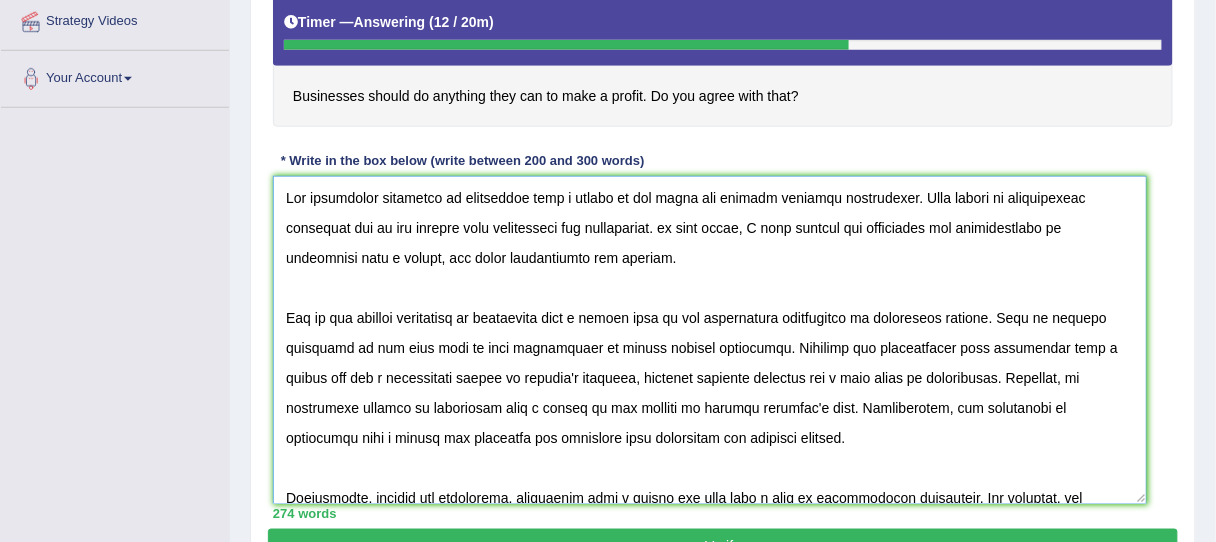 click at bounding box center (710, 340) 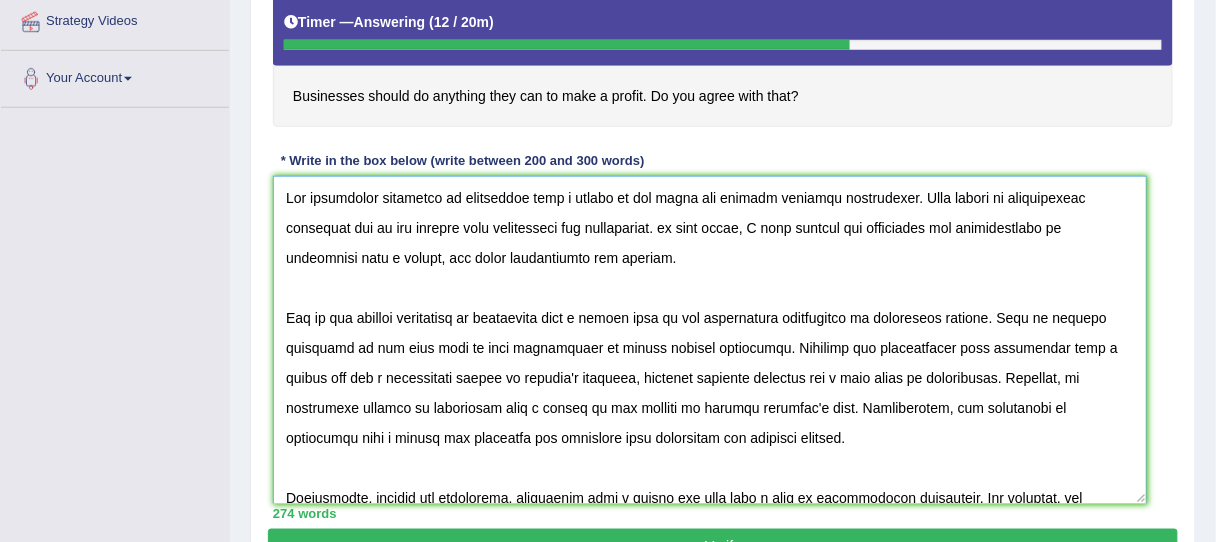 click at bounding box center (710, 340) 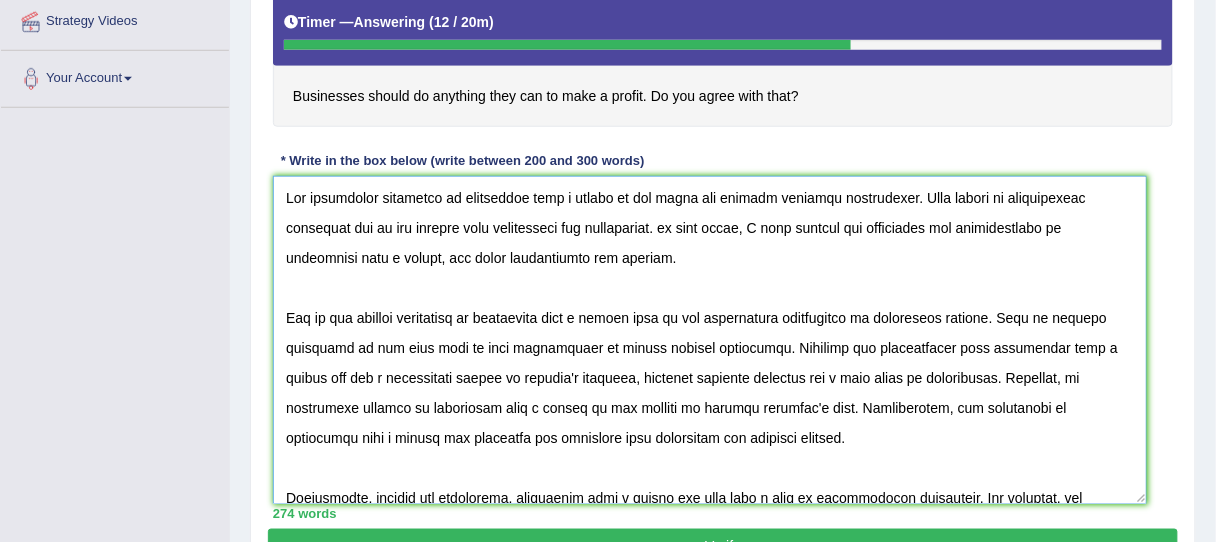 click at bounding box center (710, 340) 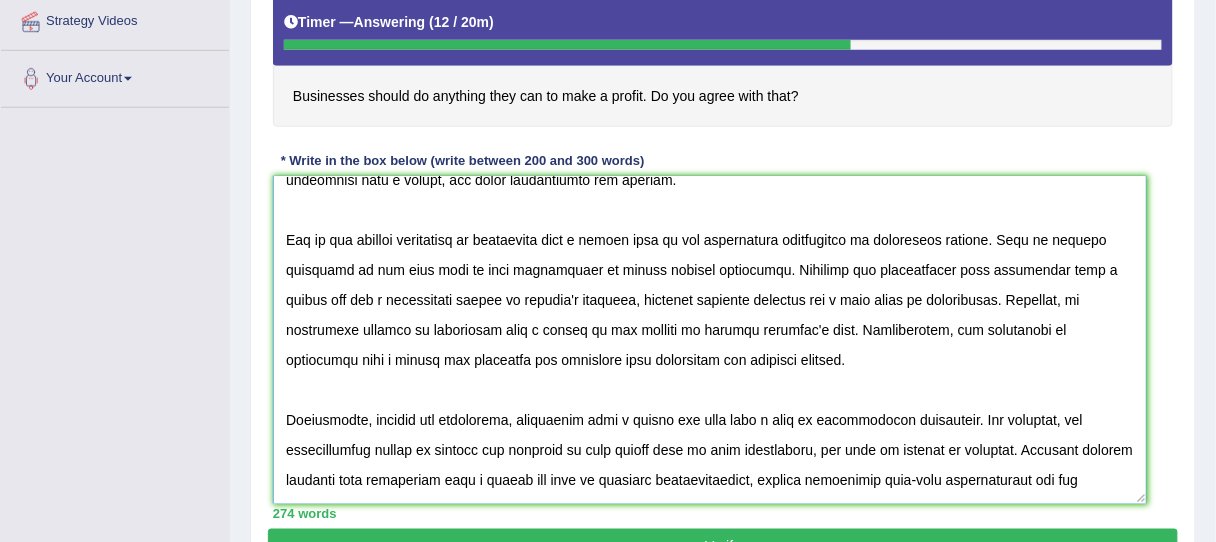 scroll, scrollTop: 80, scrollLeft: 0, axis: vertical 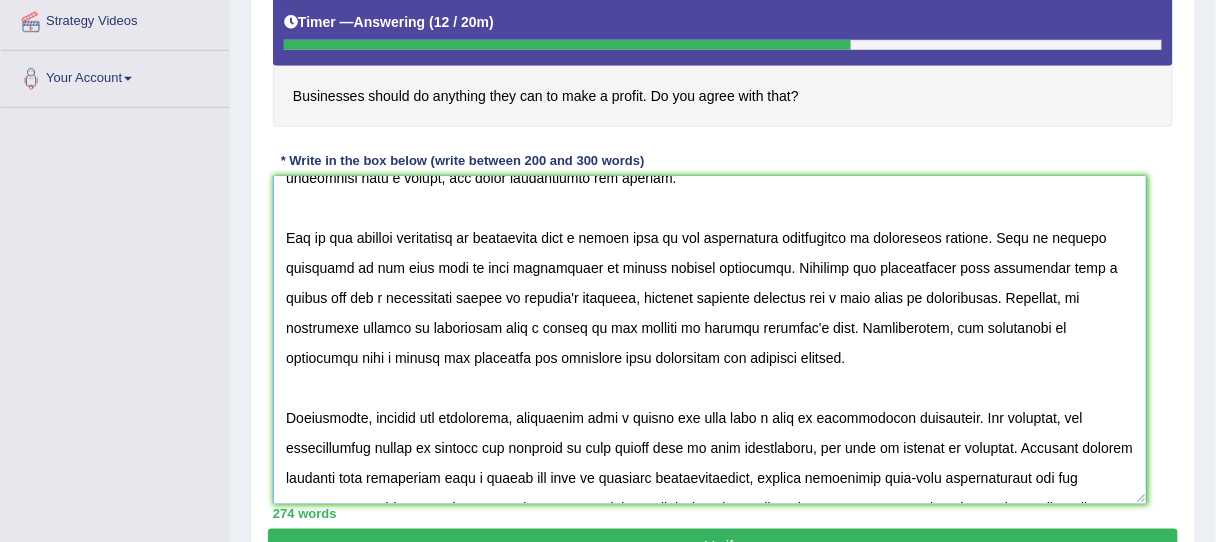 click at bounding box center [710, 340] 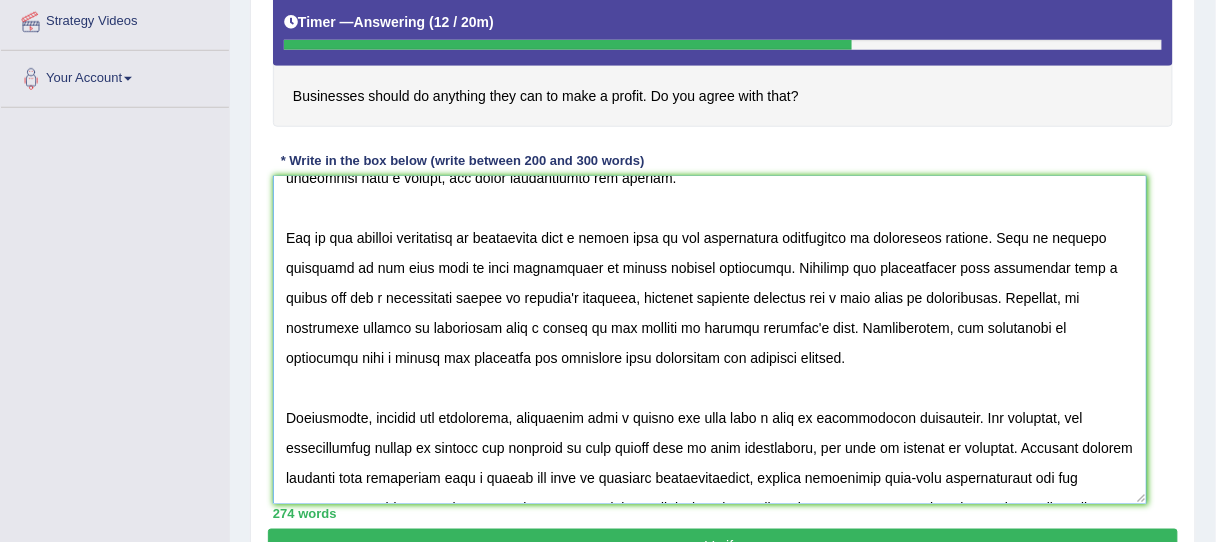 click at bounding box center [710, 340] 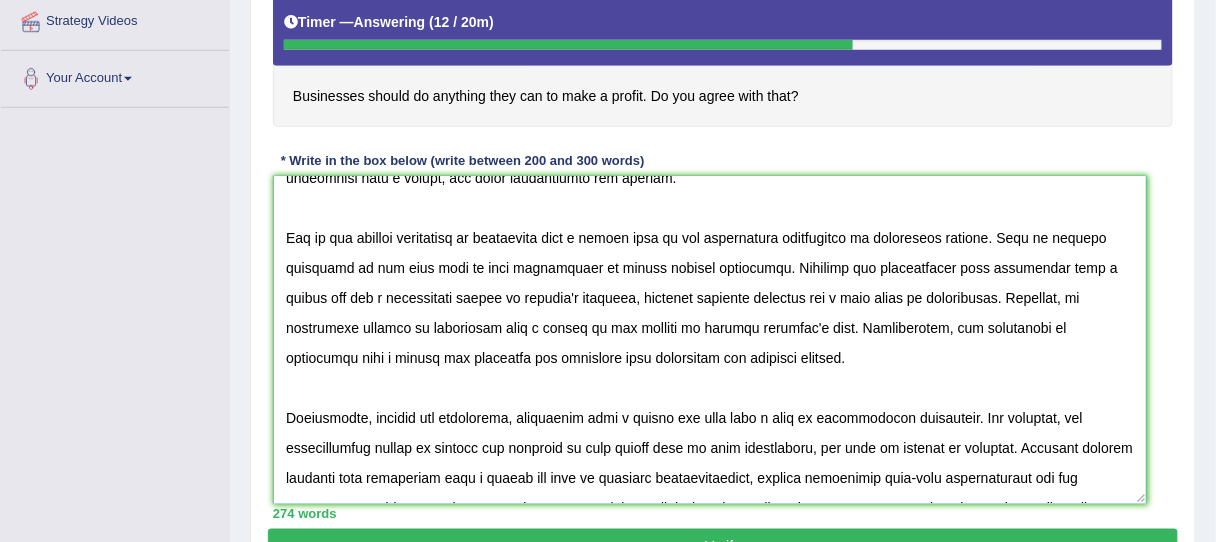 click at bounding box center (710, 340) 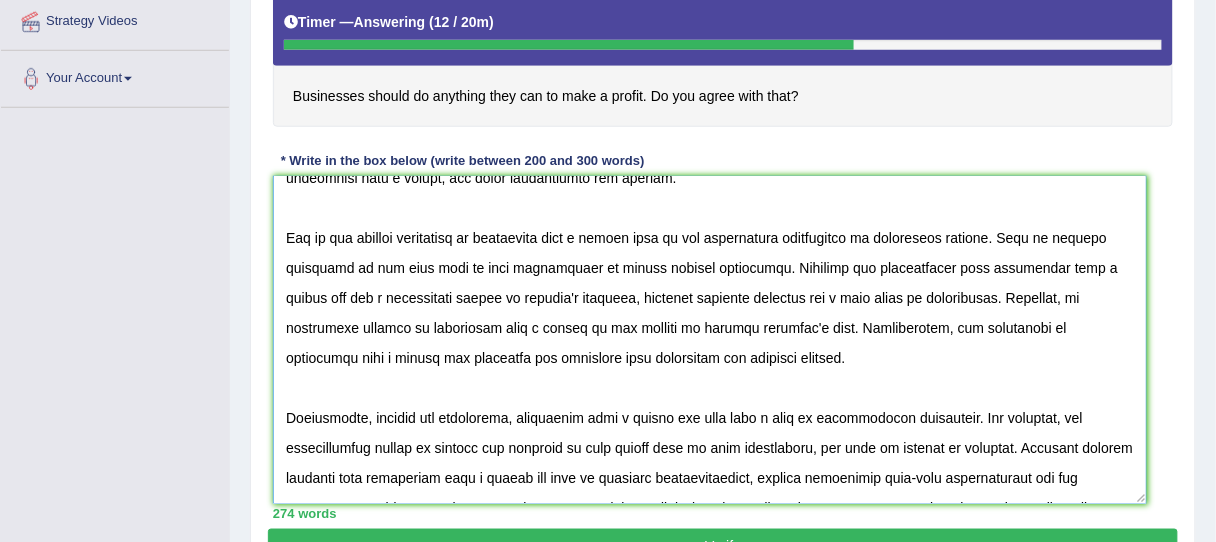 click at bounding box center (710, 340) 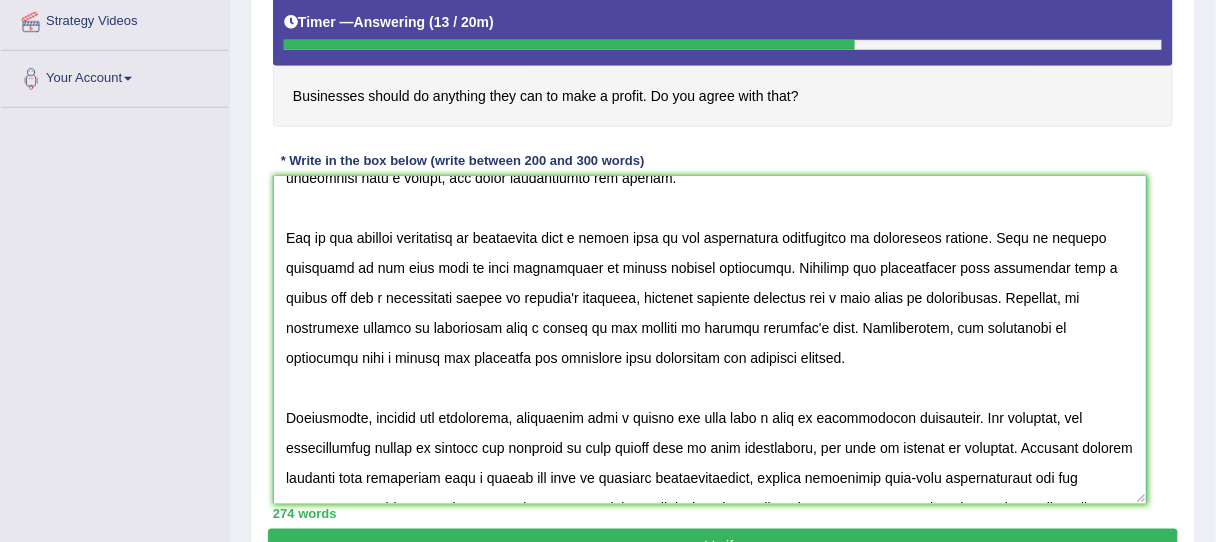 click at bounding box center [710, 340] 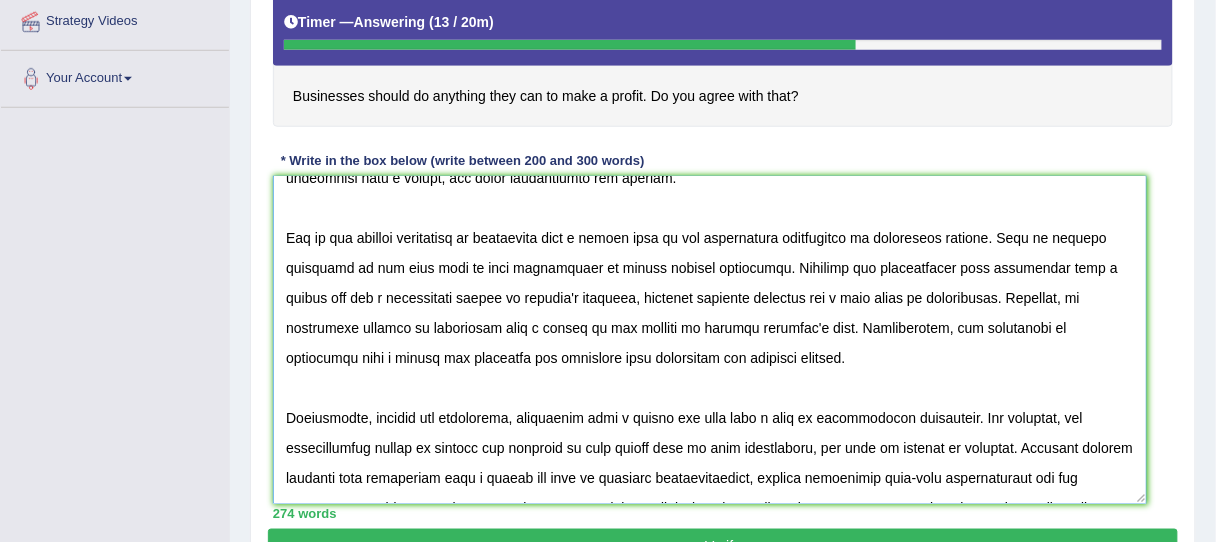 drag, startPoint x: 493, startPoint y: 240, endPoint x: 512, endPoint y: 236, distance: 19.416489 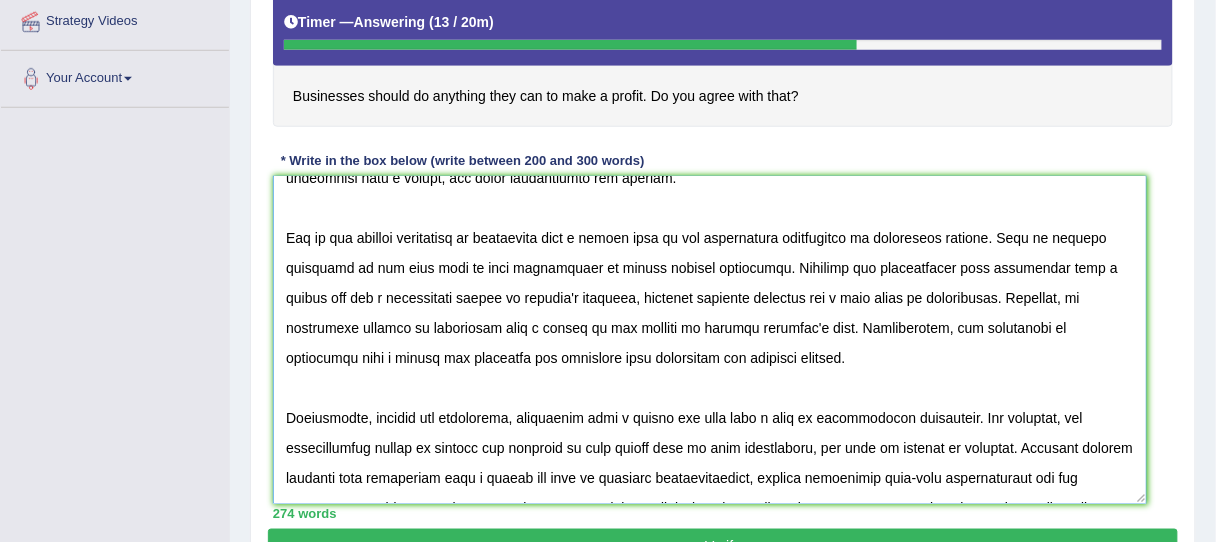 drag, startPoint x: 552, startPoint y: 230, endPoint x: 593, endPoint y: 235, distance: 41.303753 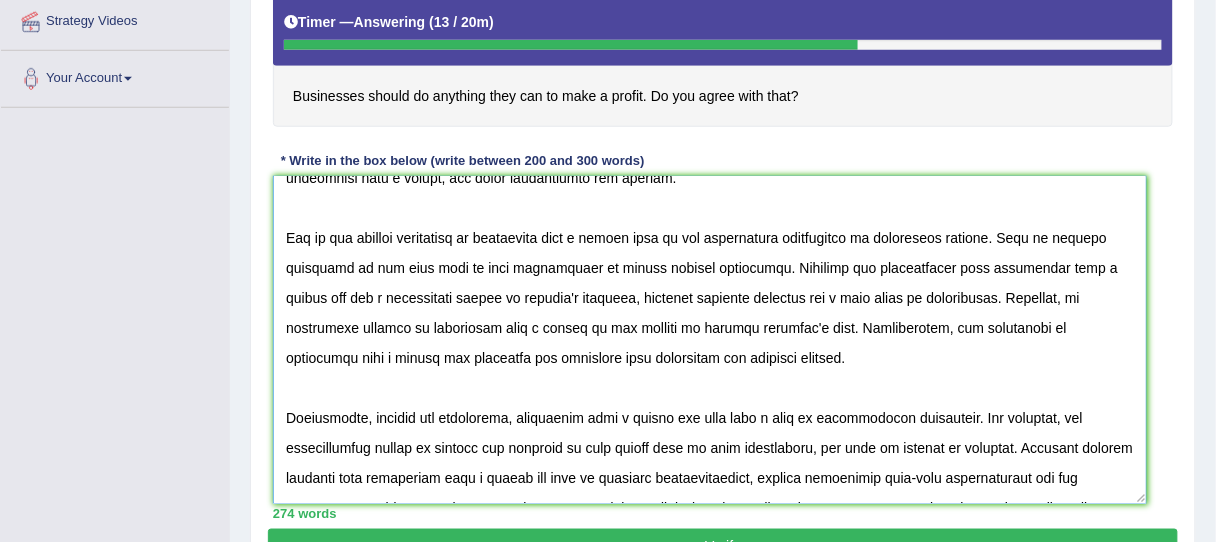 click at bounding box center [710, 340] 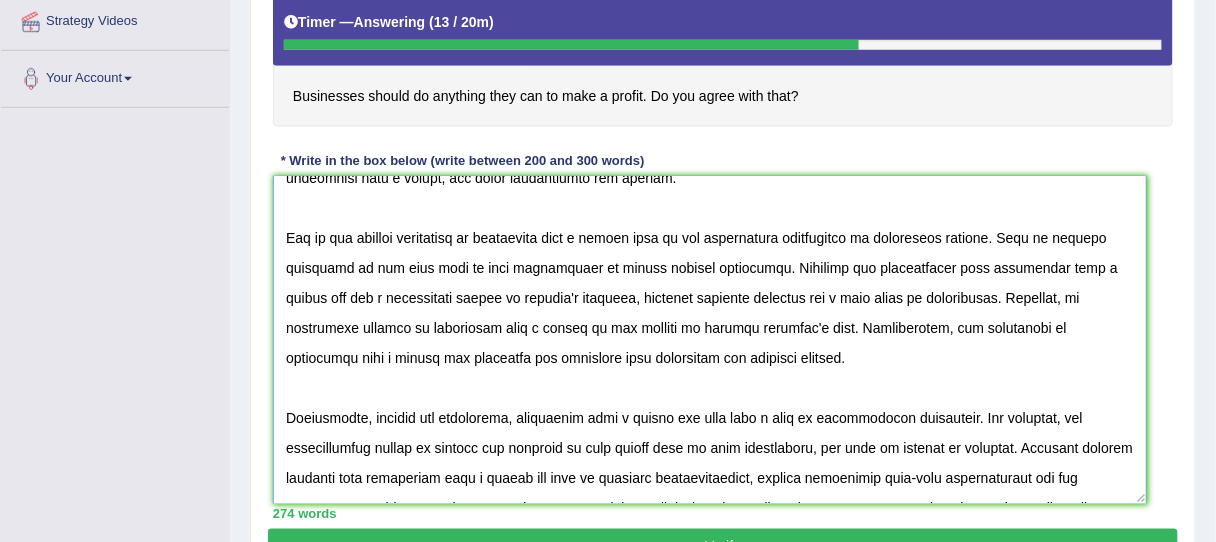 drag, startPoint x: 798, startPoint y: 236, endPoint x: 823, endPoint y: 233, distance: 25.179358 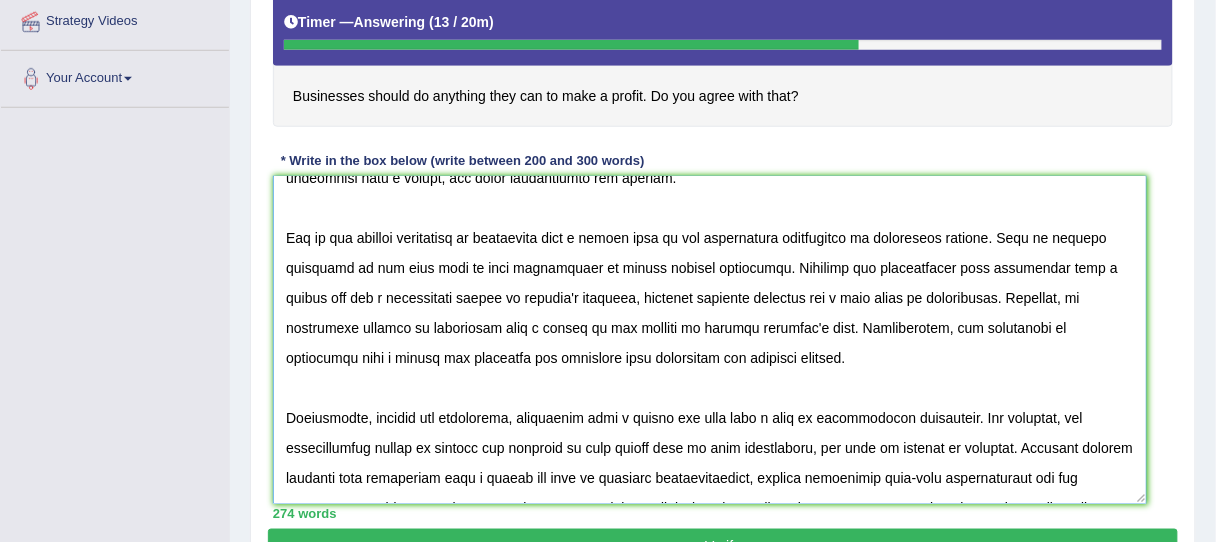click at bounding box center [710, 340] 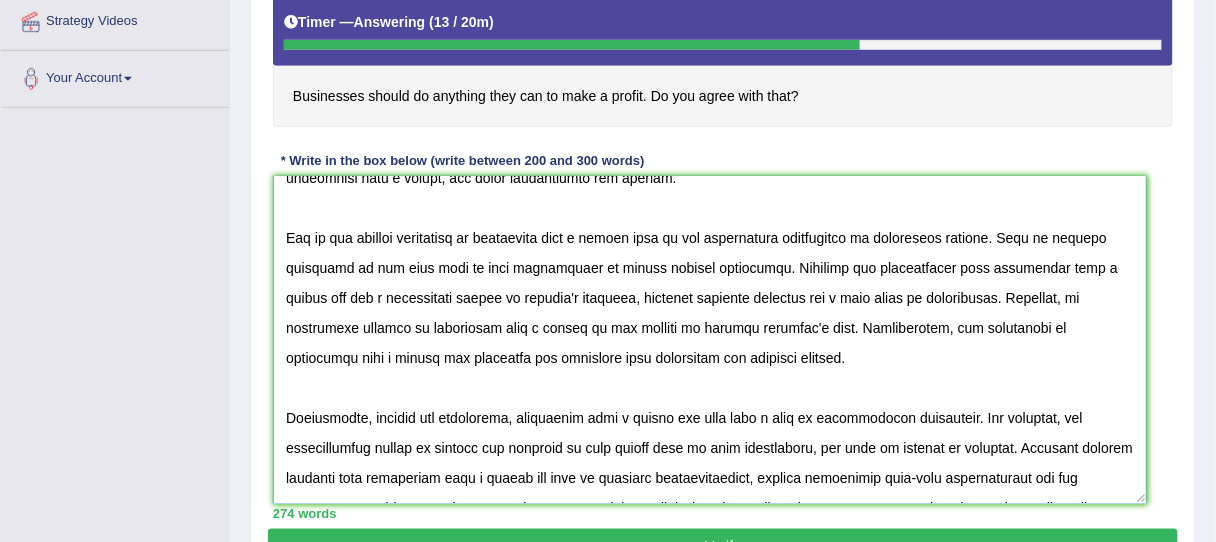 click at bounding box center (710, 340) 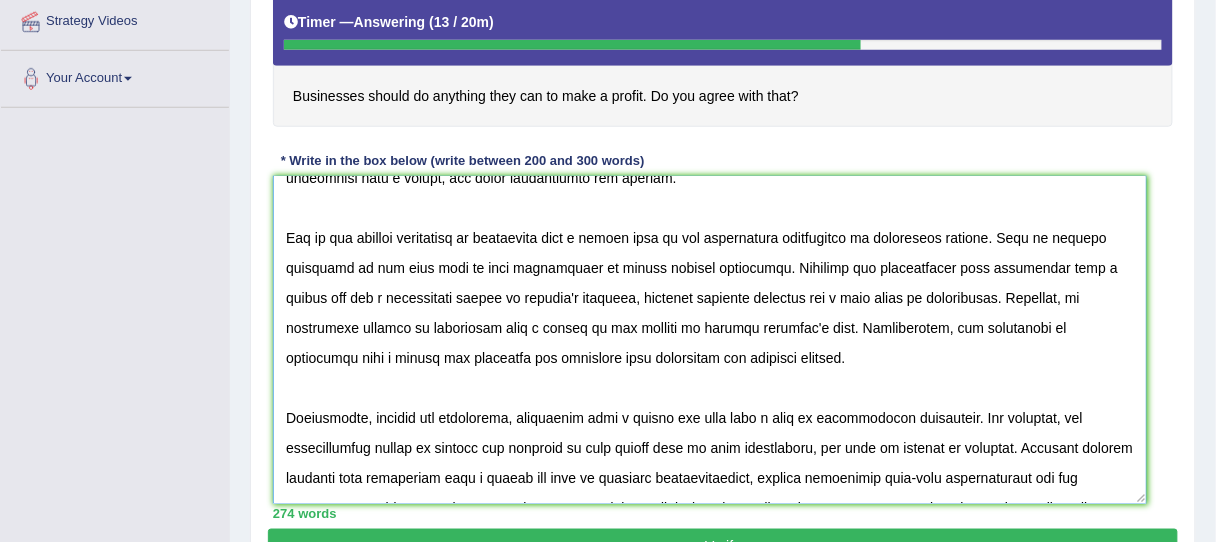 click at bounding box center (710, 340) 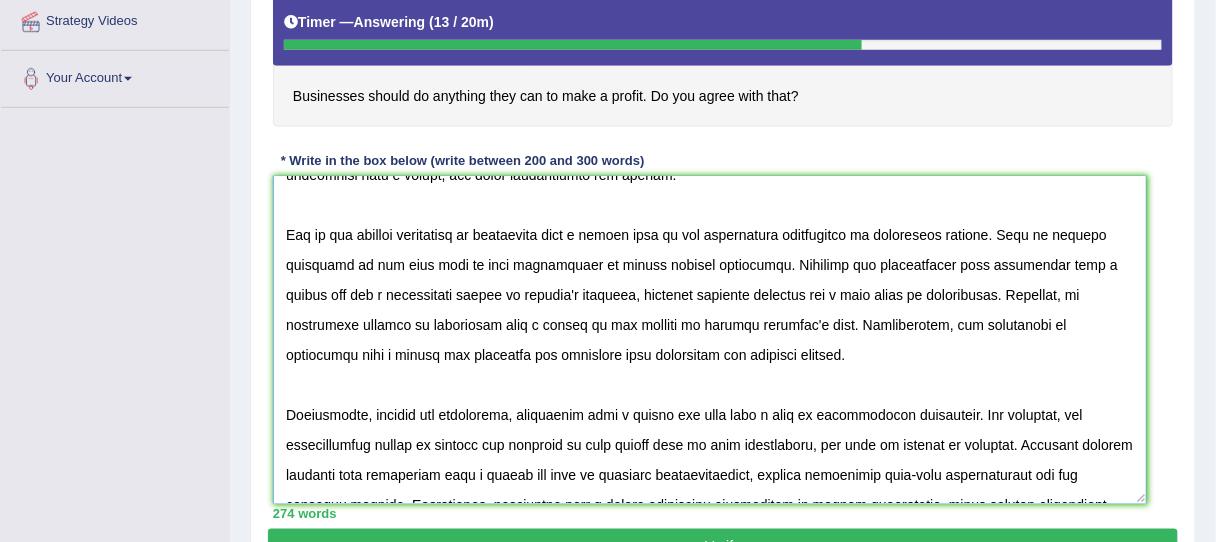 scroll, scrollTop: 80, scrollLeft: 0, axis: vertical 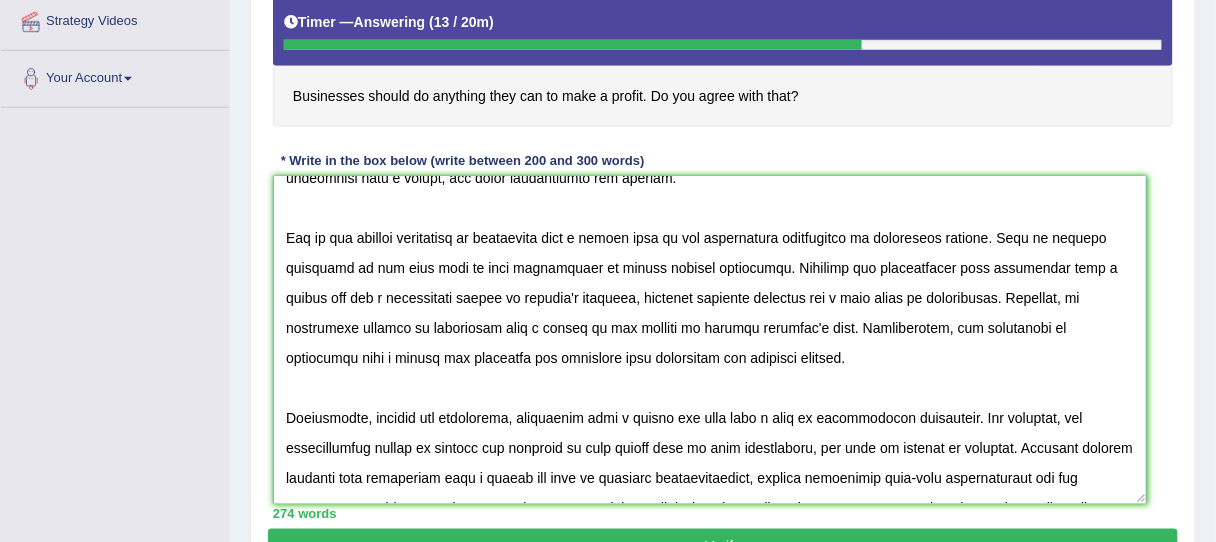 click at bounding box center [710, 340] 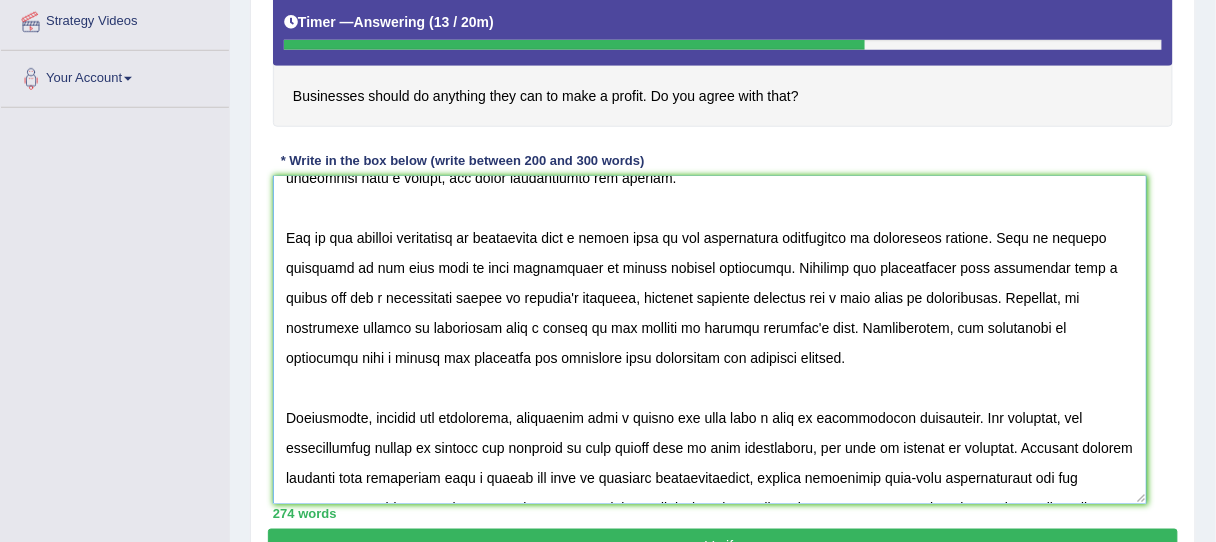 click at bounding box center (710, 340) 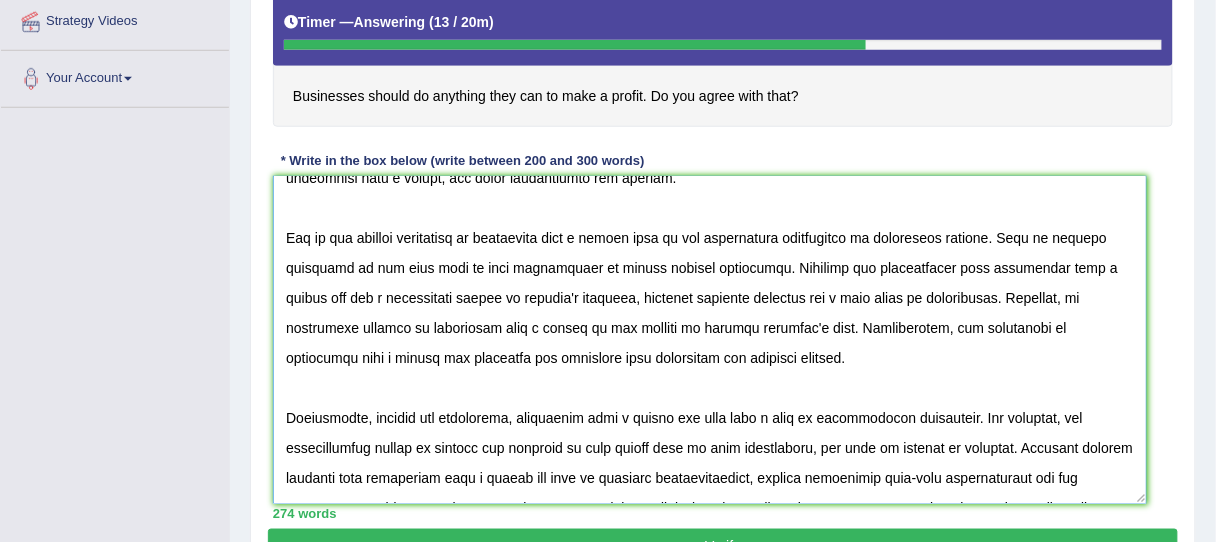 click at bounding box center [710, 340] 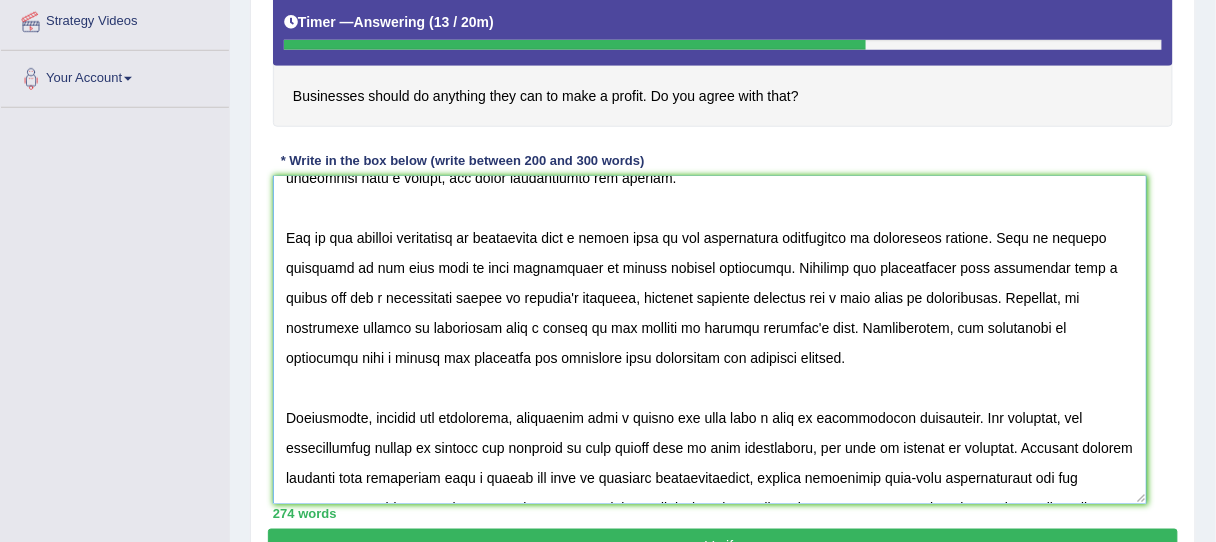click at bounding box center (710, 340) 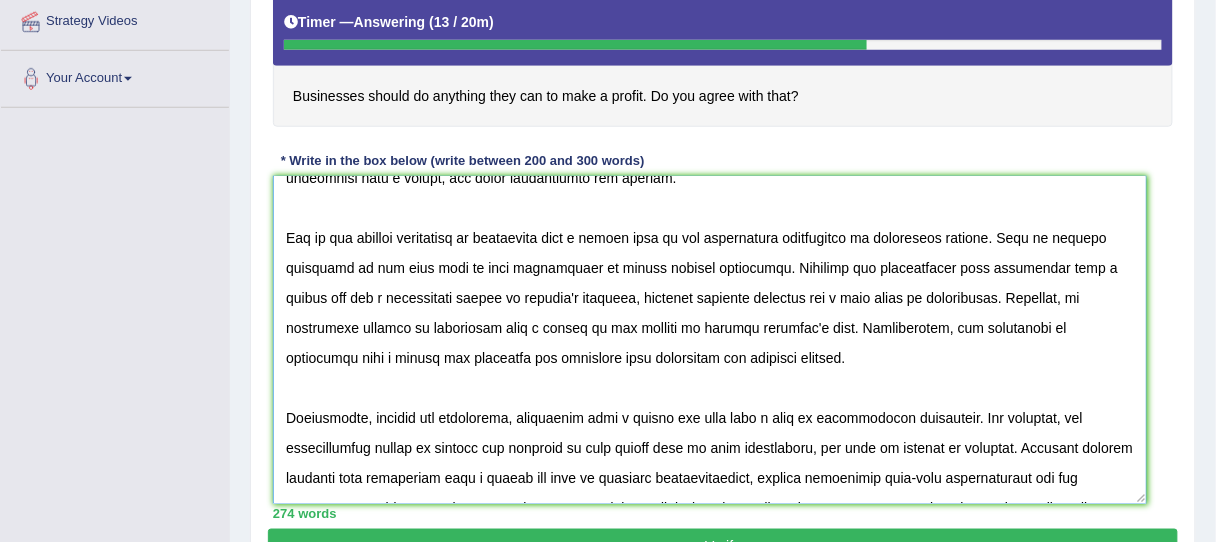 click at bounding box center [710, 340] 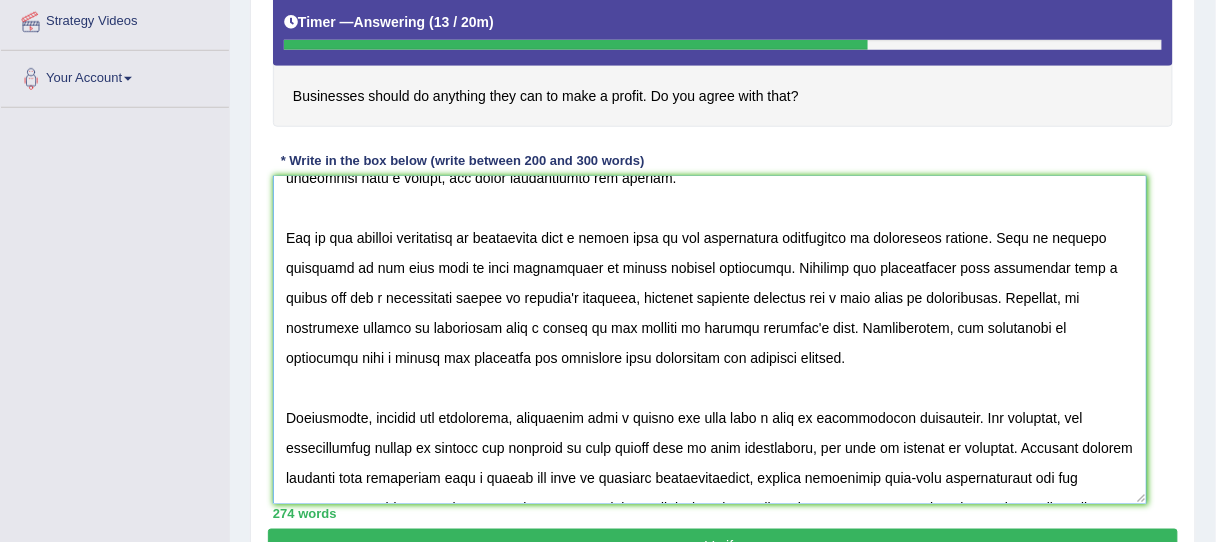 scroll, scrollTop: 160, scrollLeft: 0, axis: vertical 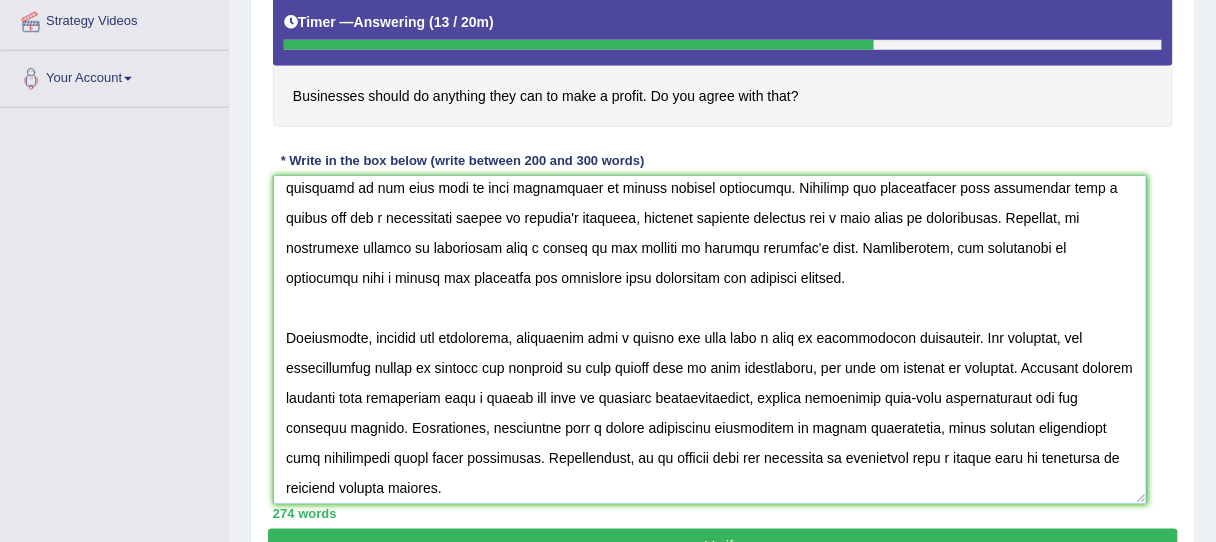 drag, startPoint x: 619, startPoint y: 229, endPoint x: 636, endPoint y: 225, distance: 17.464249 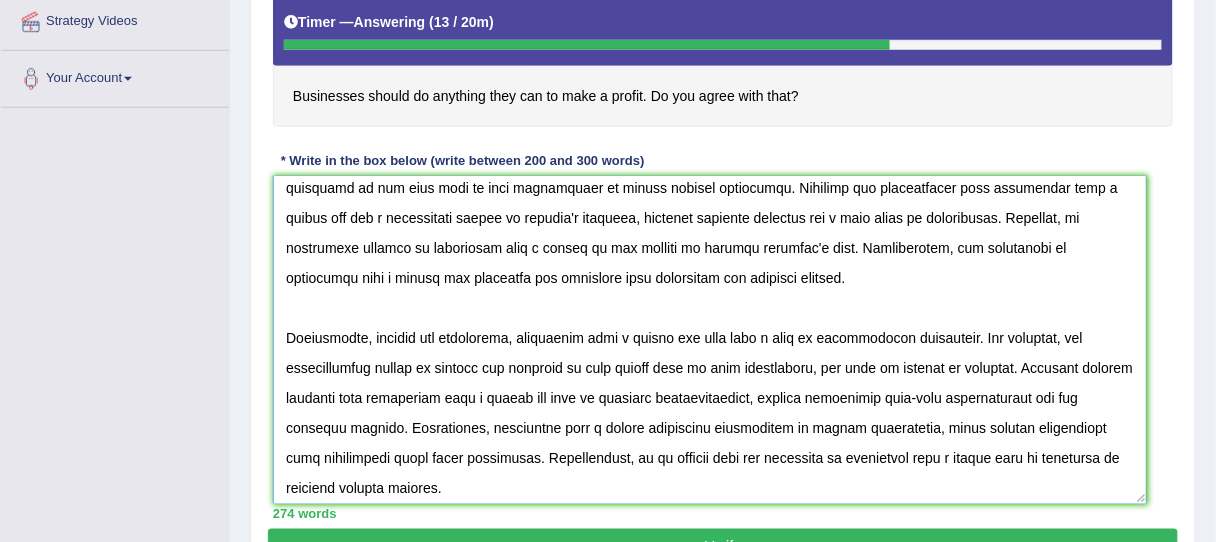 scroll, scrollTop: 240, scrollLeft: 0, axis: vertical 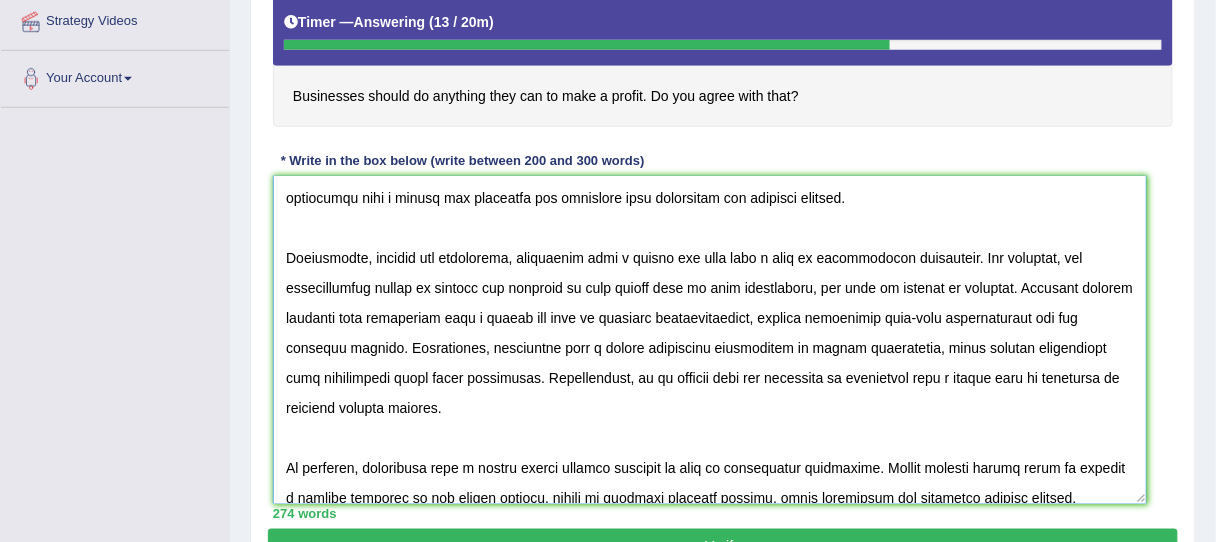 click at bounding box center (710, 340) 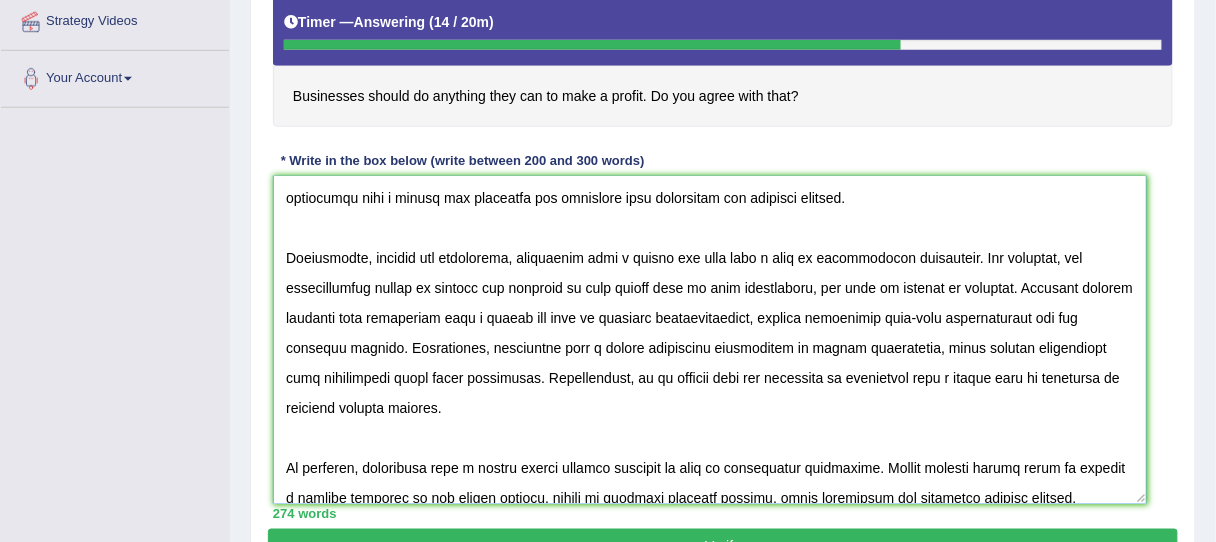 click at bounding box center [710, 340] 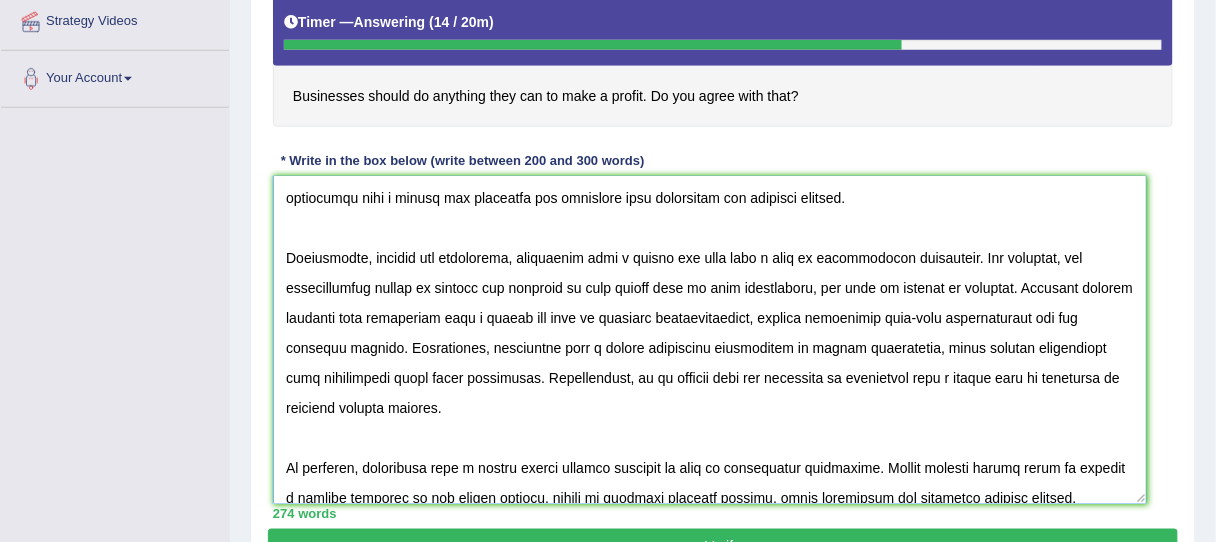 click at bounding box center [710, 340] 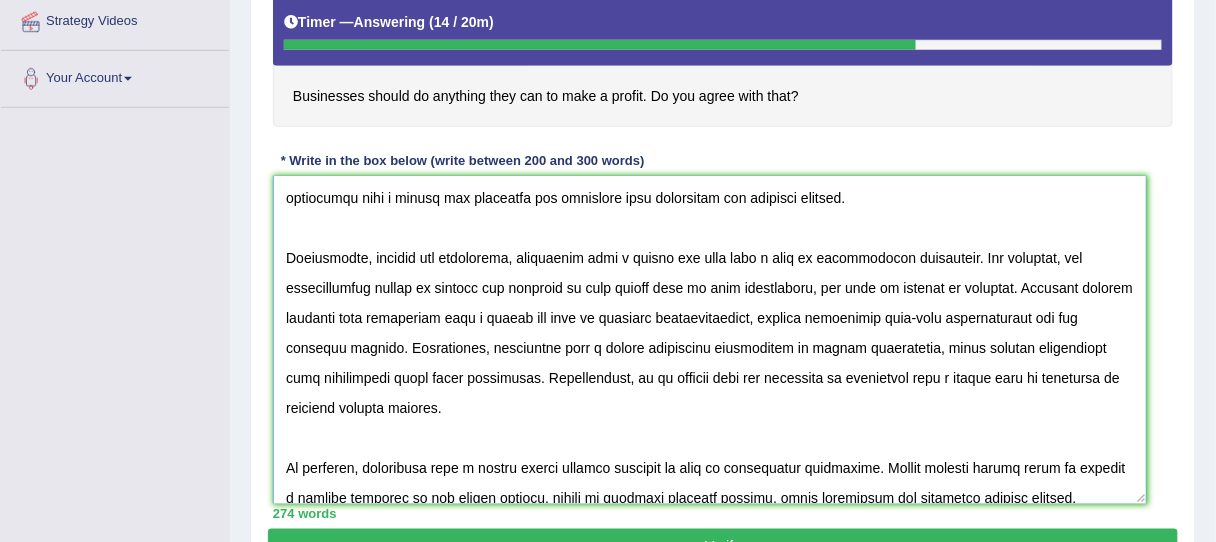 click at bounding box center [710, 340] 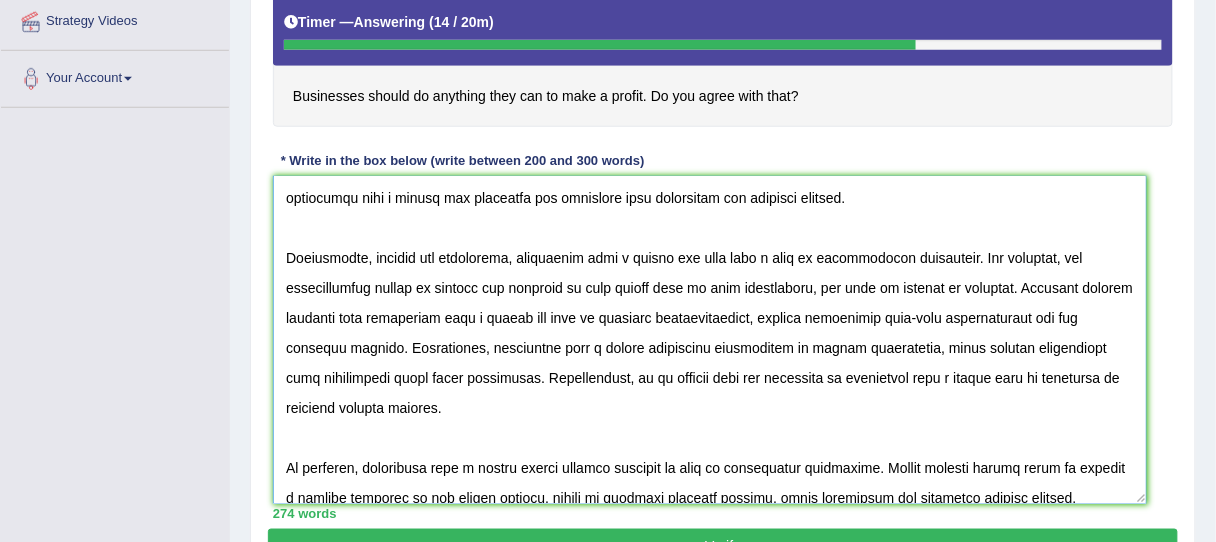 click at bounding box center [710, 340] 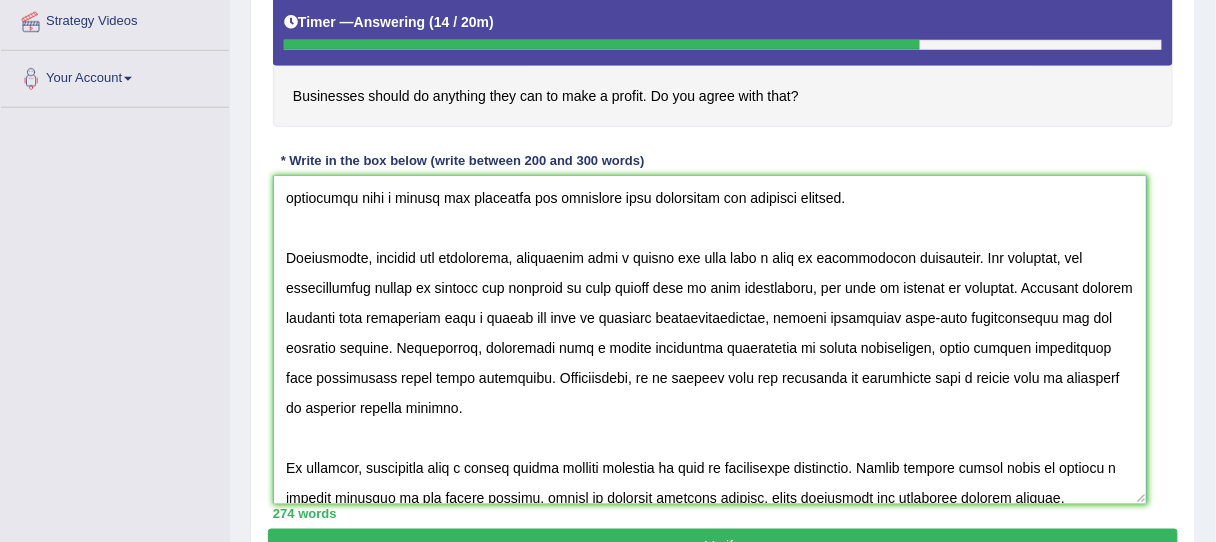 click at bounding box center (710, 340) 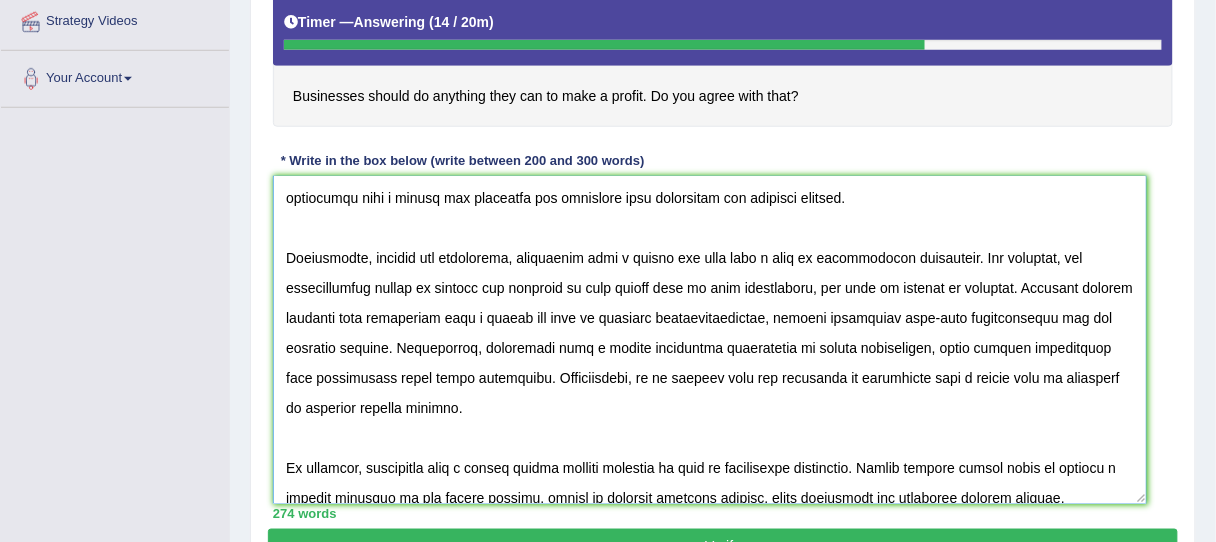 click at bounding box center (710, 340) 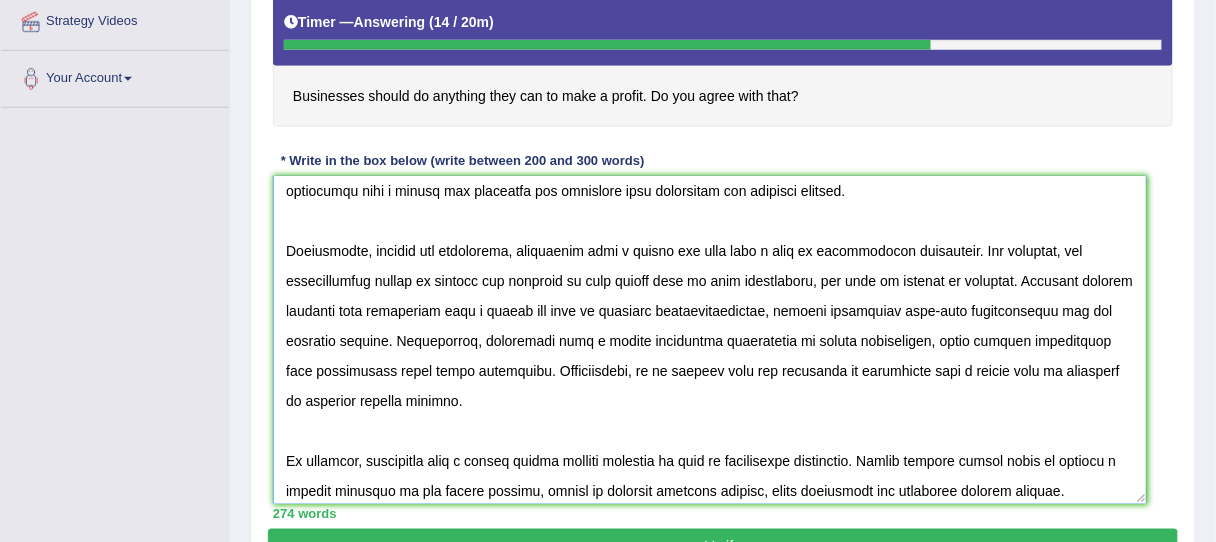 scroll, scrollTop: 254, scrollLeft: 0, axis: vertical 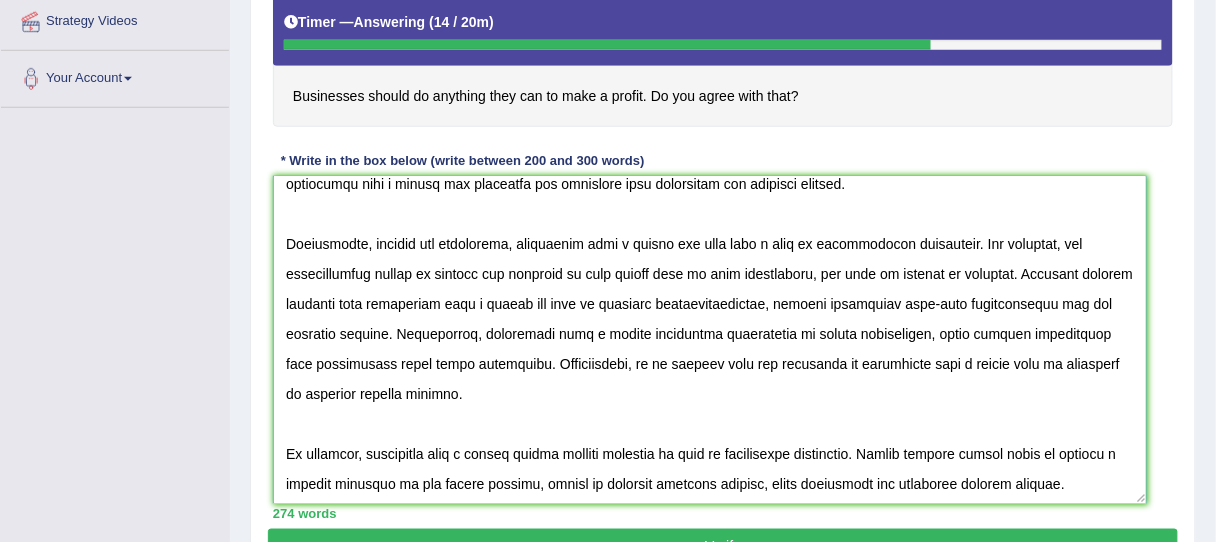 click at bounding box center (710, 340) 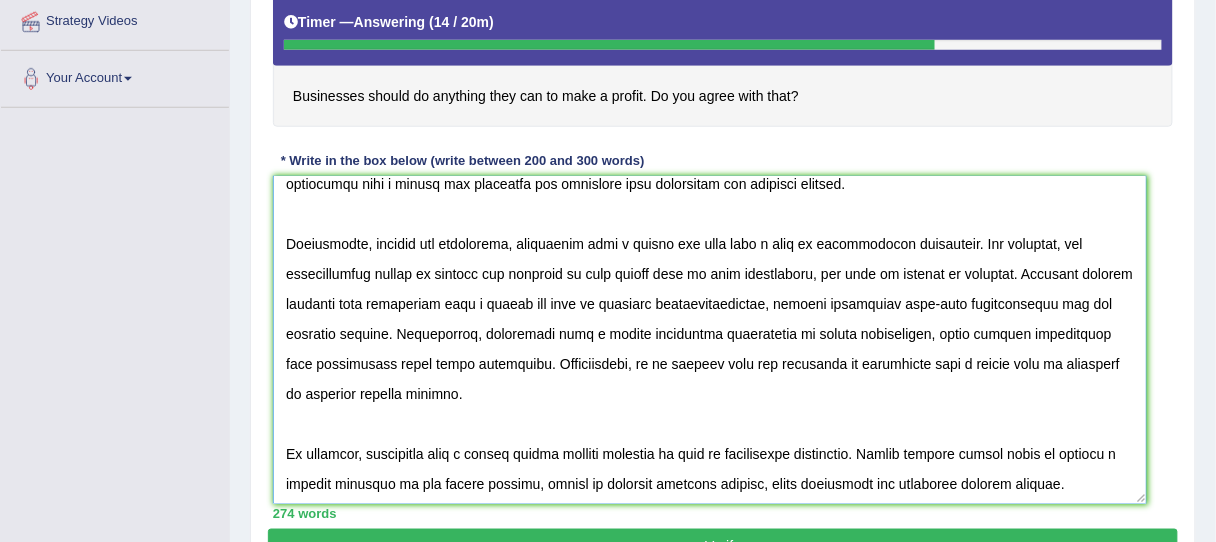 click at bounding box center (710, 340) 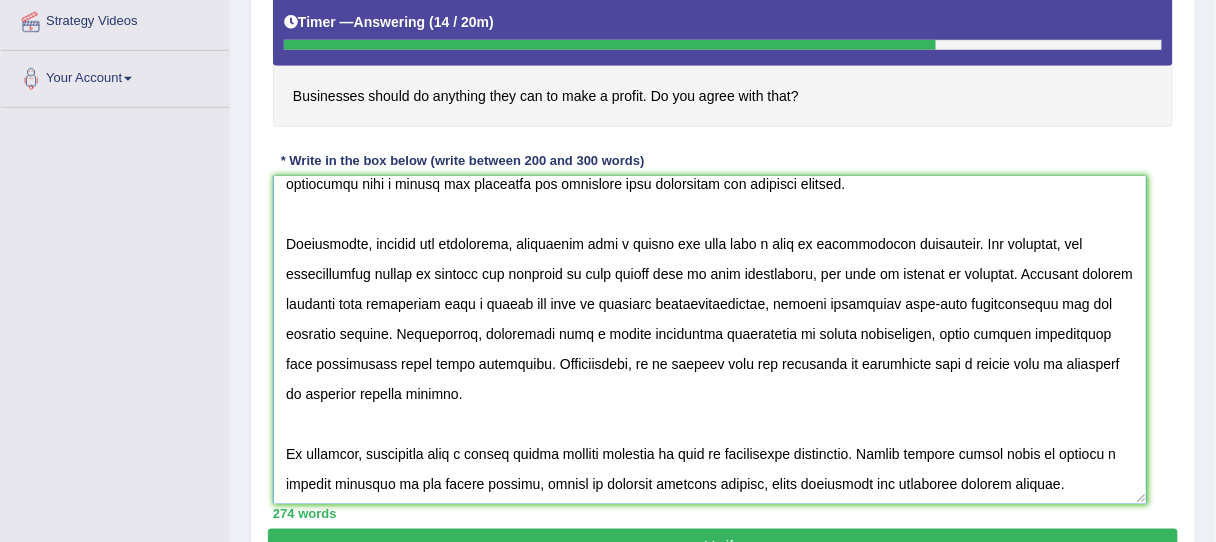 click at bounding box center [710, 340] 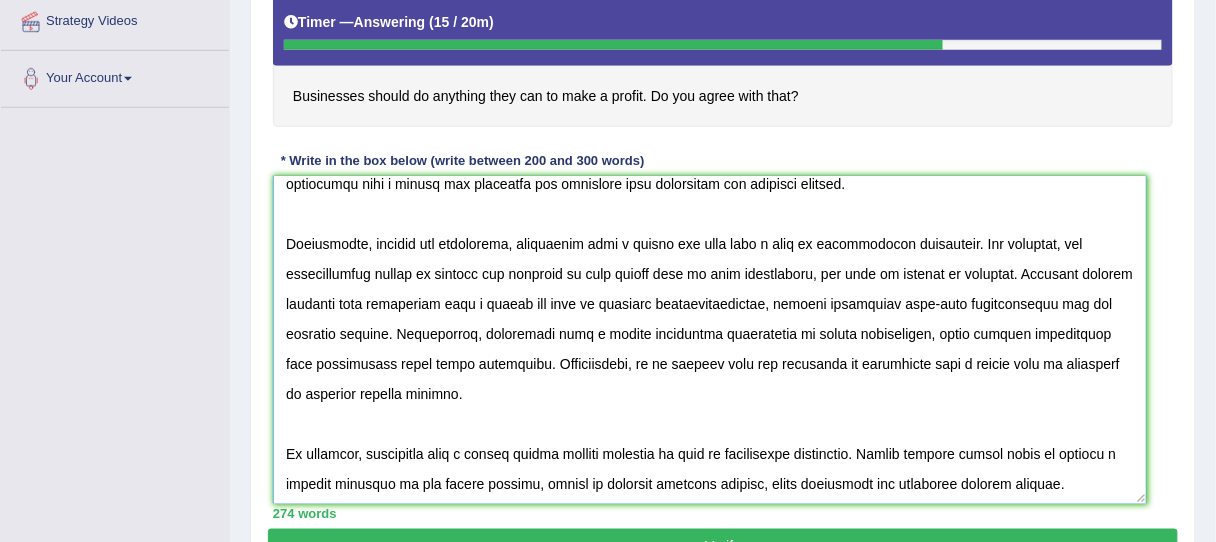 click at bounding box center [710, 340] 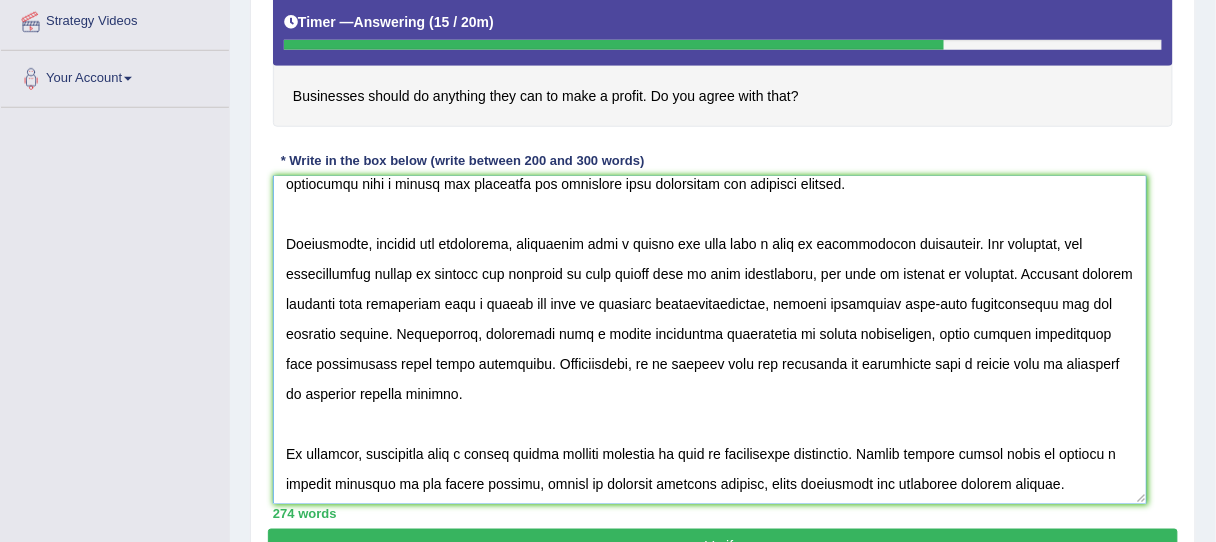 scroll, scrollTop: 248, scrollLeft: 0, axis: vertical 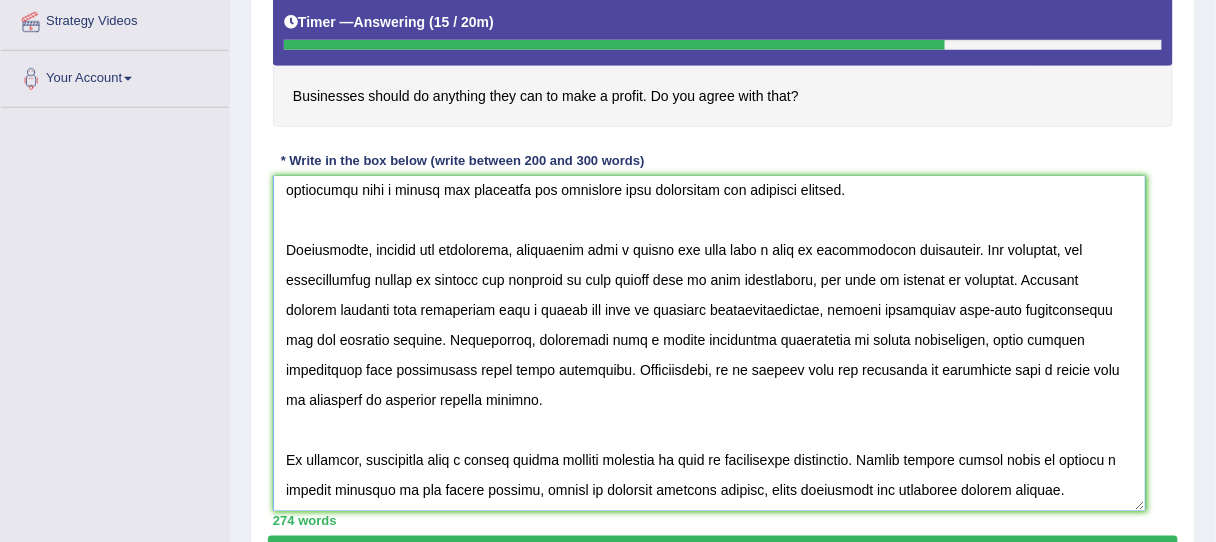click at bounding box center [709, 343] 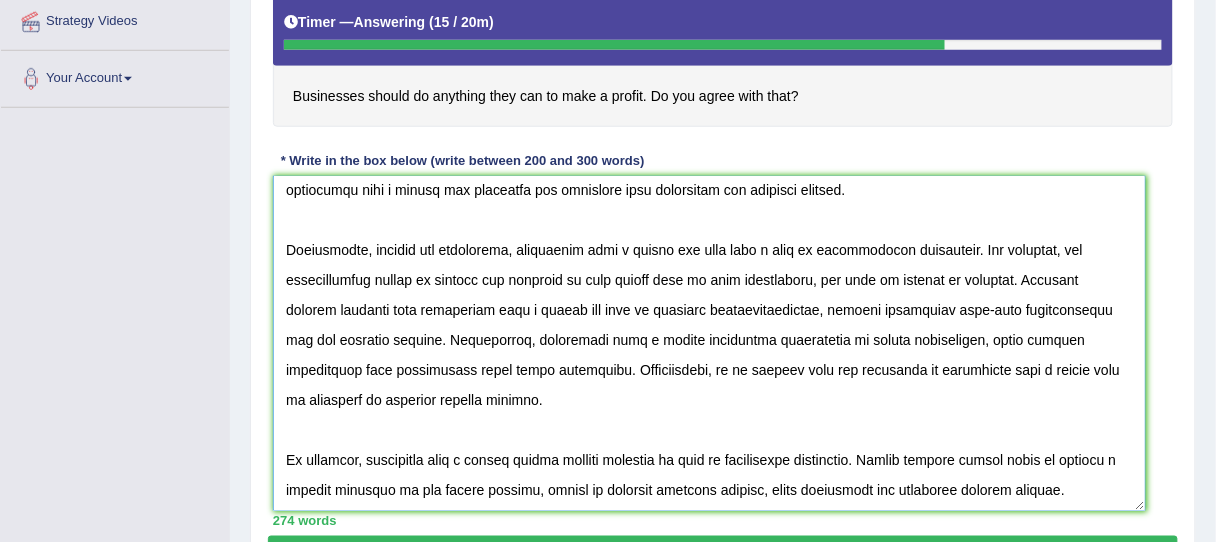 click at bounding box center (709, 343) 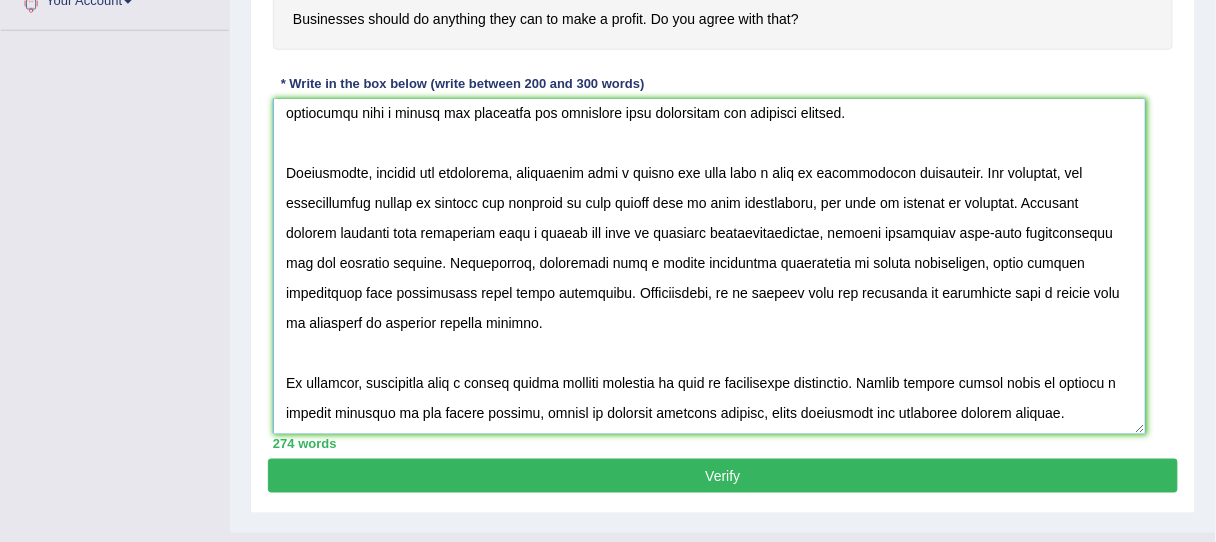 scroll, scrollTop: 470, scrollLeft: 0, axis: vertical 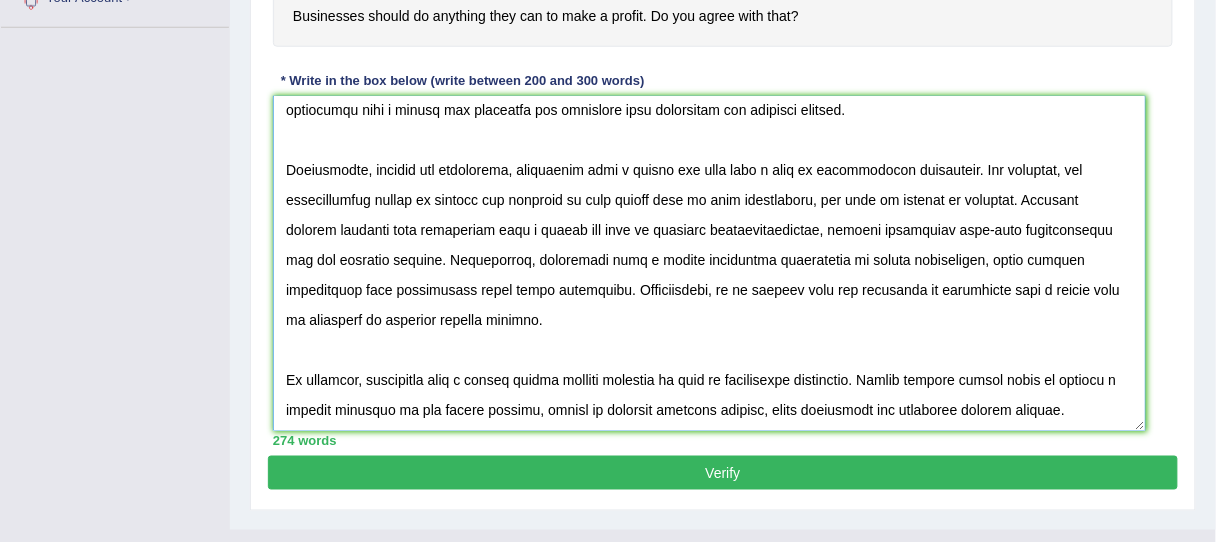 click at bounding box center (709, 263) 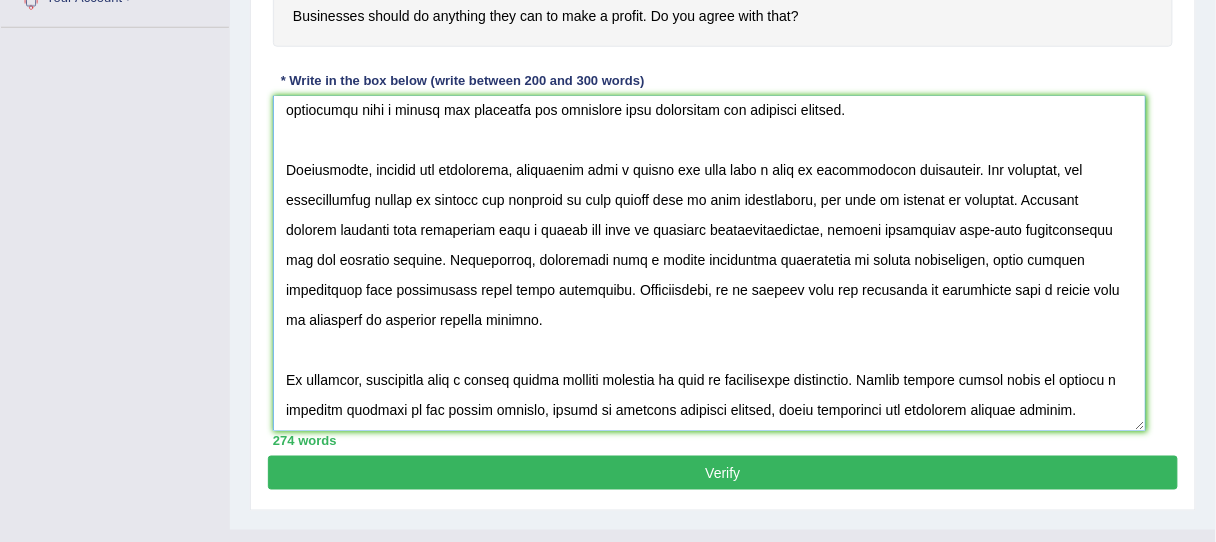 click at bounding box center (709, 263) 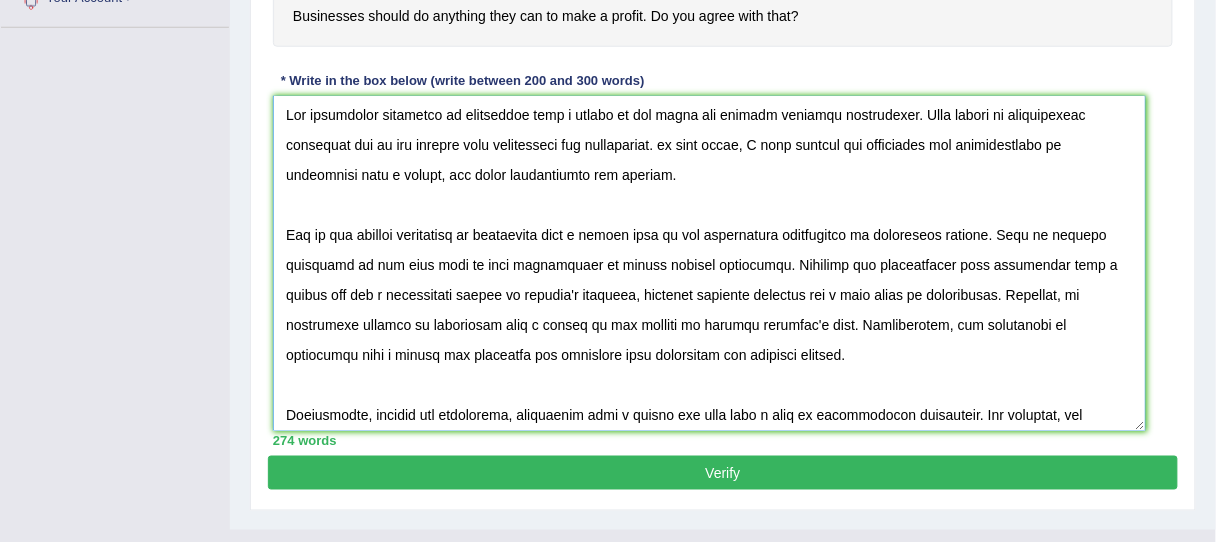 scroll, scrollTop: 0, scrollLeft: 0, axis: both 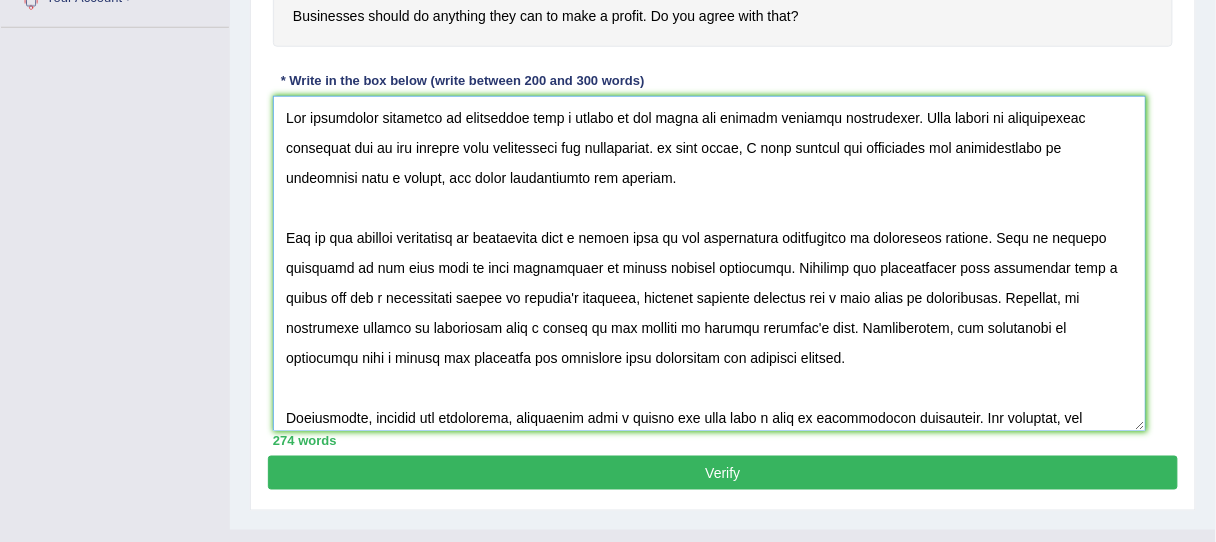 type on "The increasing influence of businesses make a profit on our lives has ignited numerous discussions. This matter is particularly pertinent due to its effects both individuals and communities. in this essay, I will examine the advantages and disadvantages of businesses make a profit, and their implications for society.
One of the primary advantages of businesses make a profit lies in its significant enhancement of increasing incomes. This is further supported by the fact that it also contributes to expand company investment. Research has demonstrated that businesses make a profit has had a substantial impact on company's capacity, yielding positive outcomes for a wide range of individuals. Moreover, an additional benefit of businesses make a profit is its ability to improve employee's life. Consequently, the advantages of businesses make a profit are essential for promoting both individual and societal success.
Nonetheless, despite the advantages, businesses make a profit can also give a rise to considera..." 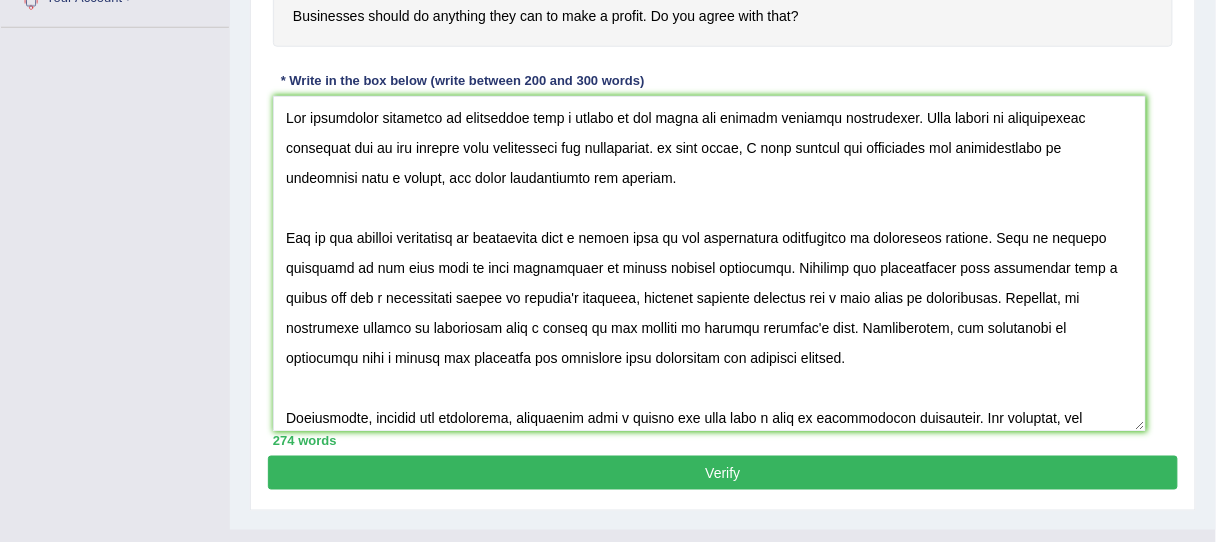 click on "Verify" at bounding box center (723, 473) 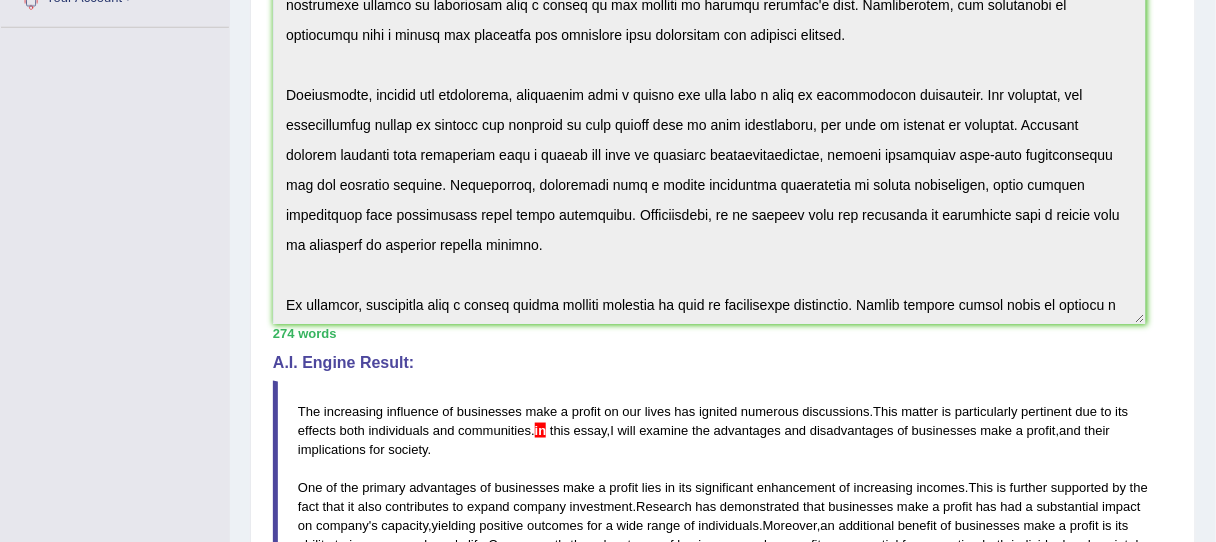 scroll, scrollTop: 247, scrollLeft: 0, axis: vertical 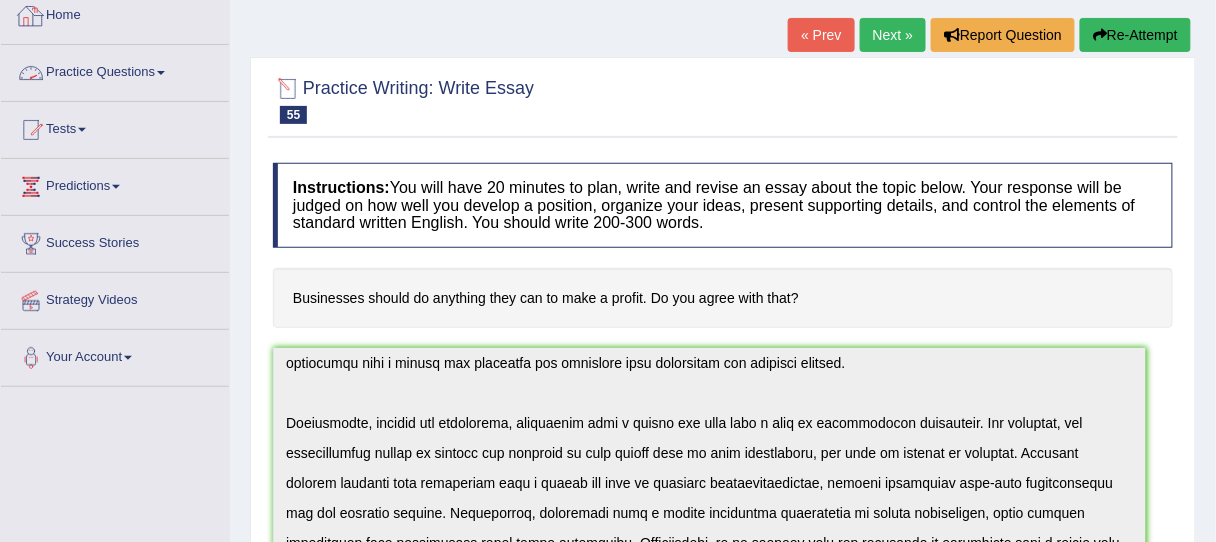 click on "Home" at bounding box center (115, 13) 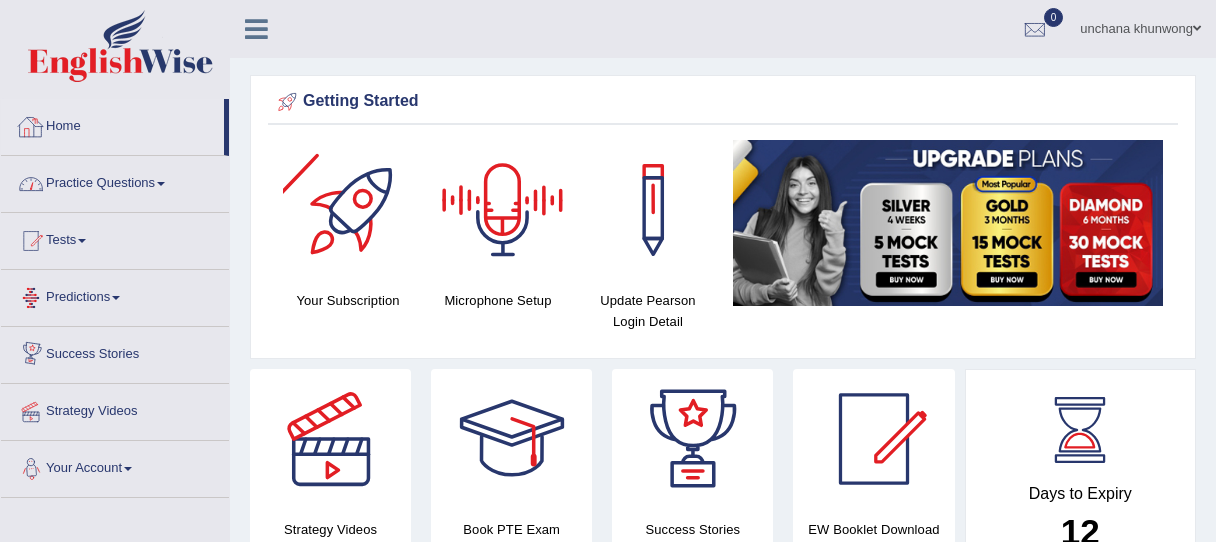 scroll, scrollTop: 0, scrollLeft: 0, axis: both 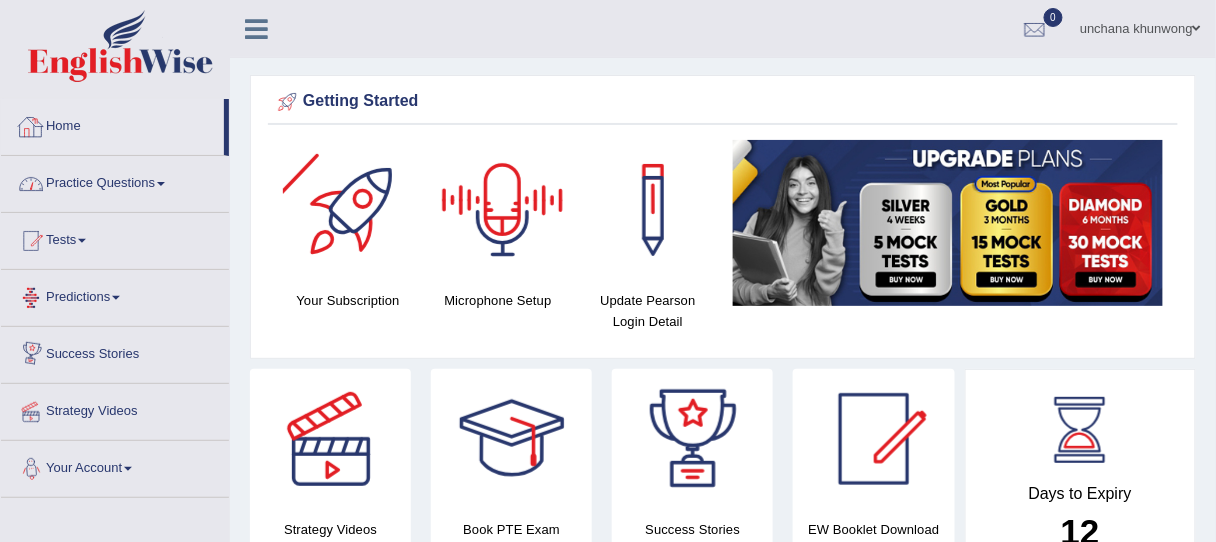 click on "Practice Questions" at bounding box center [115, 181] 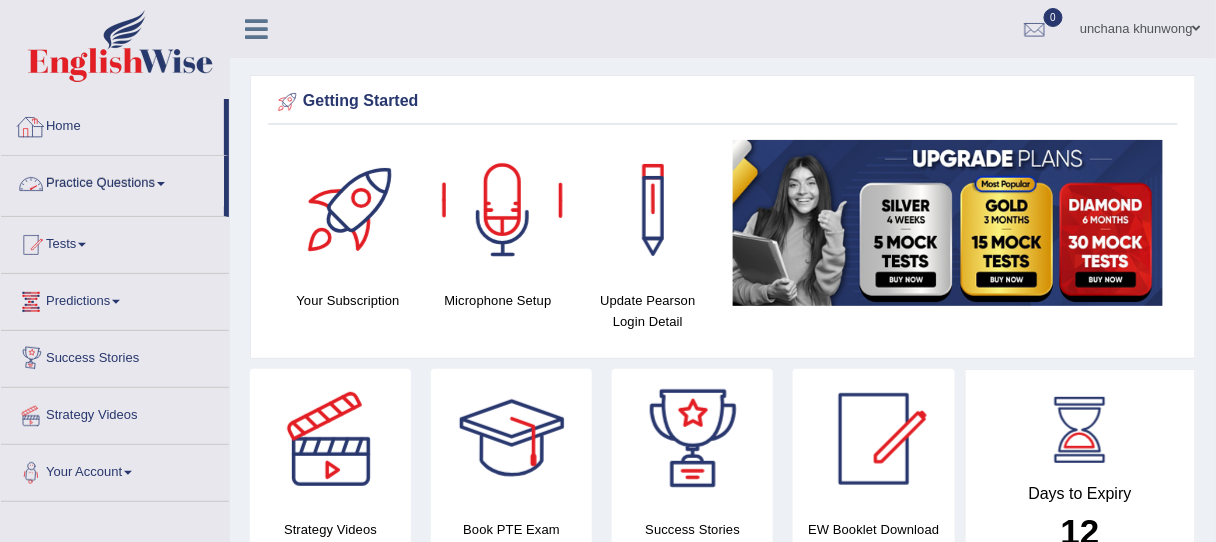 scroll, scrollTop: 0, scrollLeft: 0, axis: both 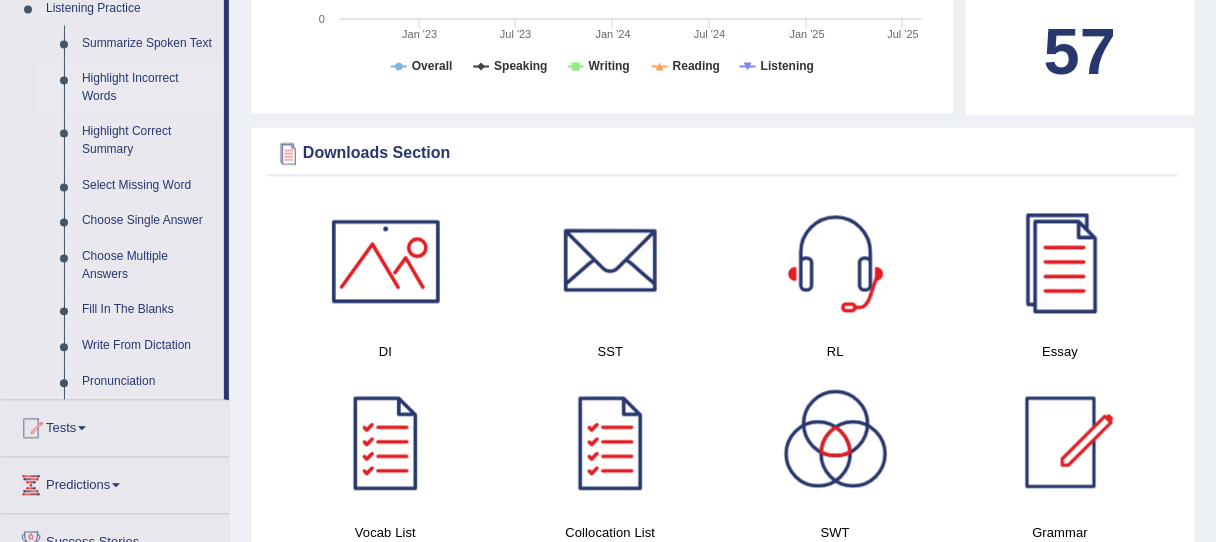 click on "Highlight Incorrect Words" at bounding box center (148, 88) 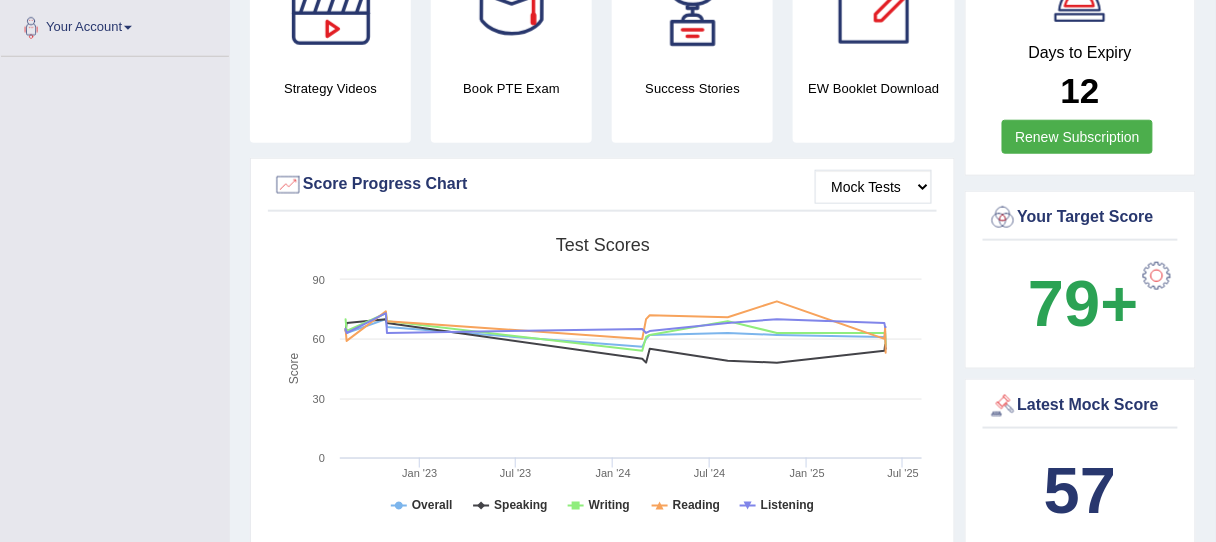 scroll, scrollTop: 279, scrollLeft: 0, axis: vertical 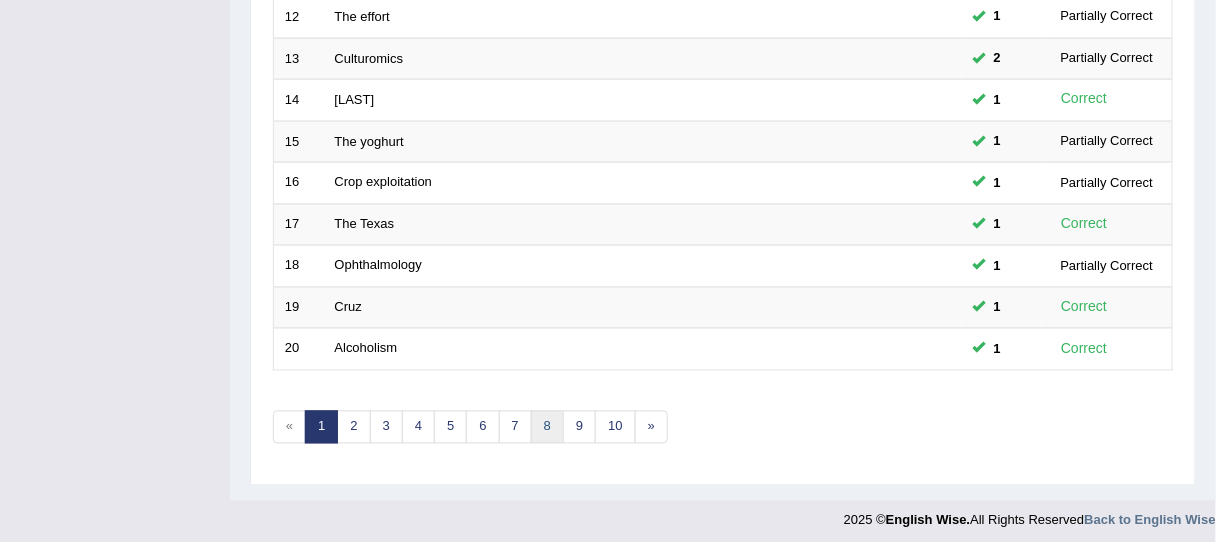 click on "8" at bounding box center (547, 427) 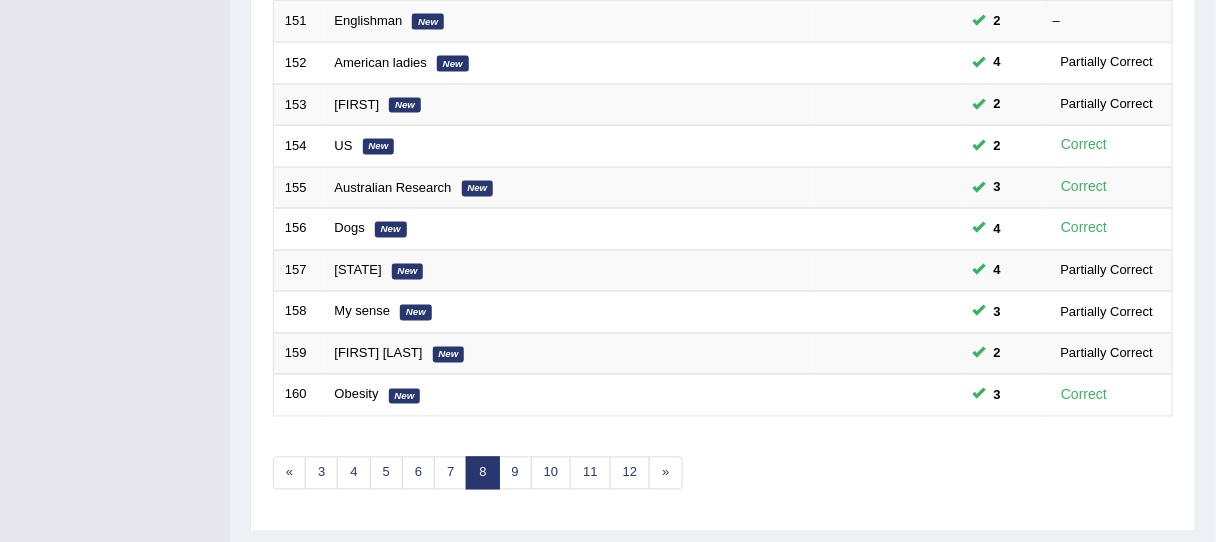 scroll, scrollTop: 0, scrollLeft: 0, axis: both 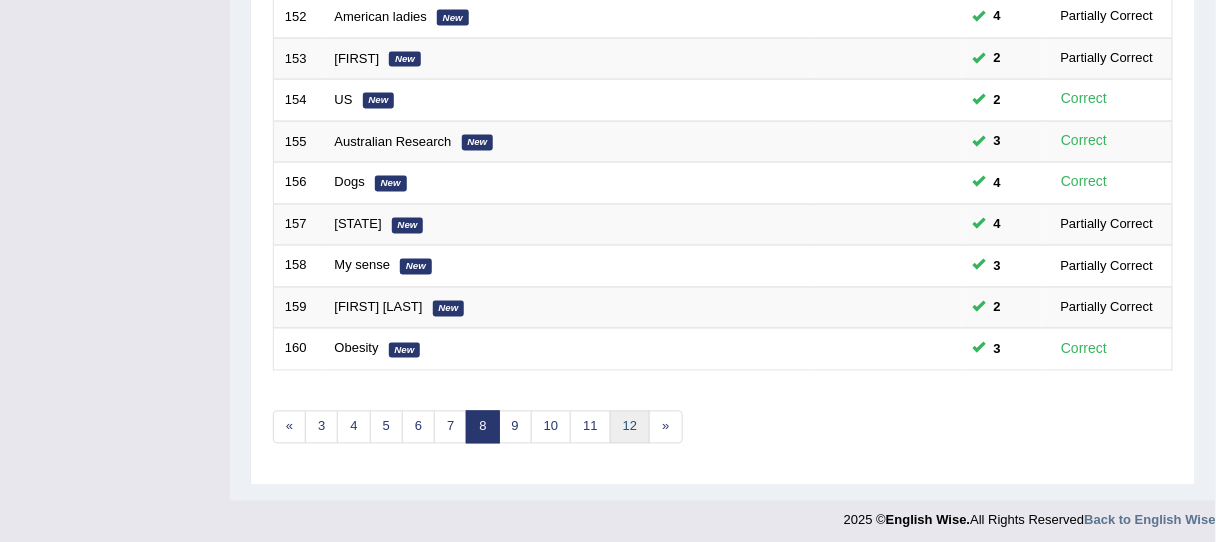 click on "12" at bounding box center (630, 427) 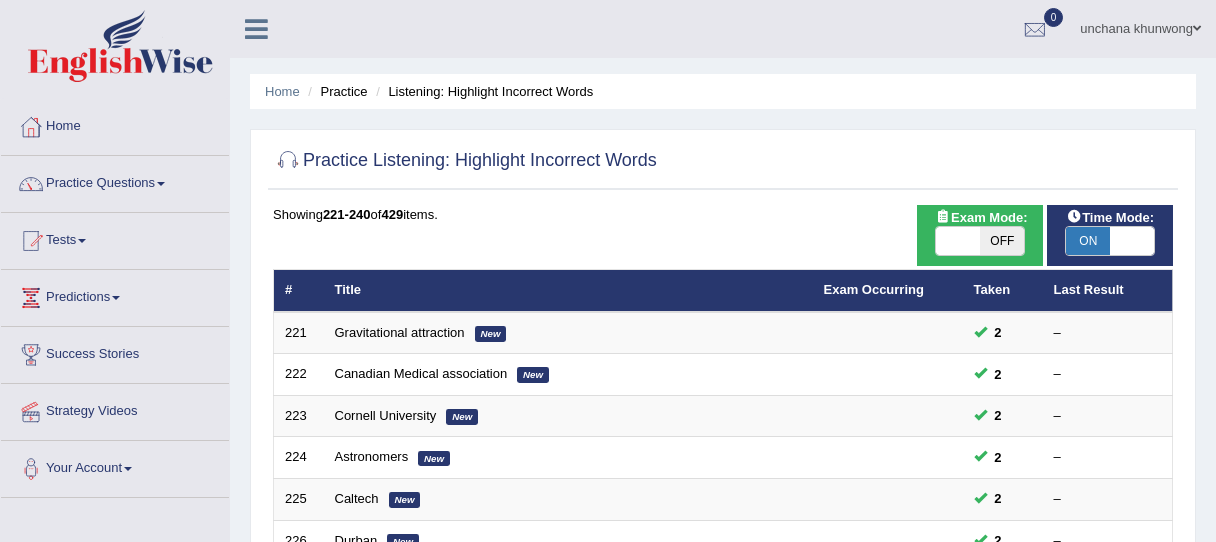 scroll, scrollTop: 400, scrollLeft: 0, axis: vertical 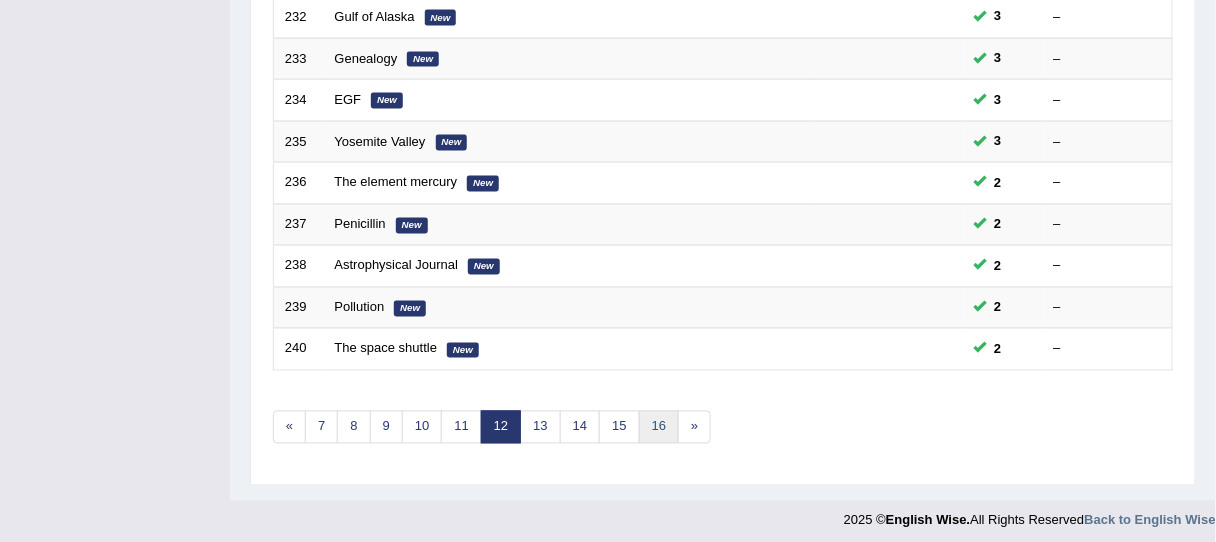 click on "16" at bounding box center [659, 427] 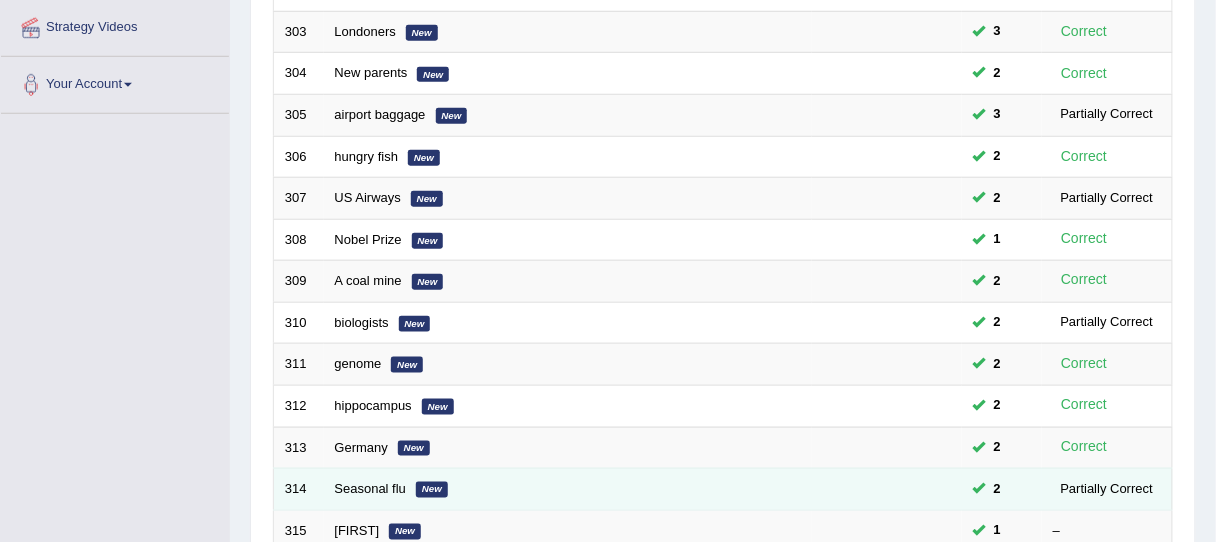 scroll, scrollTop: 0, scrollLeft: 0, axis: both 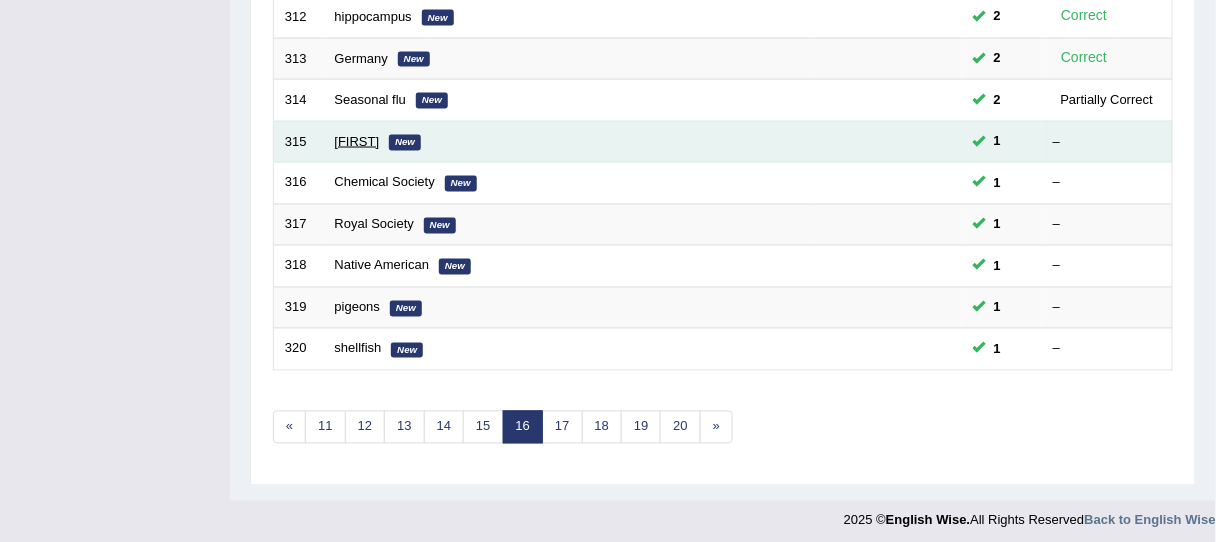click on "[FIRST]" at bounding box center (357, 141) 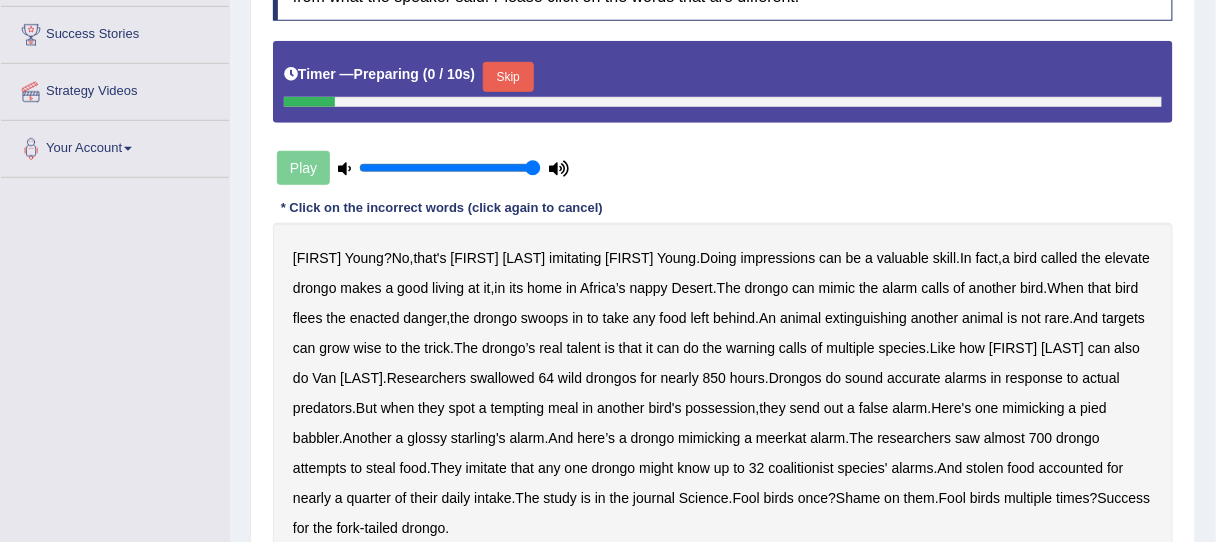 scroll, scrollTop: 433, scrollLeft: 0, axis: vertical 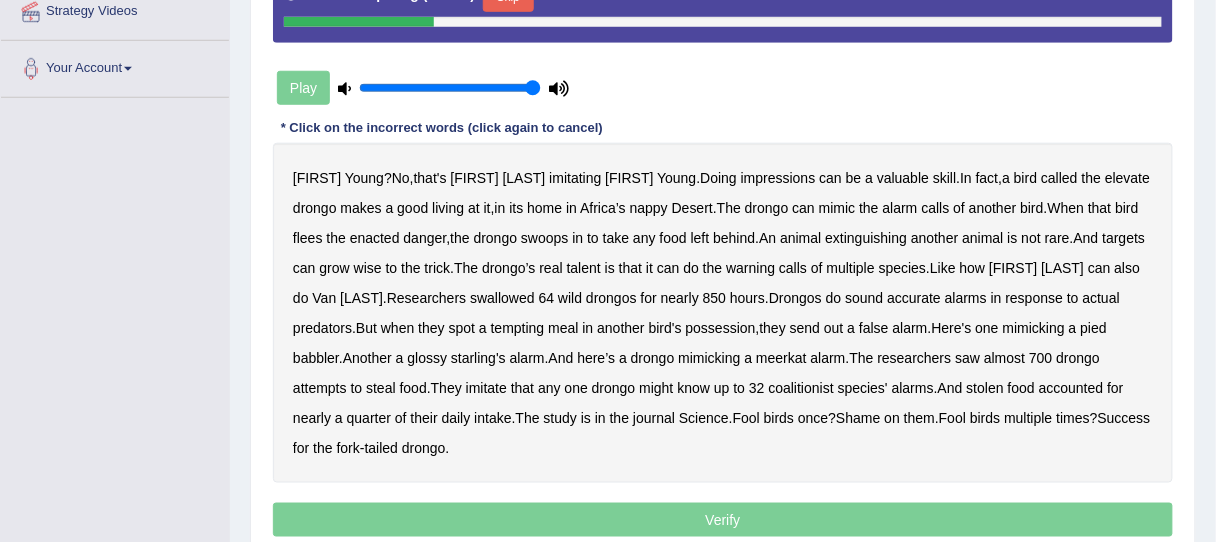click on "Skip" at bounding box center (508, -3) 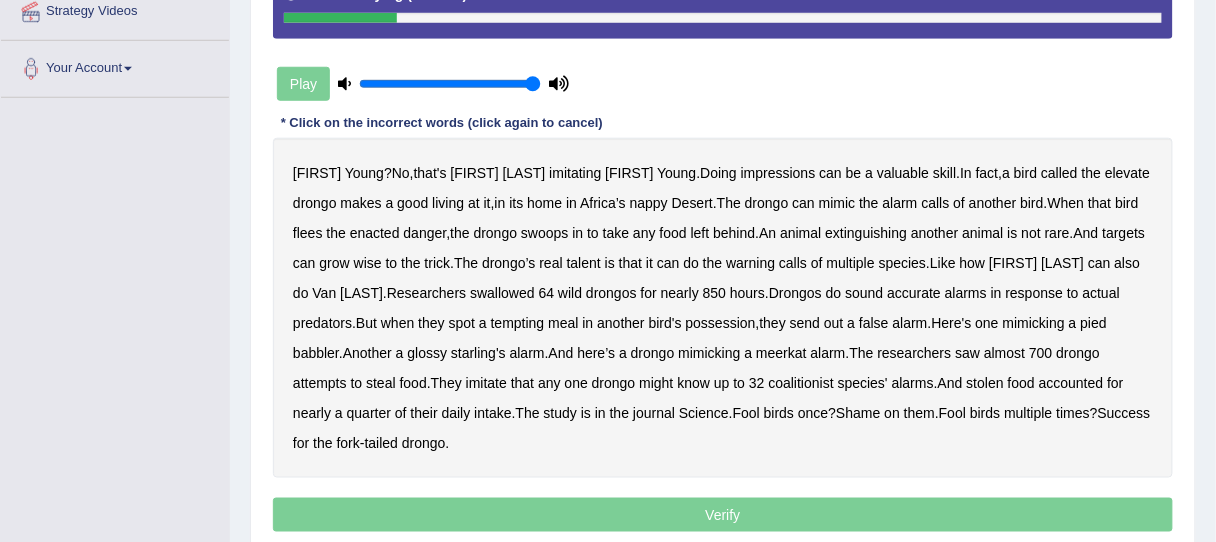 drag, startPoint x: 872, startPoint y: 361, endPoint x: 863, endPoint y: 338, distance: 24.698177 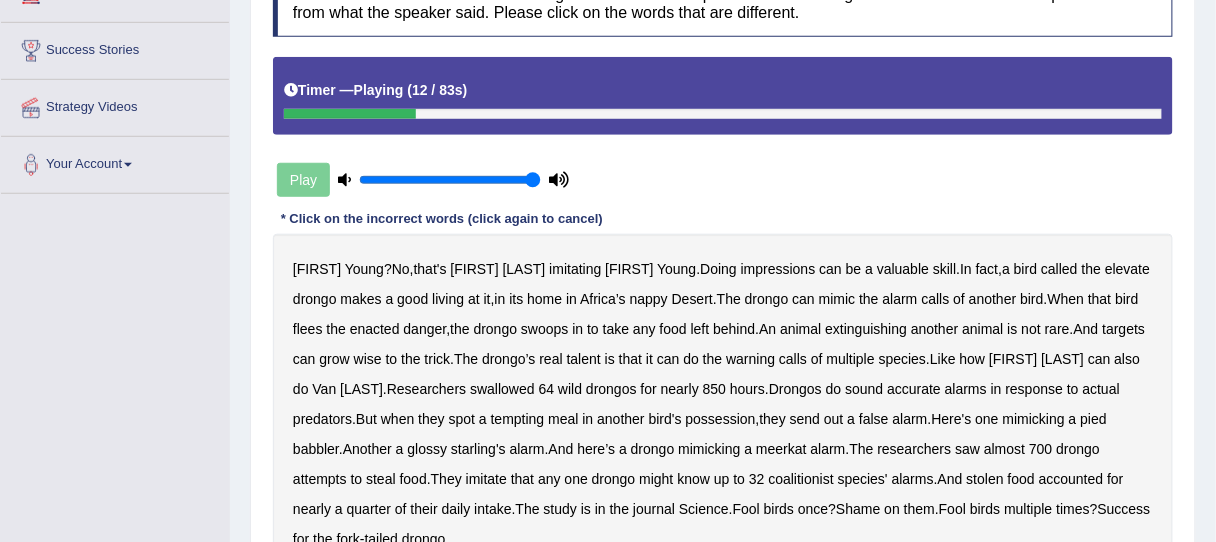 scroll, scrollTop: 80, scrollLeft: 0, axis: vertical 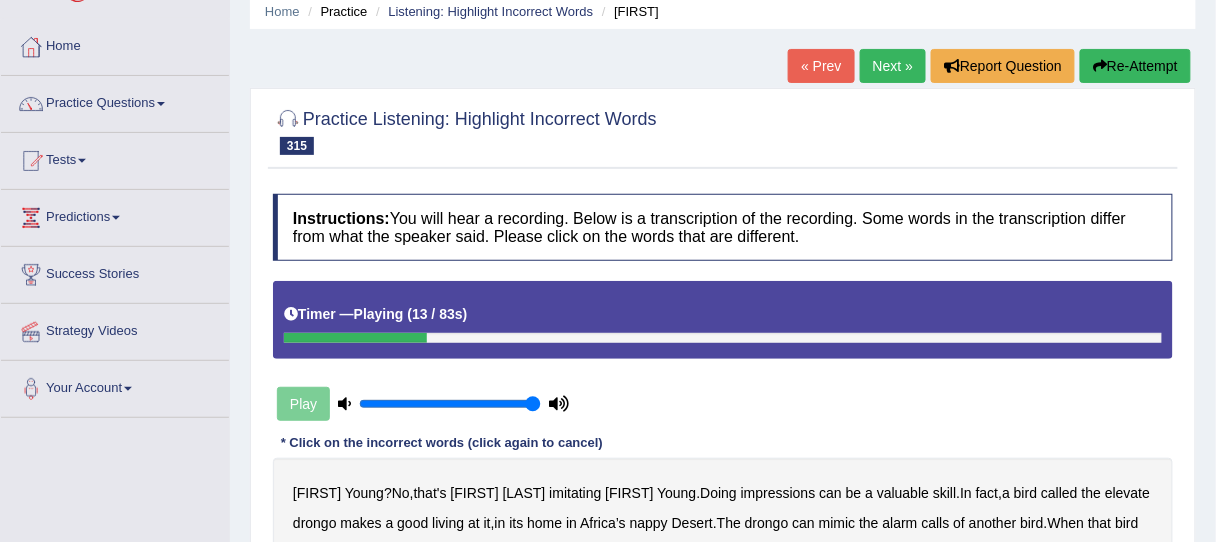 click on "Re-Attempt" at bounding box center [1135, 66] 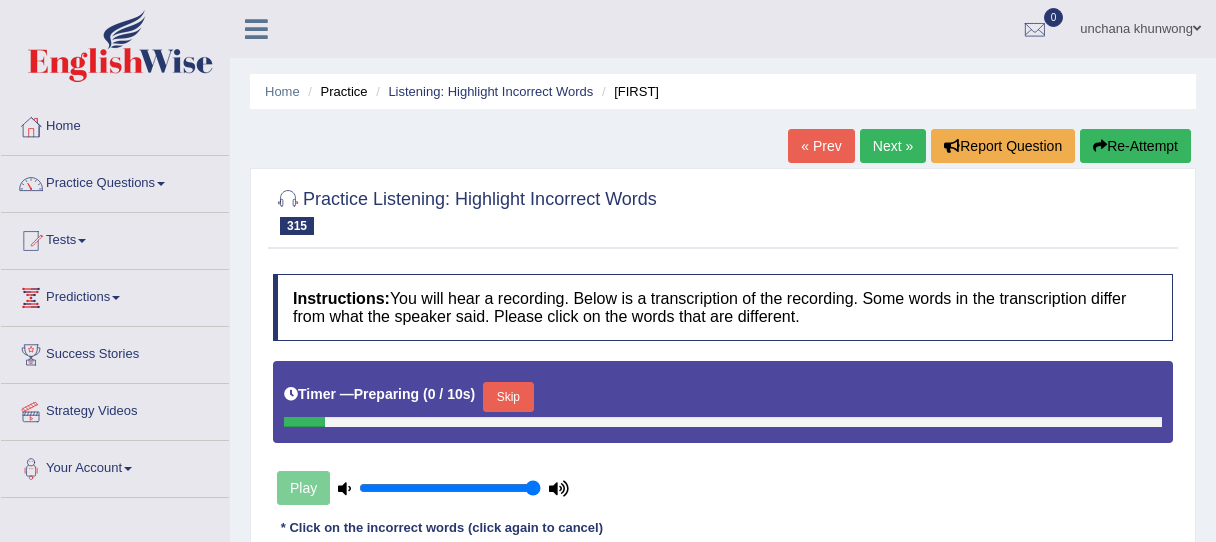 scroll, scrollTop: 400, scrollLeft: 0, axis: vertical 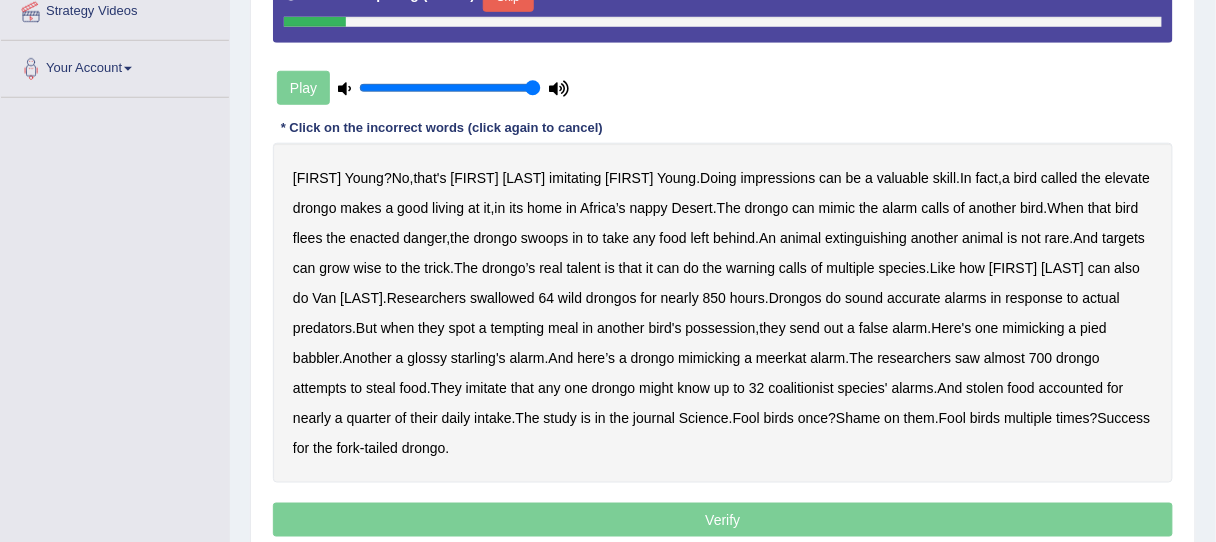 click on "Skip" at bounding box center (508, -3) 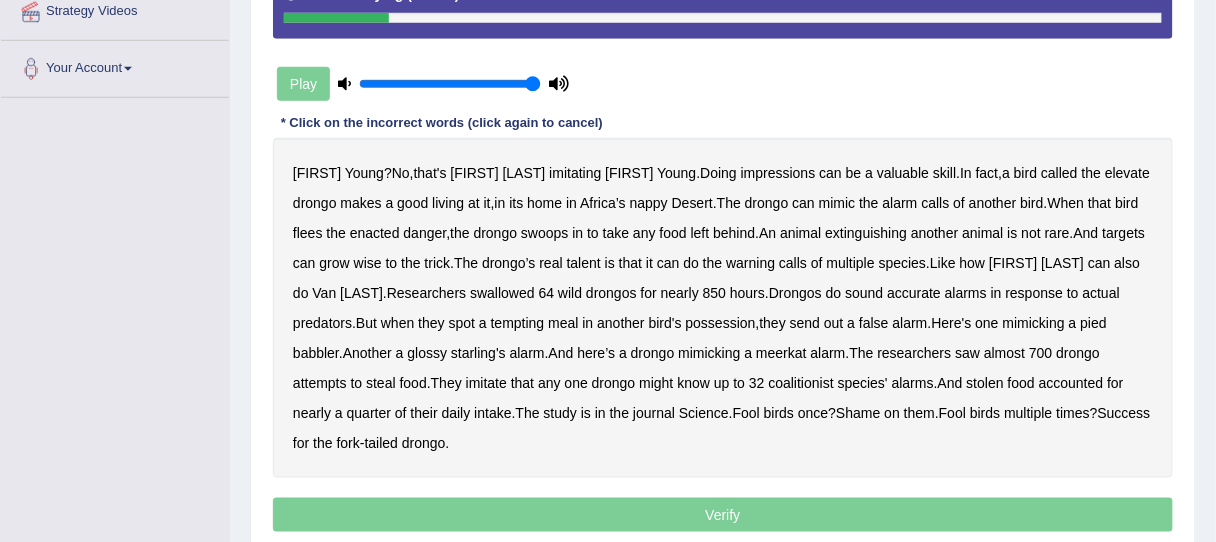 click on "elevate" at bounding box center (1127, 173) 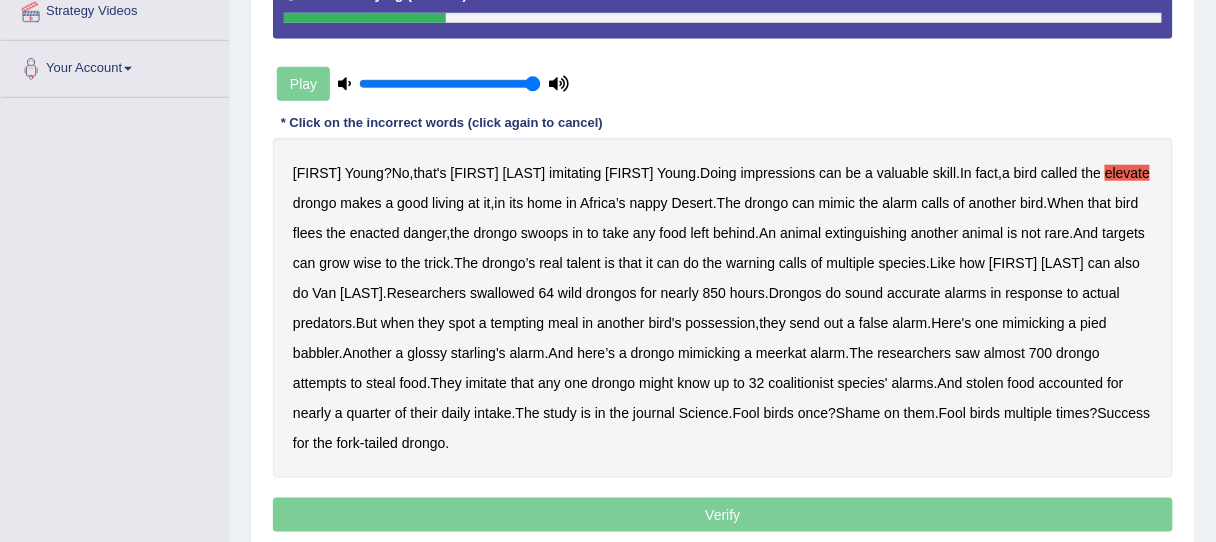 click on "nappy" at bounding box center [649, 203] 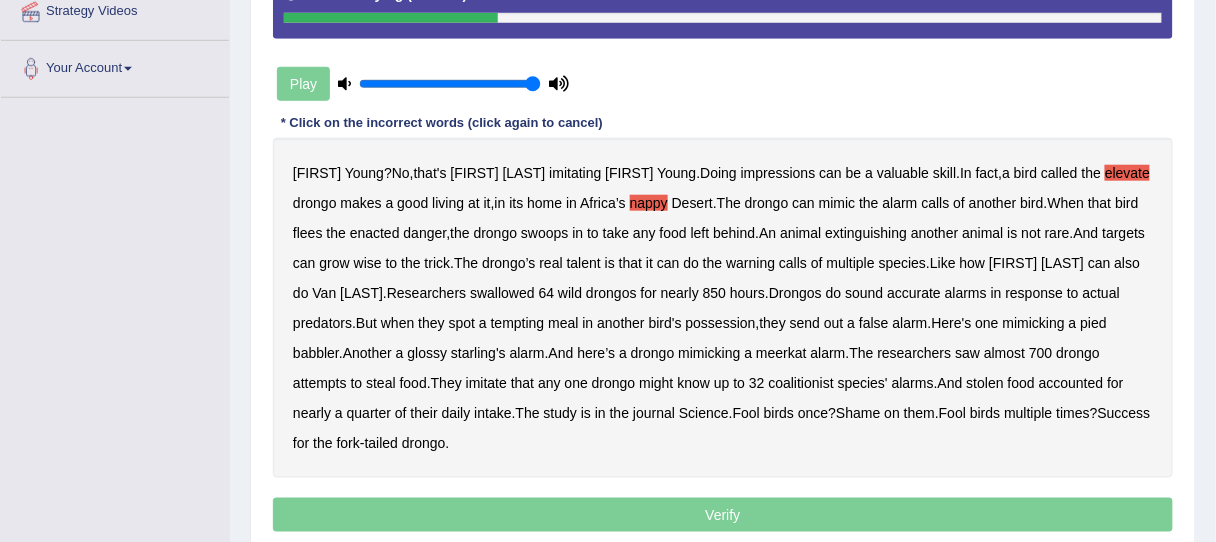 click on "enacted" at bounding box center [375, 233] 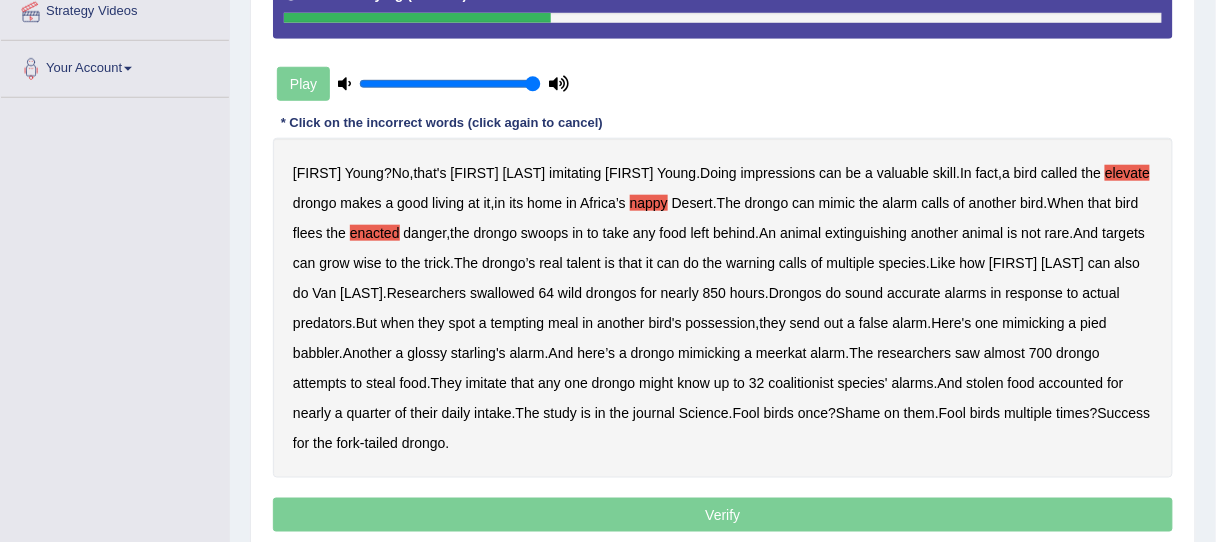 click on "extinguishing" at bounding box center (866, 233) 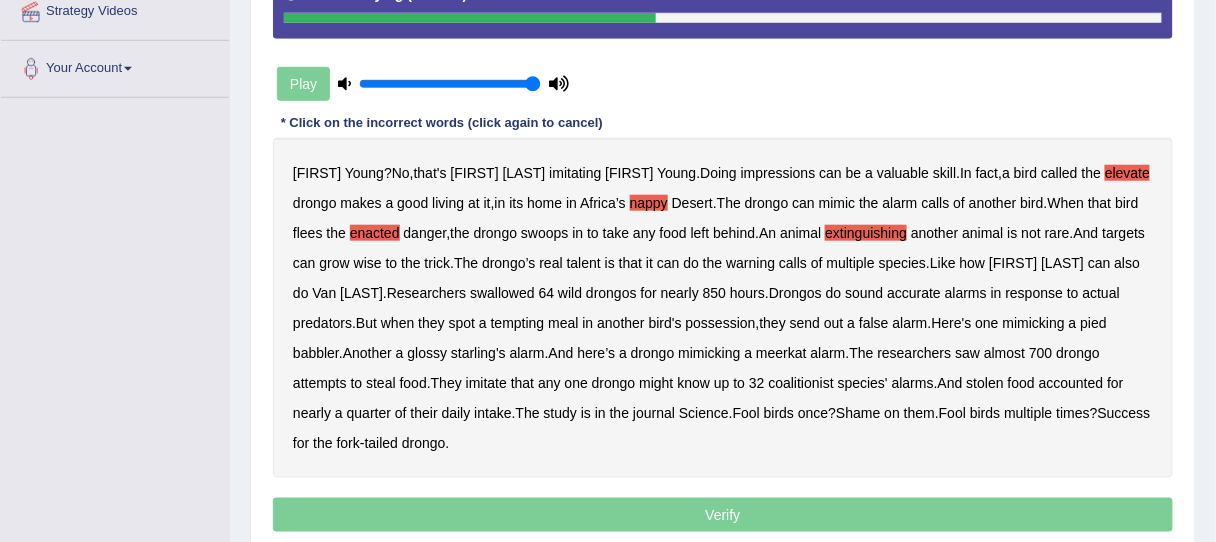 click on "multiple" at bounding box center [851, 263] 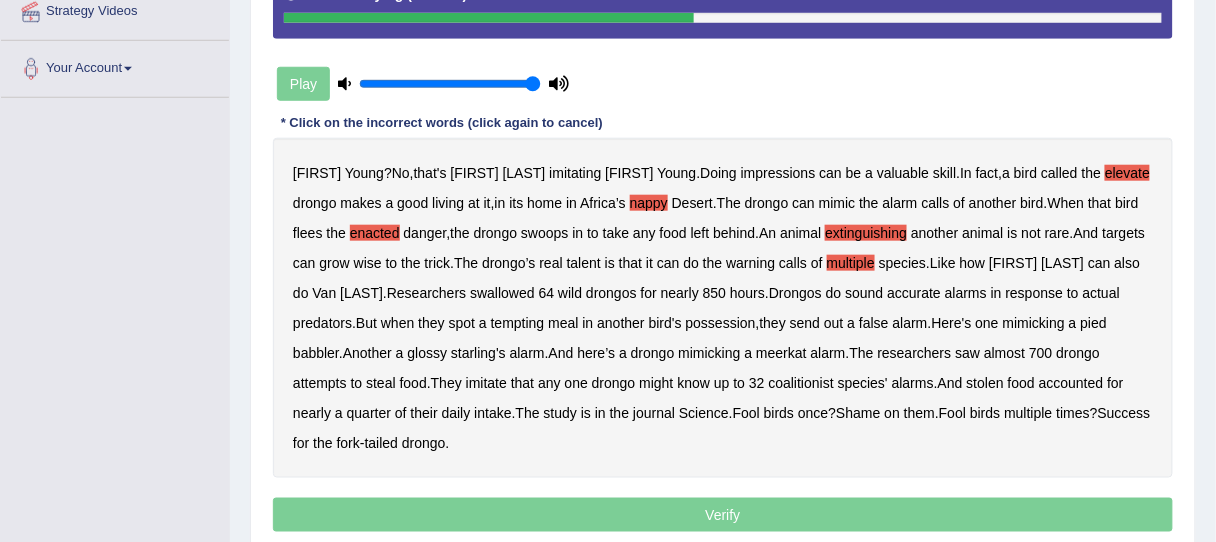 click on "swallowed" at bounding box center [502, 293] 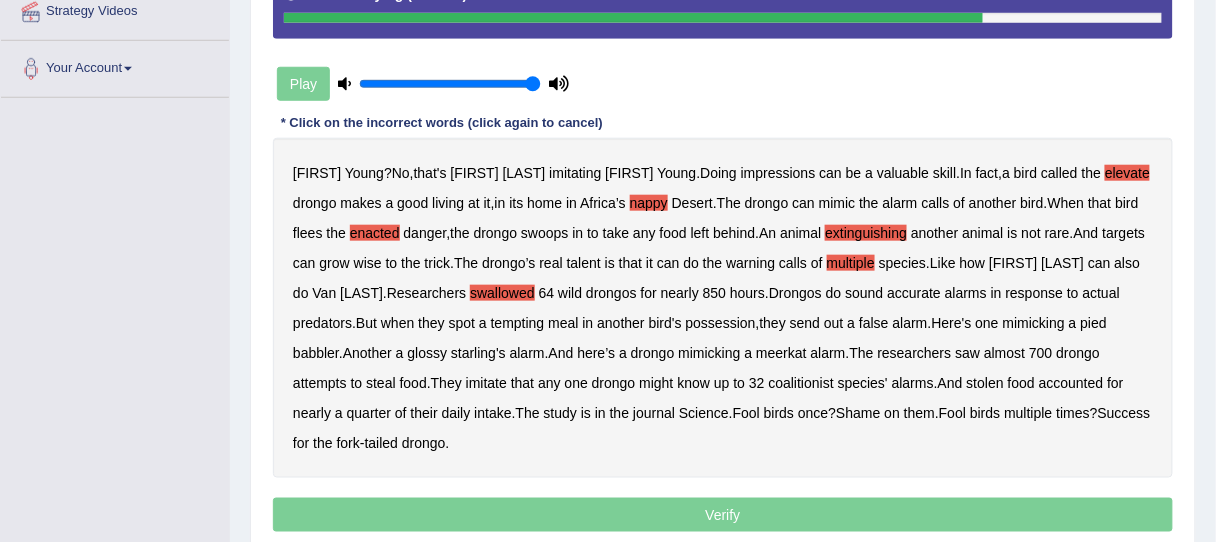 click on "imitate" at bounding box center [486, 383] 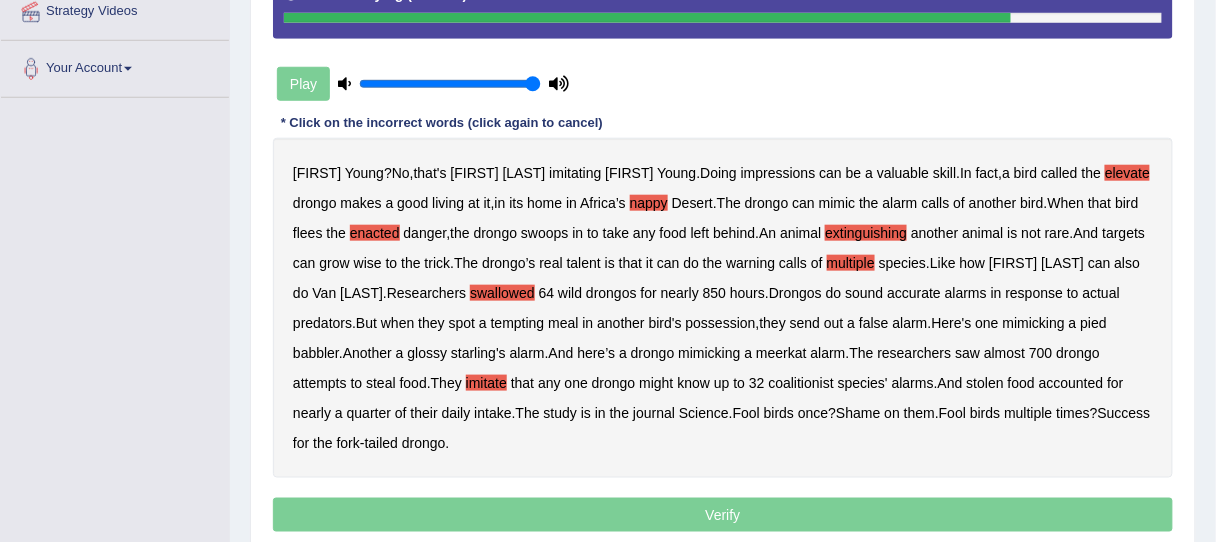 click on "coalitionist" at bounding box center [801, 383] 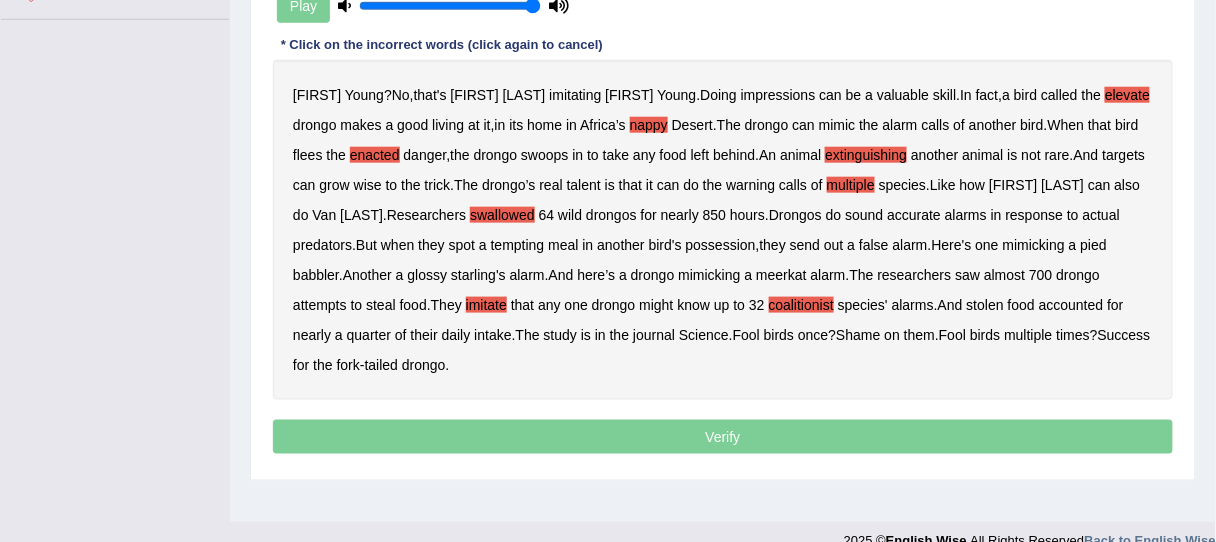 scroll, scrollTop: 480, scrollLeft: 0, axis: vertical 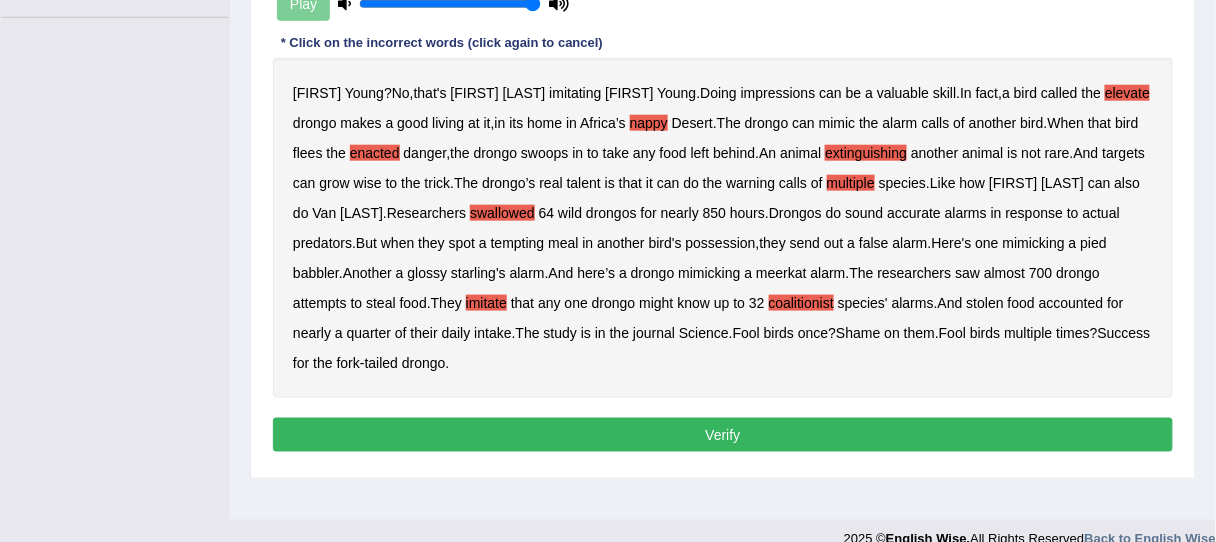 click on "Verify" at bounding box center [723, 435] 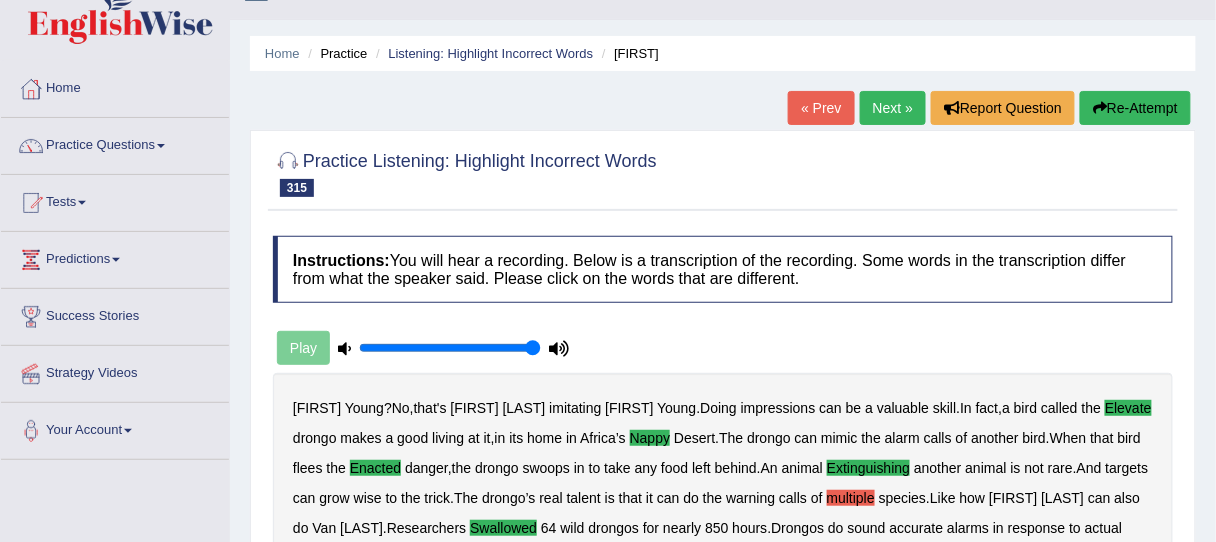 scroll, scrollTop: 0, scrollLeft: 0, axis: both 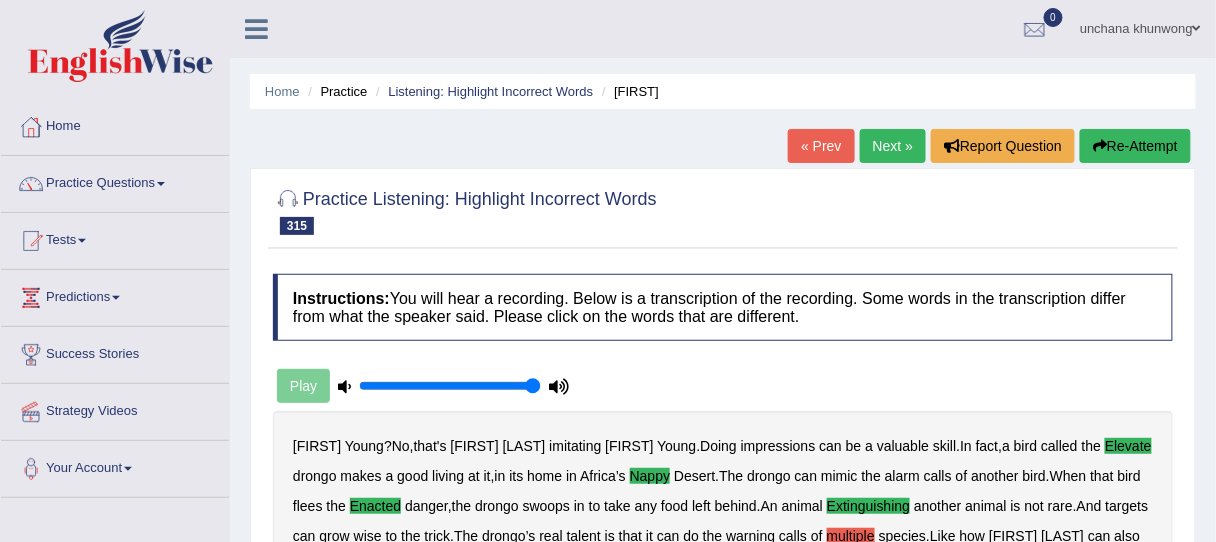 click on "Next »" at bounding box center [893, 146] 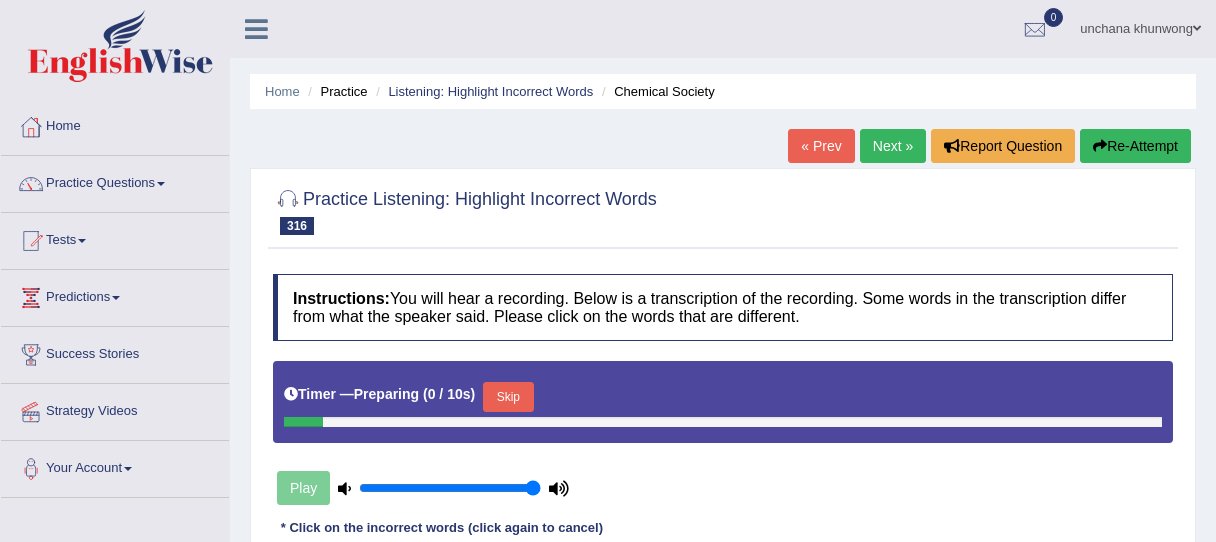 scroll, scrollTop: 277, scrollLeft: 0, axis: vertical 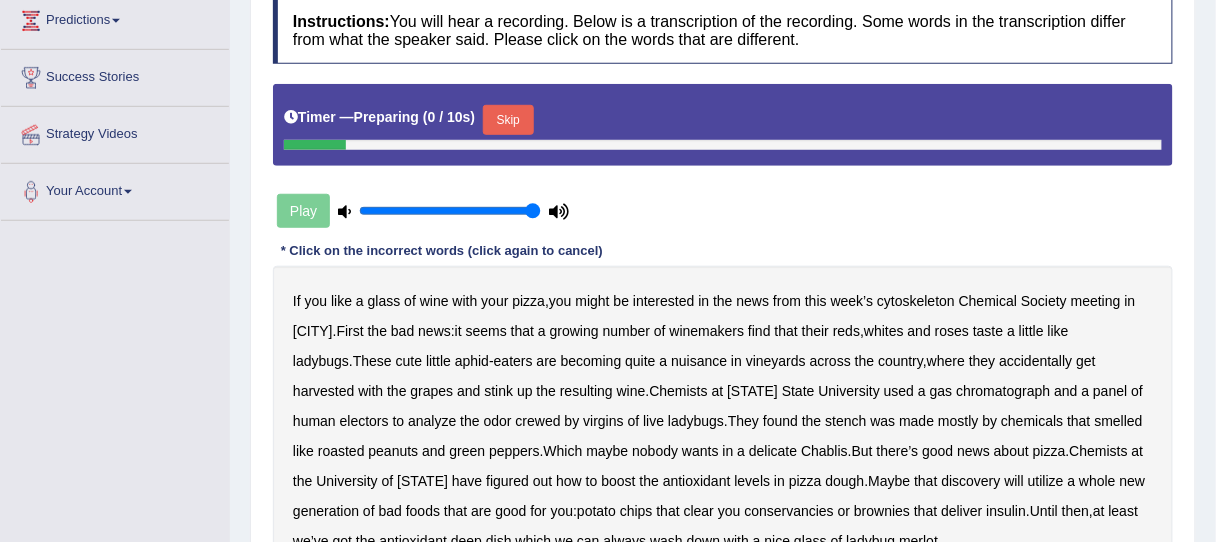 drag, startPoint x: 515, startPoint y: 123, endPoint x: 513, endPoint y: 137, distance: 14.142136 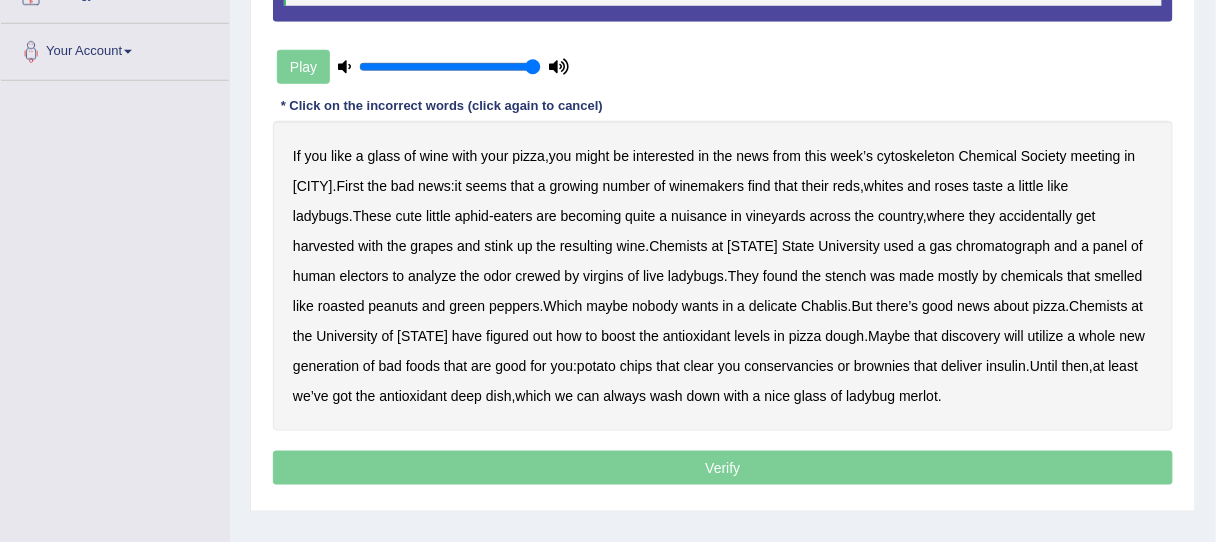 scroll, scrollTop: 437, scrollLeft: 0, axis: vertical 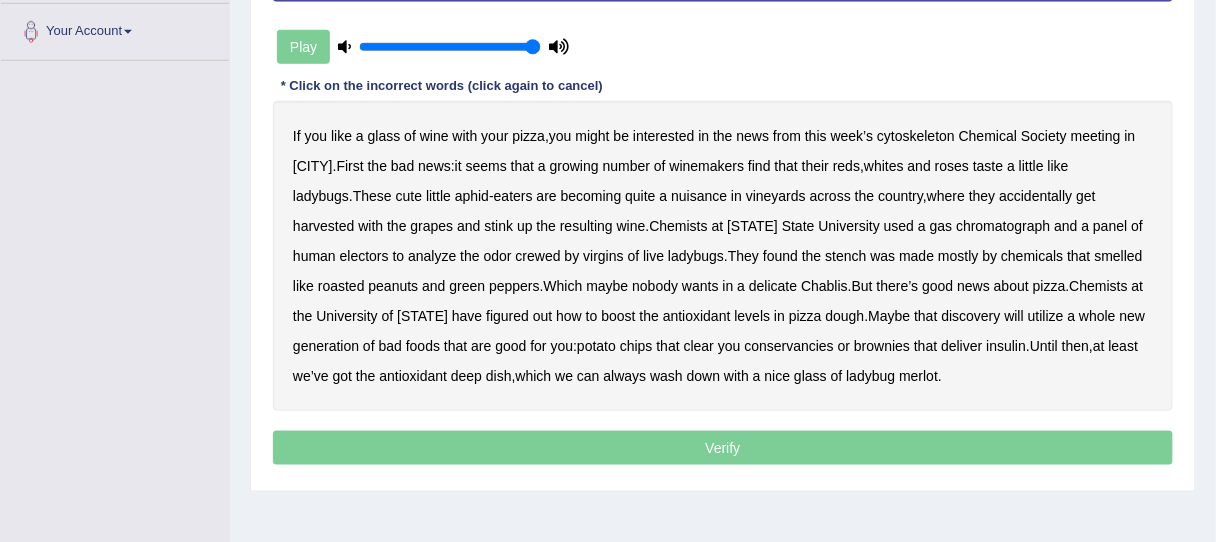 click on "cytoskeleton" at bounding box center [916, 136] 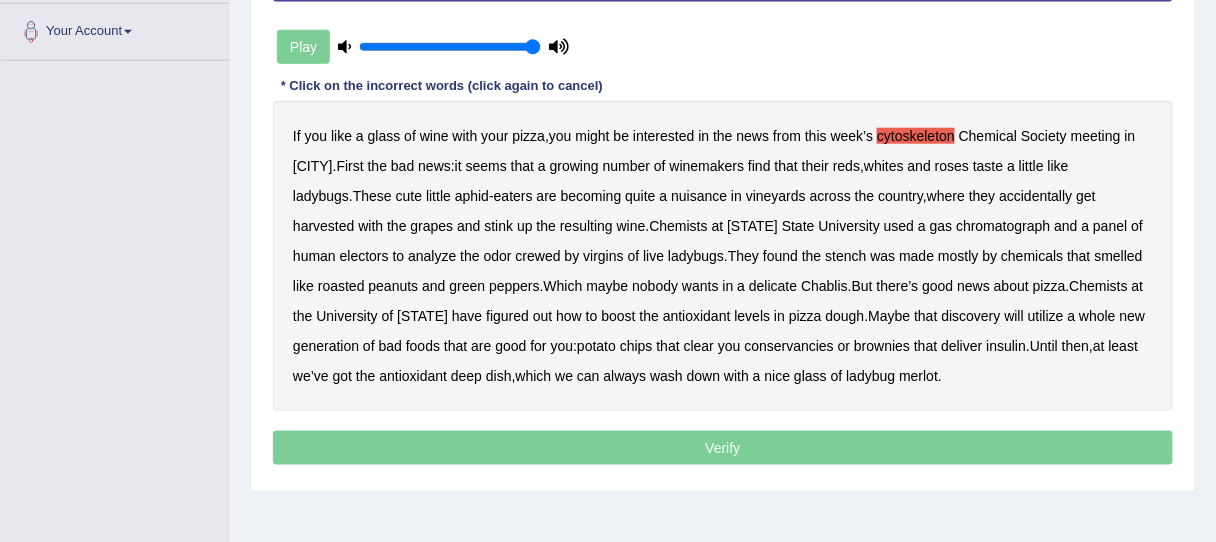 click on "nuisance" at bounding box center [699, 196] 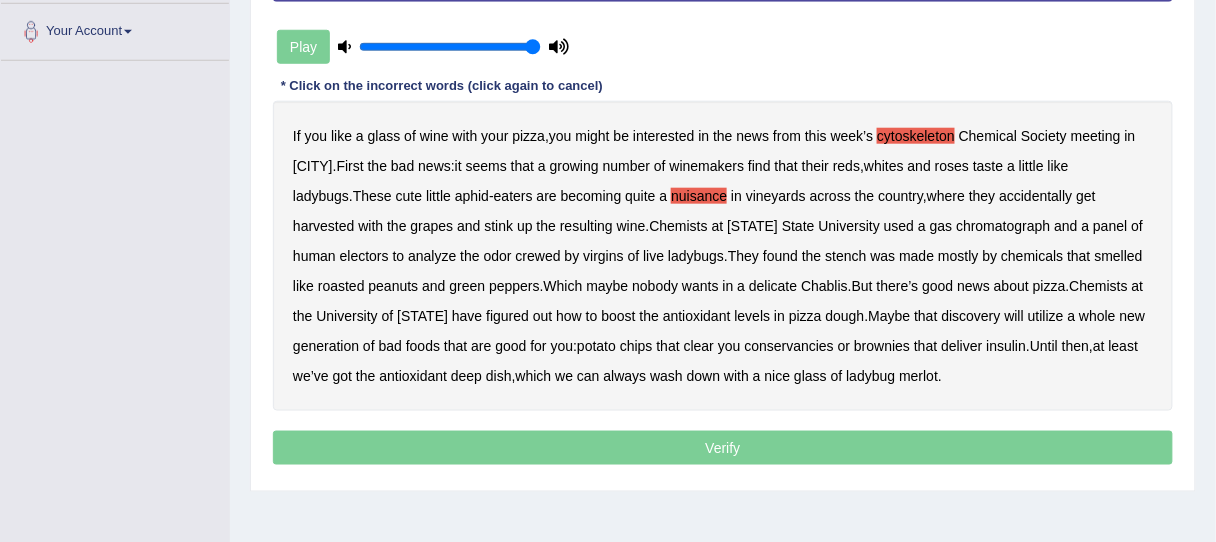 click on "nuisance" at bounding box center [699, 196] 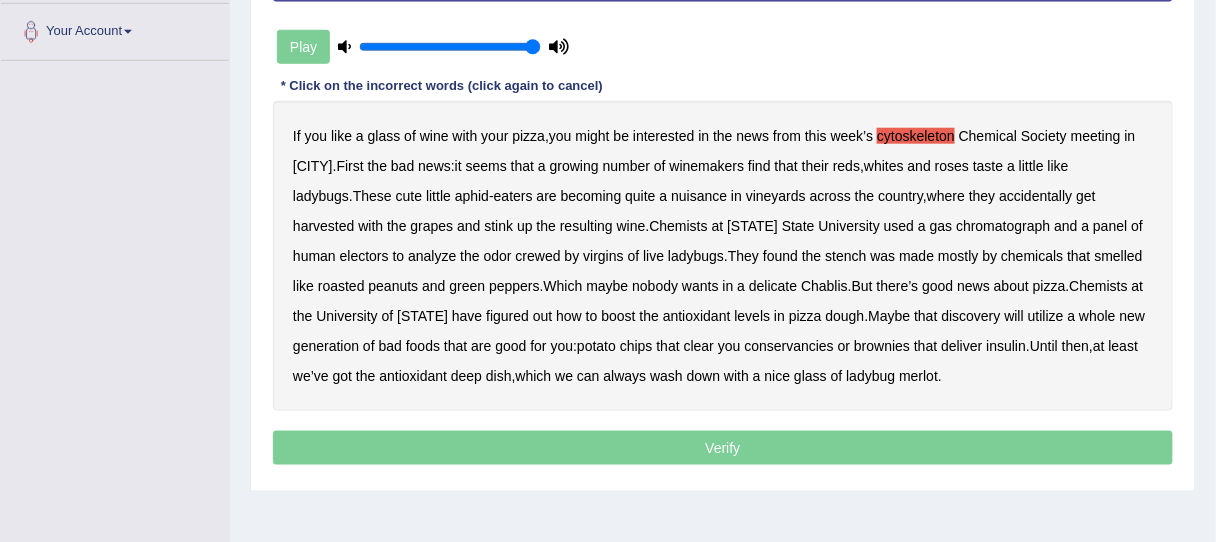 click on "electors" at bounding box center (364, 256) 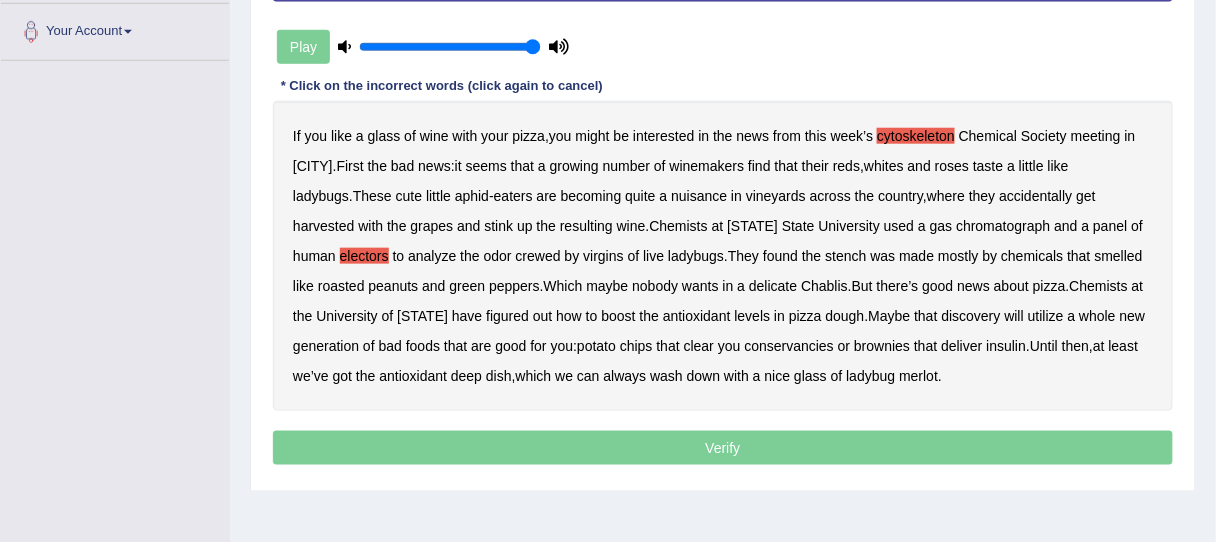 click on "crewed" at bounding box center [538, 256] 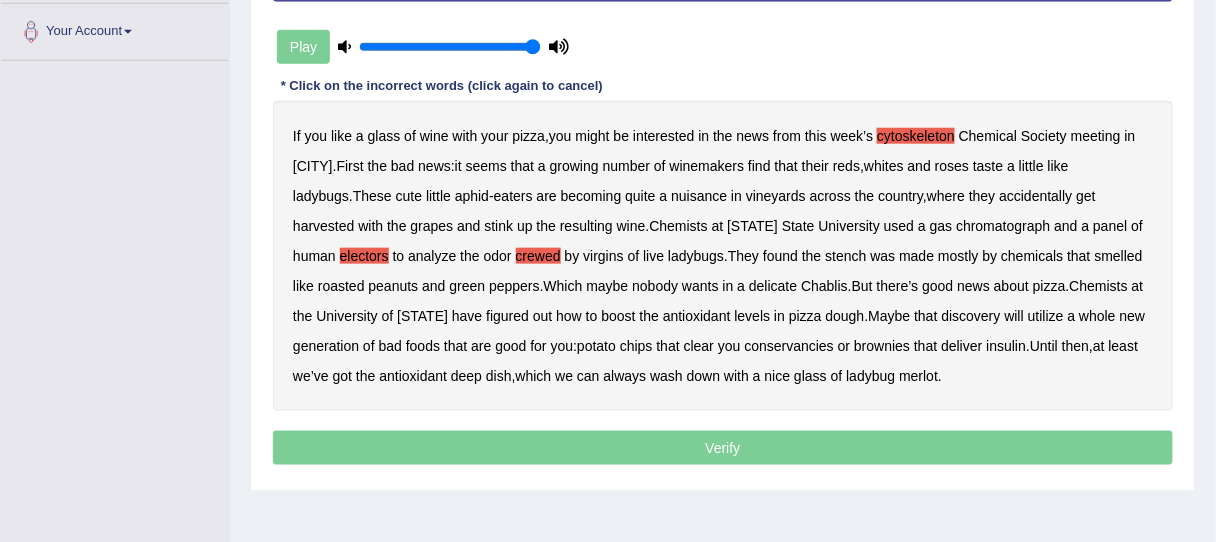 click on "utilize" at bounding box center [1046, 316] 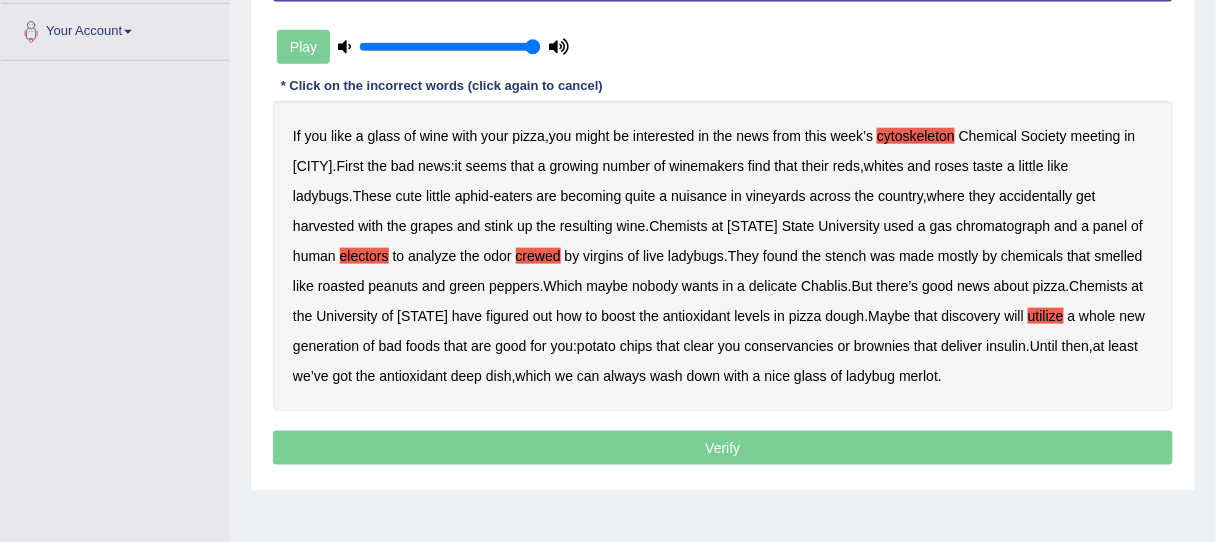 click on "conservancies" at bounding box center [790, 346] 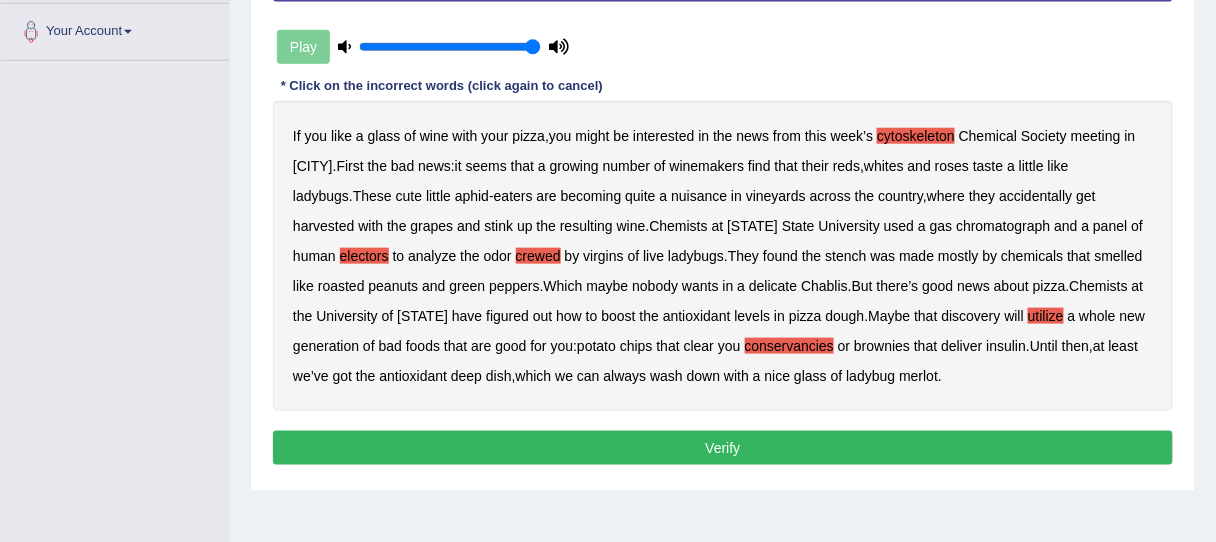 click on "Verify" at bounding box center (723, 448) 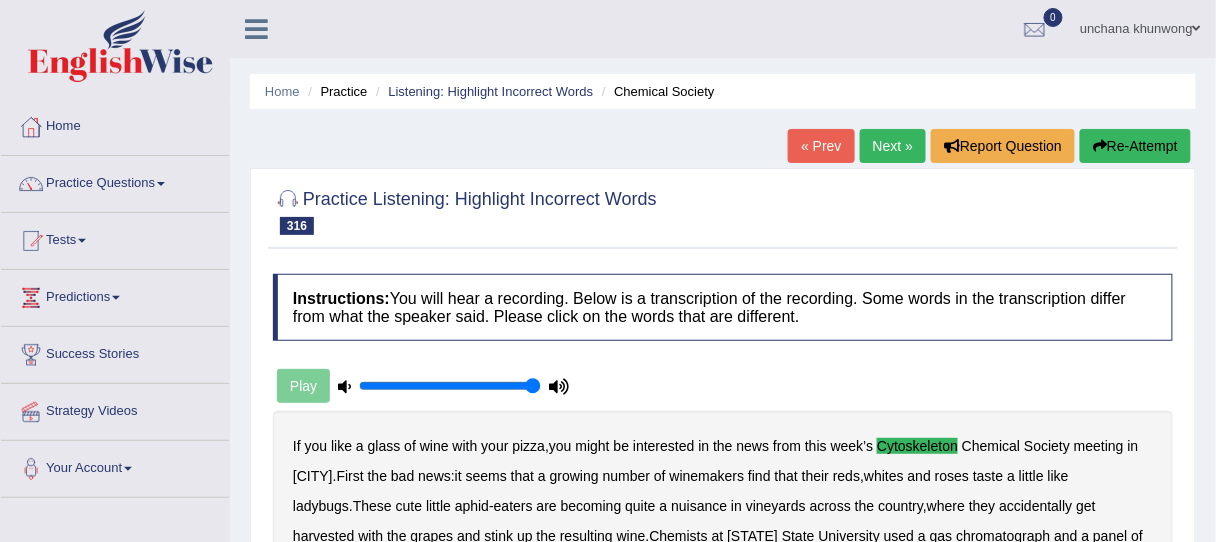 scroll, scrollTop: 0, scrollLeft: 0, axis: both 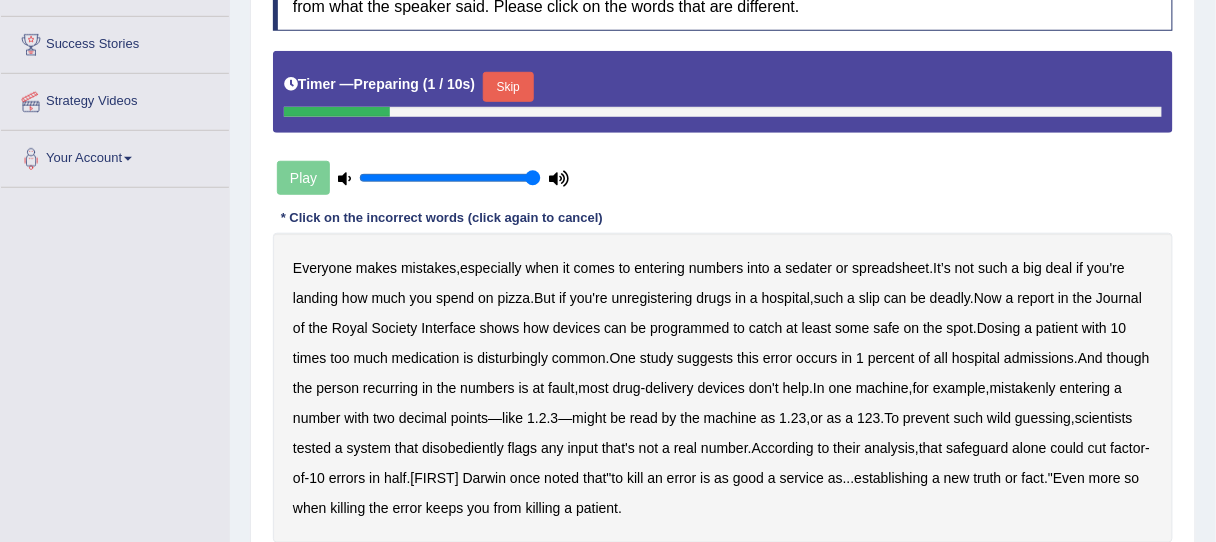 click on "Skip" at bounding box center (508, 87) 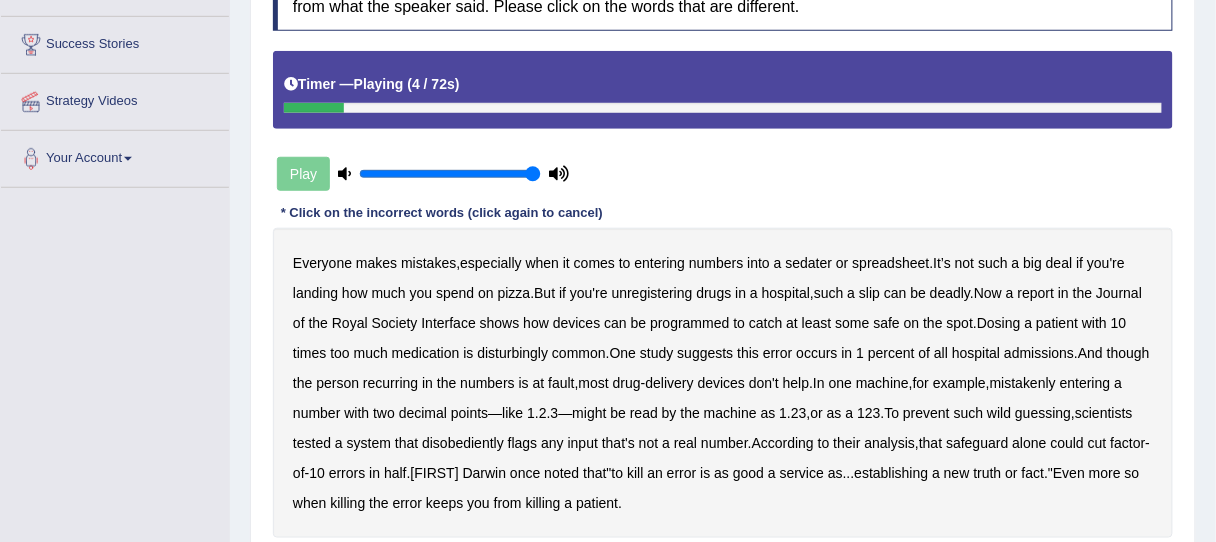 click on "sedater" at bounding box center [809, 263] 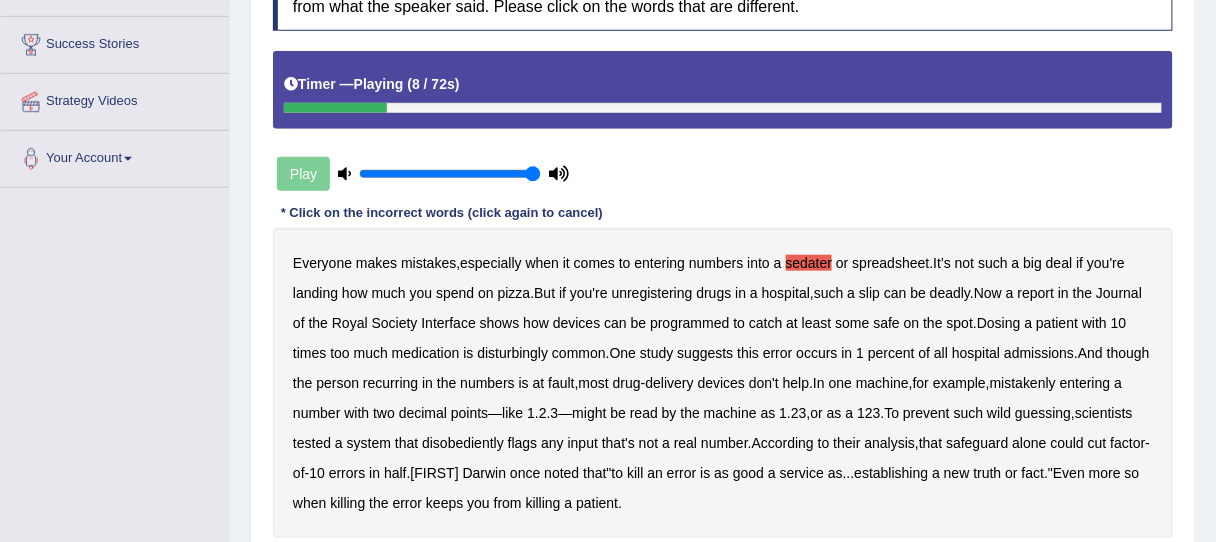 click on "landing" at bounding box center (315, 293) 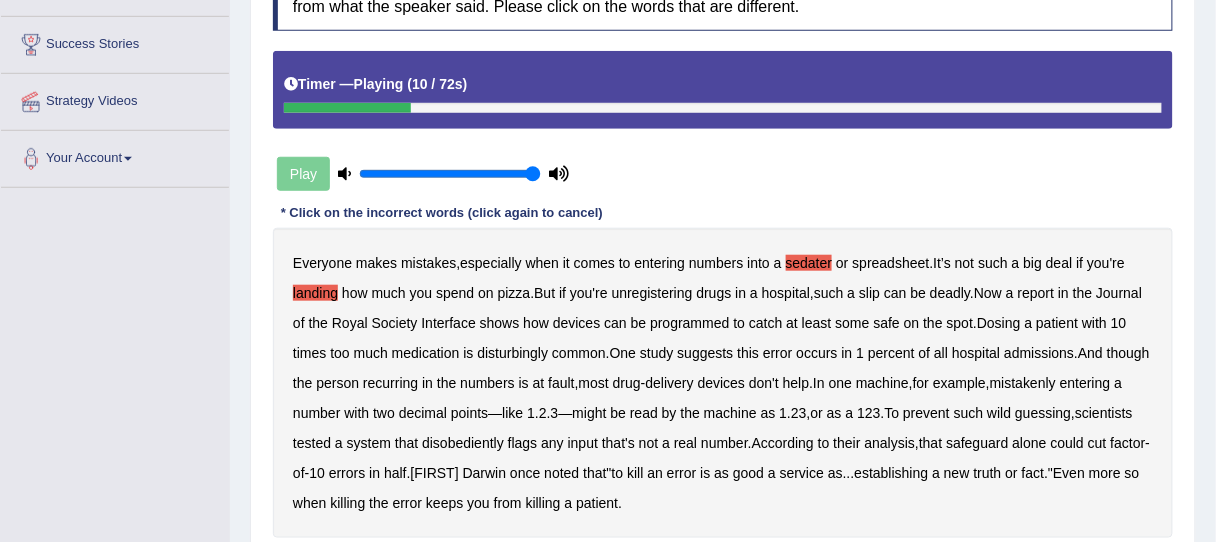 click on "unregistering" at bounding box center [652, 293] 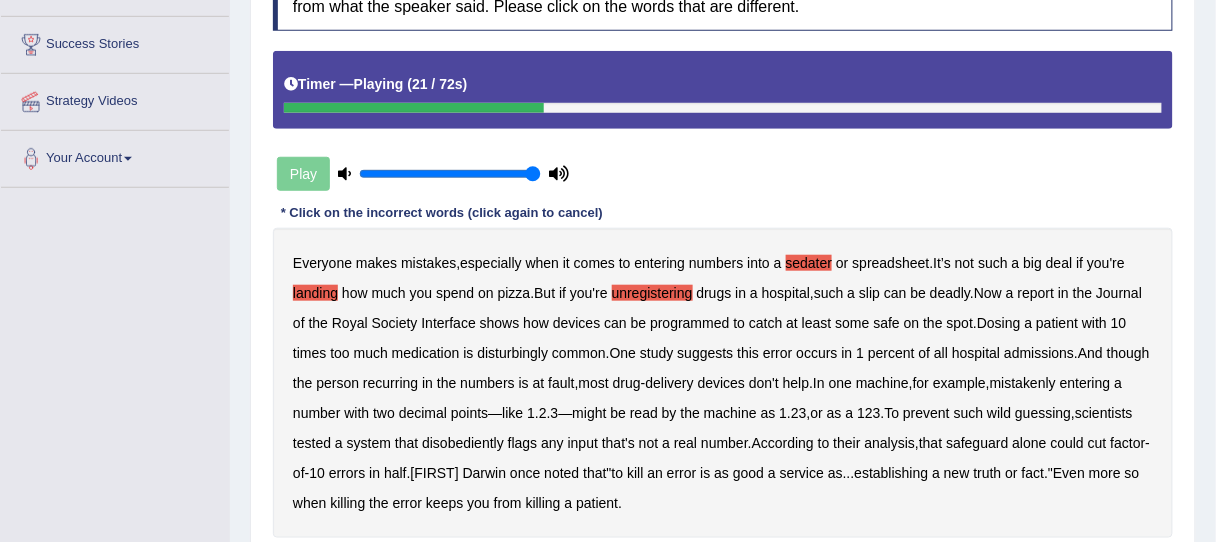 click on "safe" at bounding box center [887, 323] 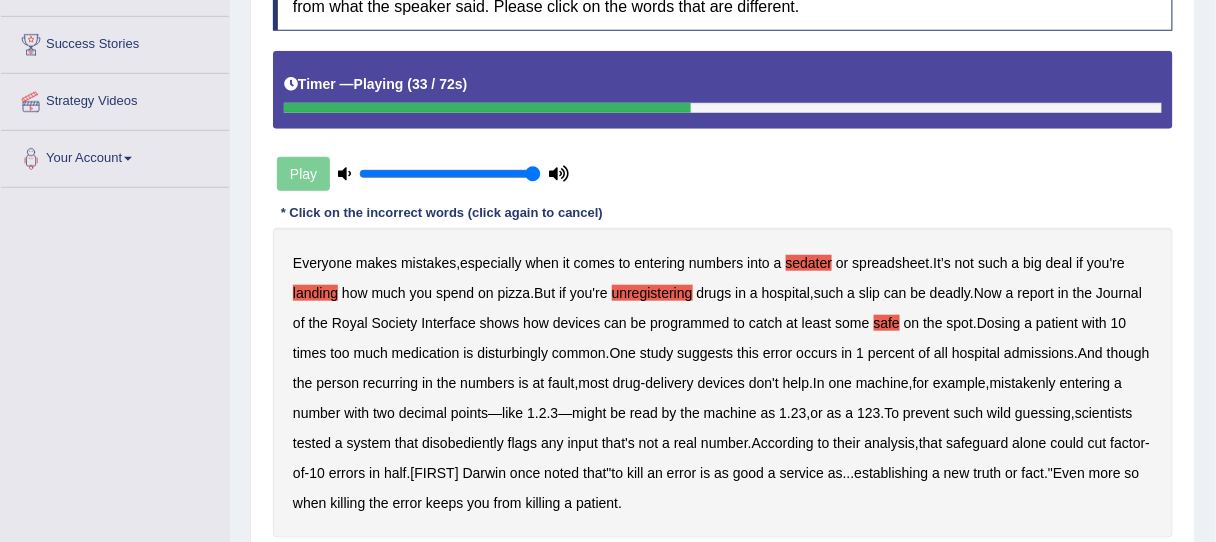 click on "recurring" at bounding box center (390, 383) 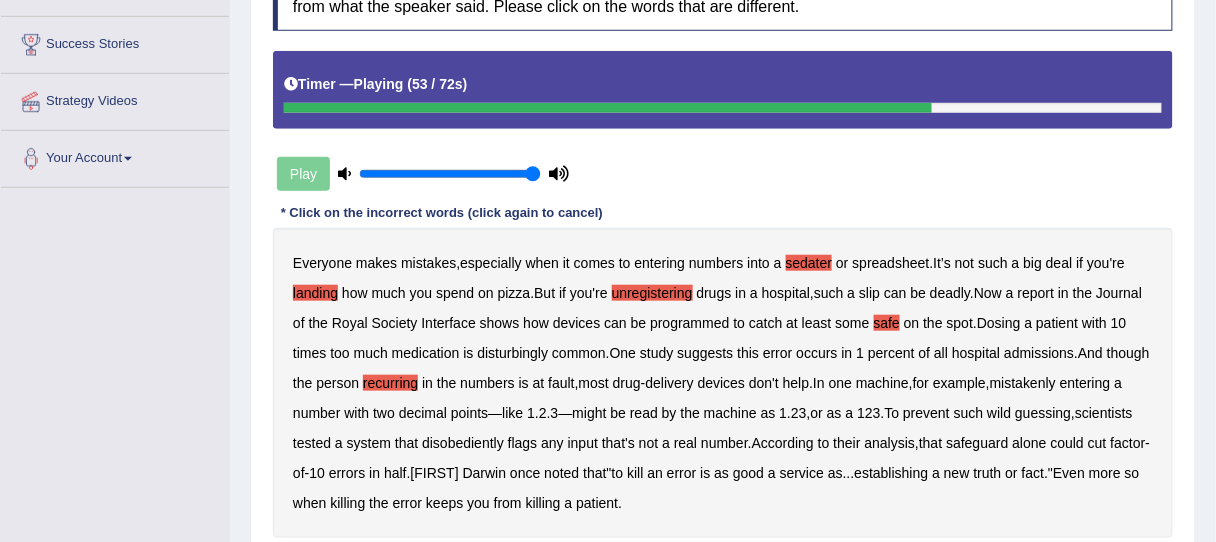 click on "disobediently" at bounding box center (463, 443) 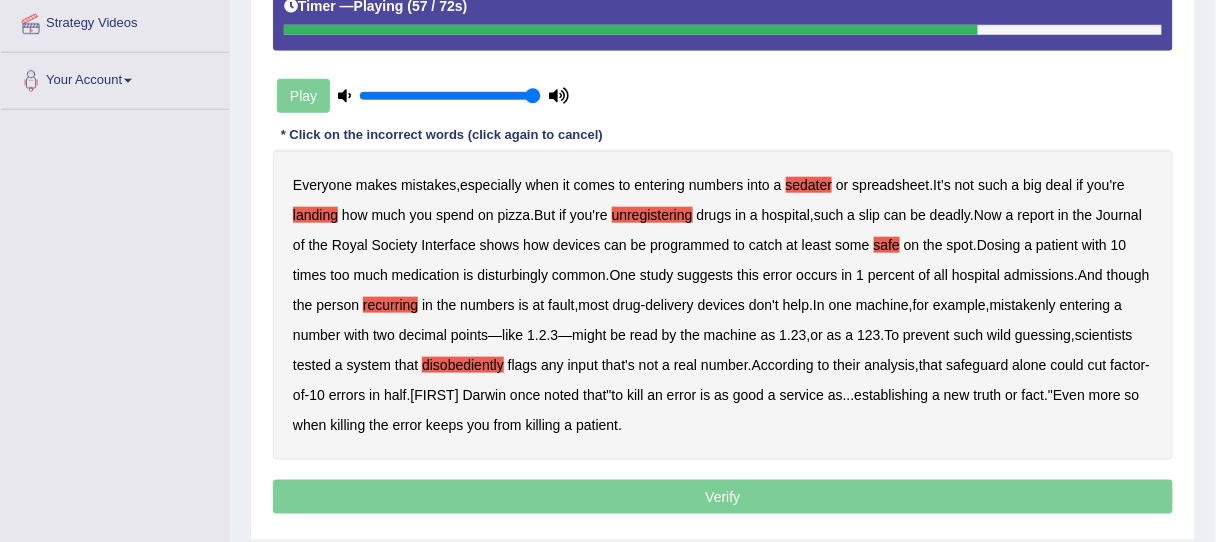scroll, scrollTop: 390, scrollLeft: 0, axis: vertical 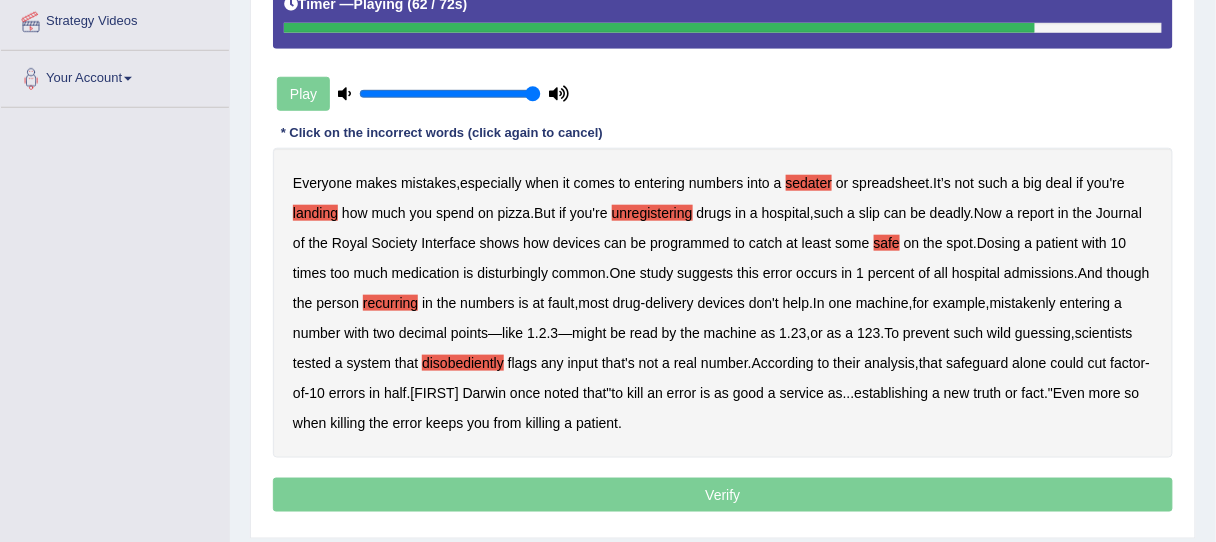 click on "Everyone   makes   mistakes ,  especially   when   it   comes   to   entering   numbers   into   a   sedater   or   spreadsheet .  It’s   not   such   a   big   deal   if   you're   landing   how   much   you   spend   on   pizza .  But   if   you're   unregistering   drugs   in   a   hospital ,  such   a   slip   can   be   deadly .  Now   a   report   in   the   Journal   of   the   Royal   Society   Interface   shows   how   devices   can   be   programmed   to   catch   at   least   some   safe   on   the   spot .  Dosing   a   patient   with   10   times   too   much   medication   is   disturbingly   common .  One   study   suggests   this   error   occurs   in   1   percent   of   all   hospital   admissions .  And   though   the   person   recurring   in   the   numbers   is   at   fault ,  most   drug - delivery   devices   don't   help .  In   one   machine ,  for   example ,  mistakenly   entering   a   number   with   two   decimal   points — like   1 . 2 . 3 — might   be   read   by   the" at bounding box center (723, 303) 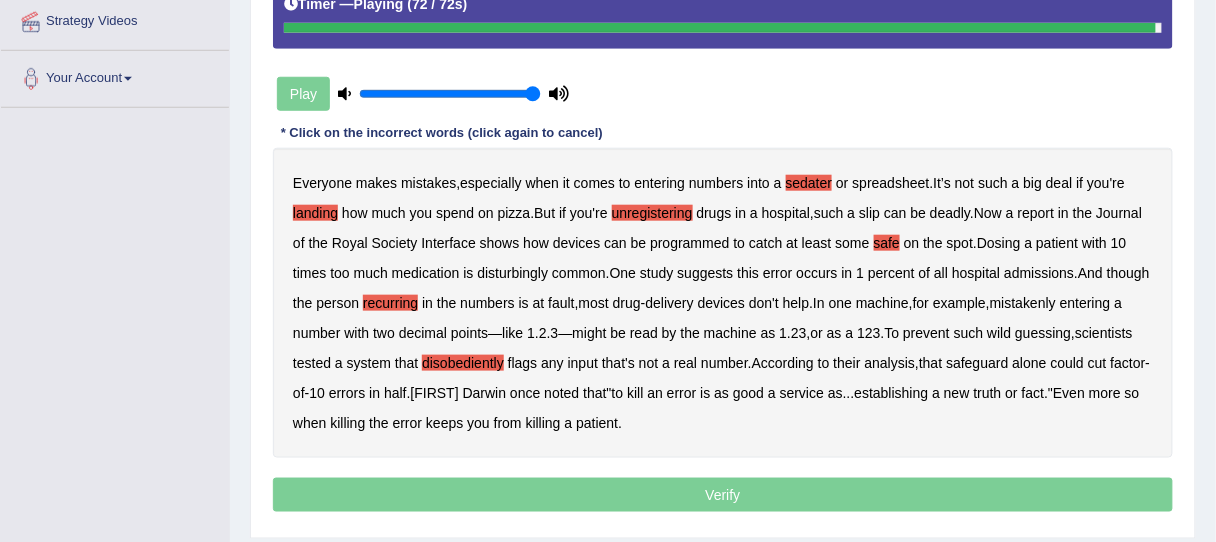 click on "Everyone   makes   mistakes ,  especially   when   it   comes   to   entering   numbers   into   a   sedater   or   spreadsheet .  It’s   not   such   a   big   deal   if   you're   landing   how   much   you   spend   on   pizza .  But   if   you're   unregistering   drugs   in   a   hospital ,  such   a   slip   can   be   deadly .  Now   a   report   in   the   Journal   of   the   Royal   Society   Interface   shows   how   devices   can   be   programmed   to   catch   at   least   some   safe   on   the   spot .  Dosing   a   patient   with   10   times   too   much   medication   is   disturbingly   common .  One   study   suggests   this   error   occurs   in   1   percent   of   all   hospital   admissions .  And   though   the   person   recurring   in   the   numbers   is   at   fault ,  most   drug - delivery   devices   don't   help .  In   one   machine ,  for   example ,  mistakenly   entering   a   number   with   two   decimal   points — like   1 . 2 . 3 — might   be   read   by   the" at bounding box center (723, 303) 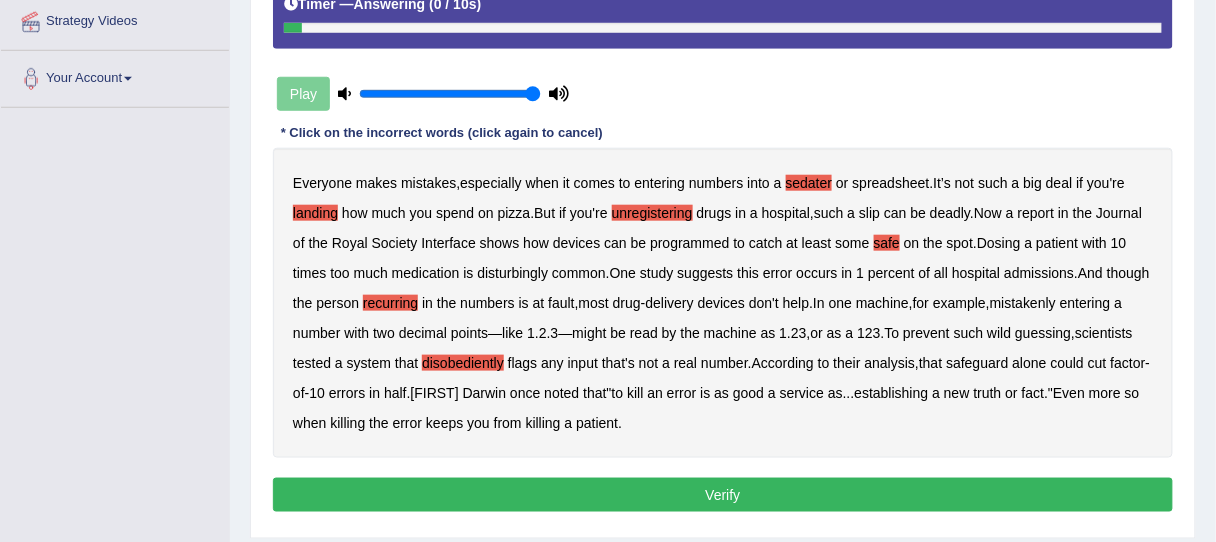 click on "Verify" at bounding box center [723, 495] 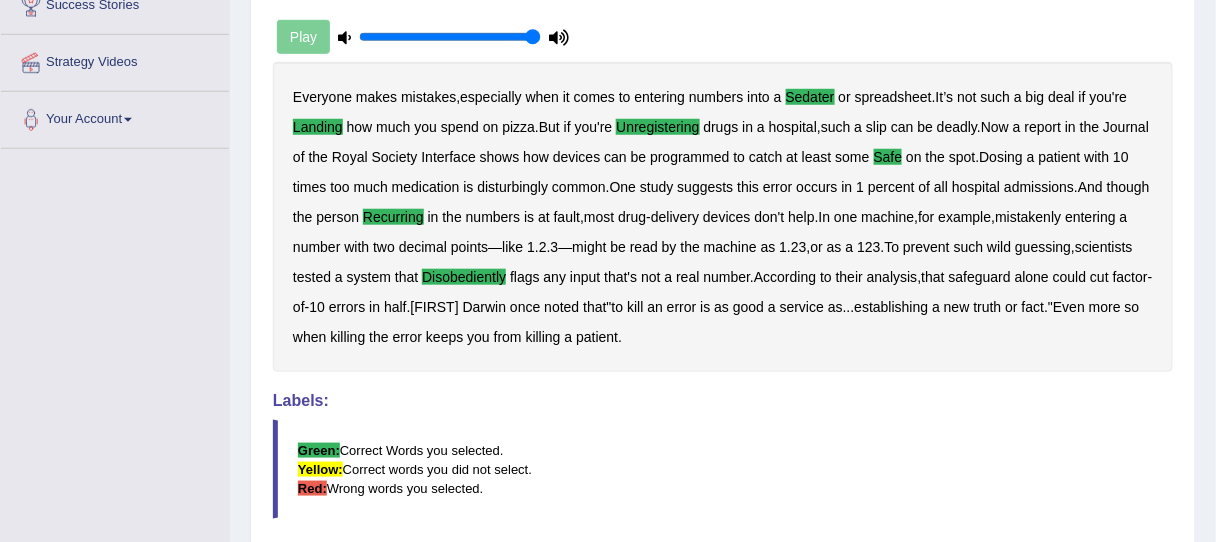 scroll, scrollTop: 310, scrollLeft: 0, axis: vertical 